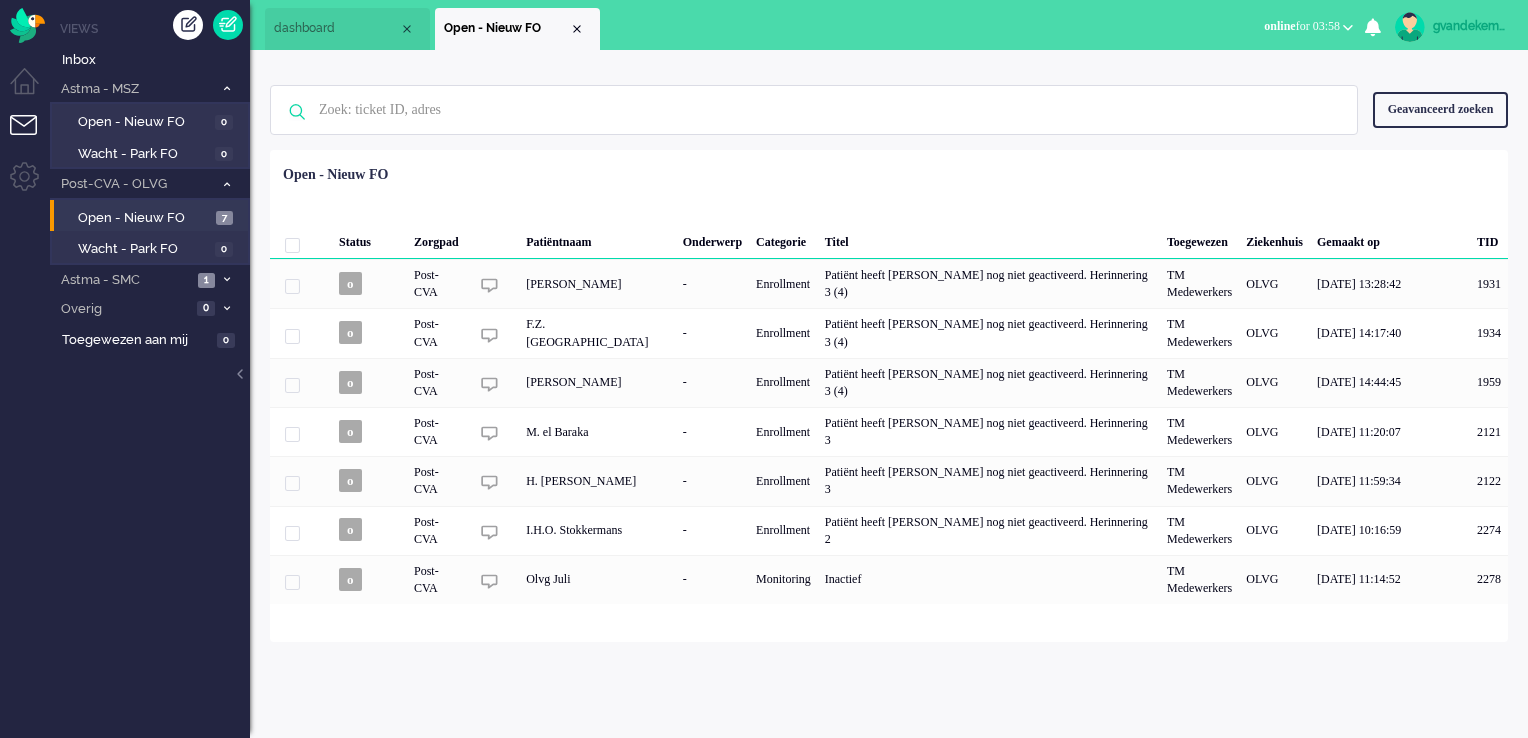scroll, scrollTop: 0, scrollLeft: 0, axis: both 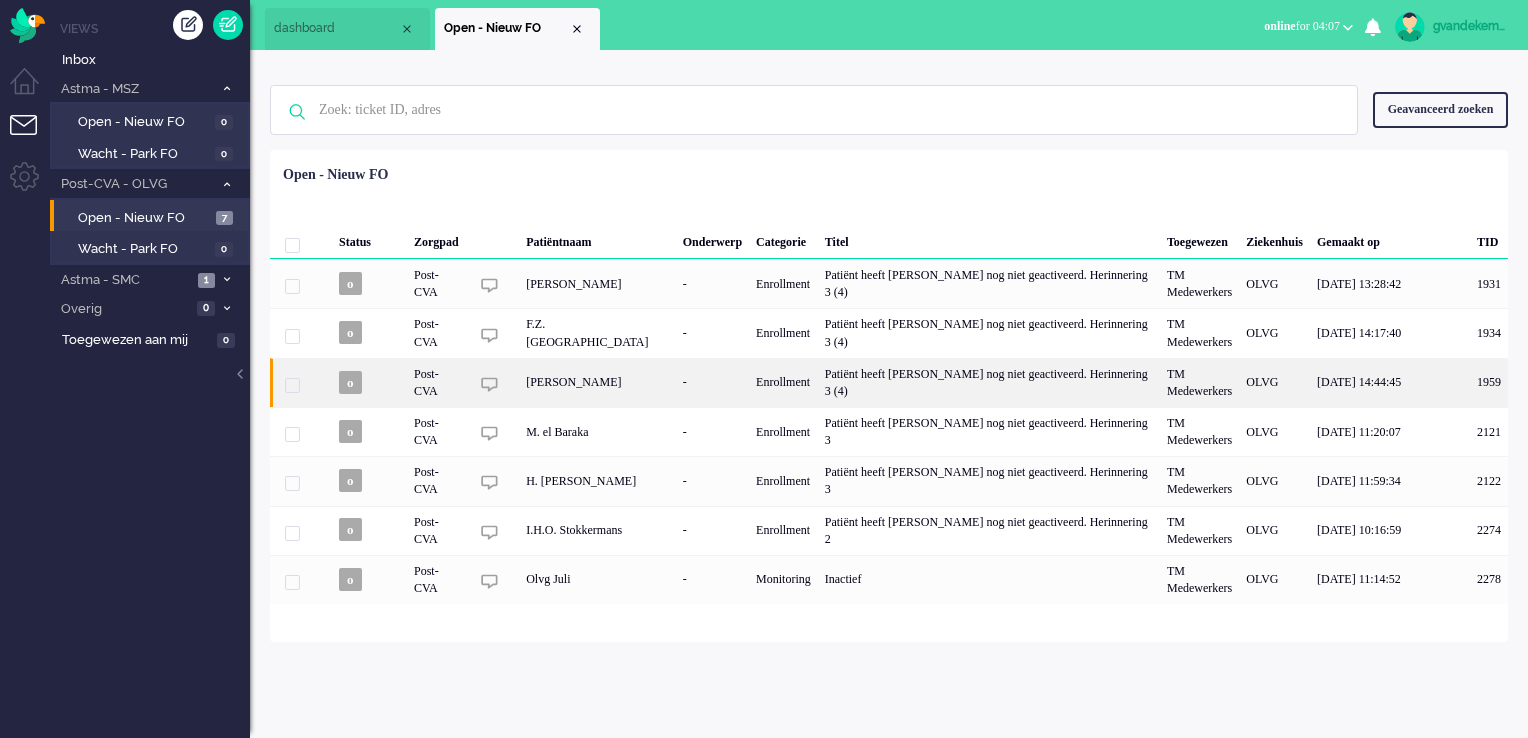 click on "[PERSON_NAME]" 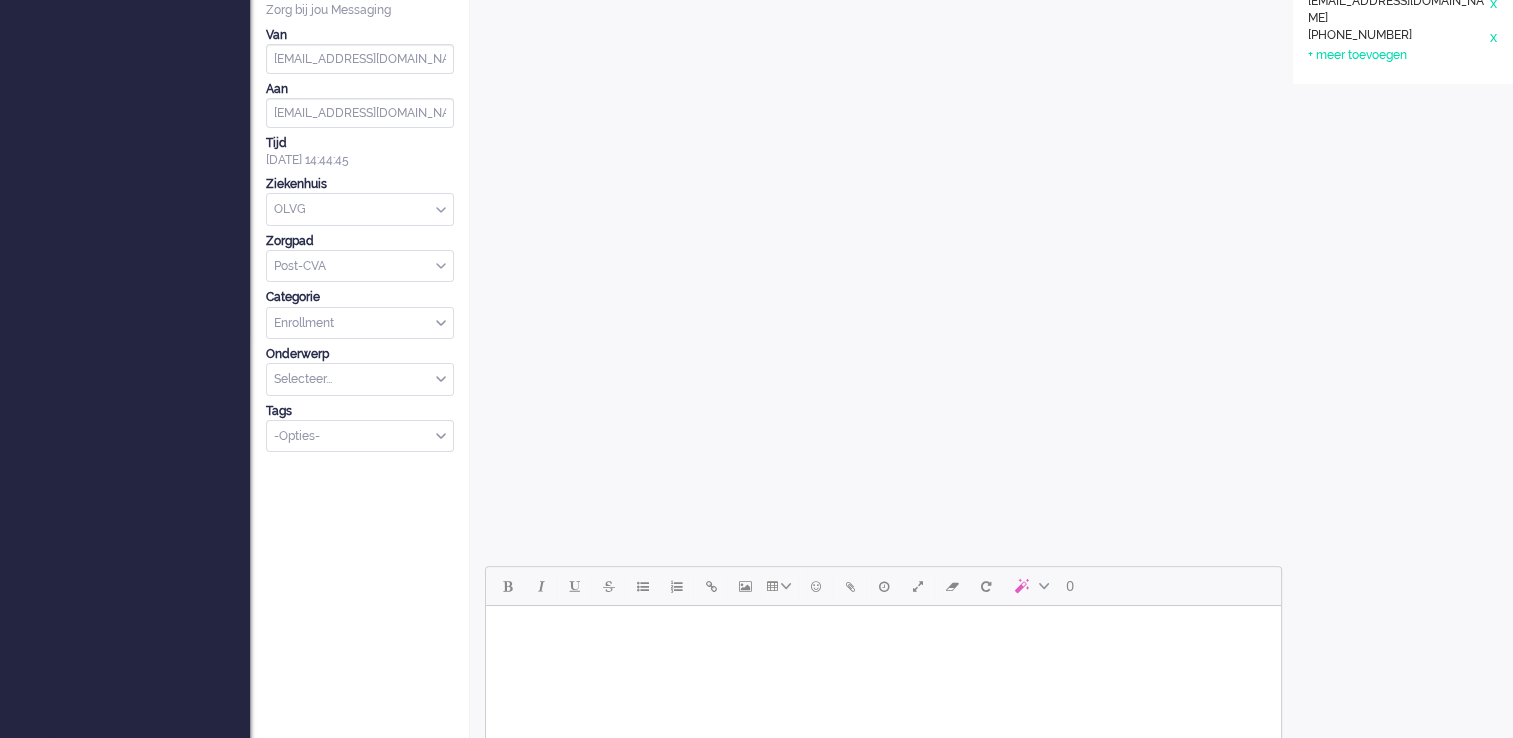 scroll, scrollTop: 400, scrollLeft: 0, axis: vertical 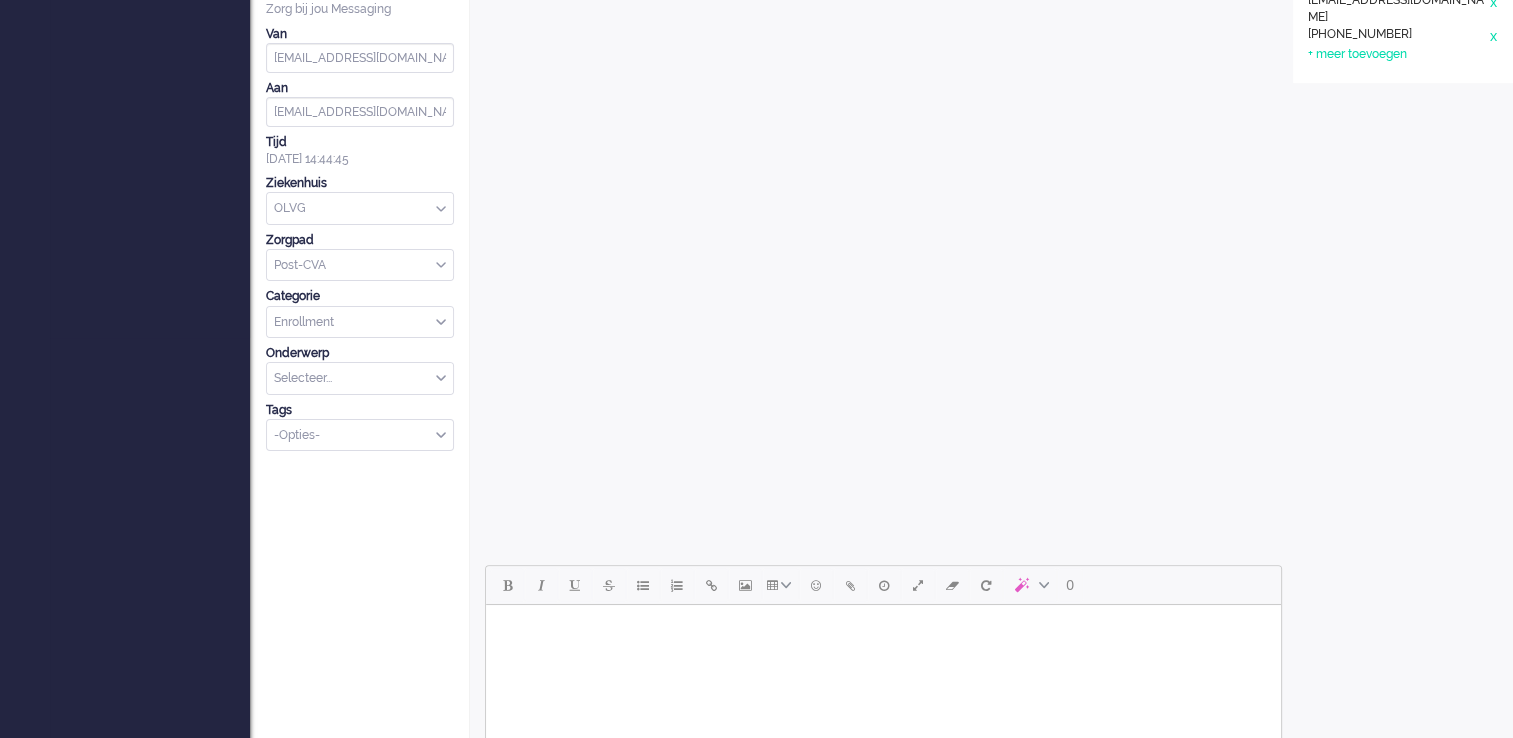 click on "Open custom software Patiëntnaam  [PERSON_NAME]  PatiëntId  440a7973-6ccd-ccb7-644a-4cac3fc24b0d  Ziekenhuis OLVG Geboortedatum [DATE] ZBJ Messaging Status Onbekend Geslacht Vrouw BSN 077939153 Kanalen e-mail [EMAIL_ADDRESS][DOMAIN_NAME] x telephone [PHONE_NUMBER] x + meer toevoegen" at bounding box center [1403, 557] 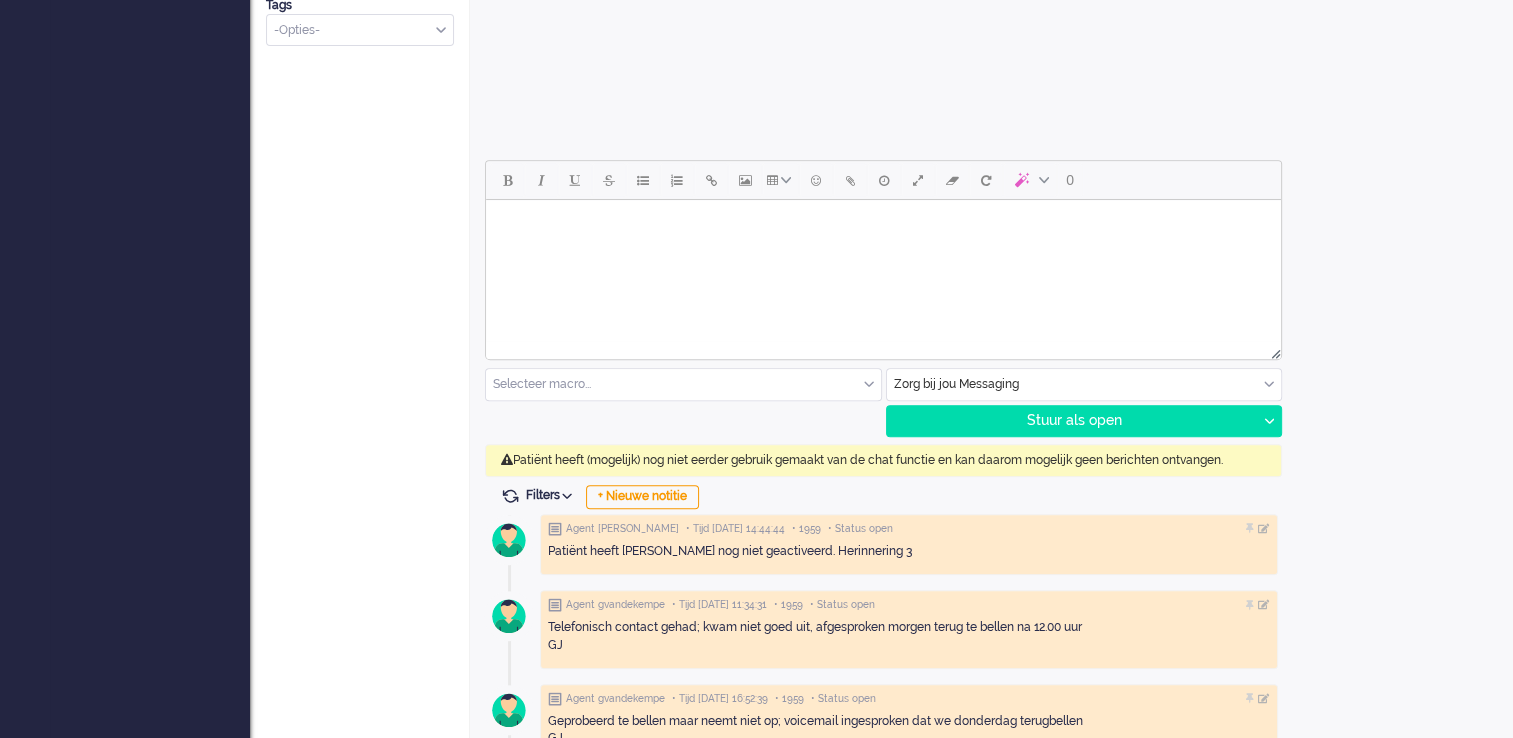 scroll, scrollTop: 1000, scrollLeft: 0, axis: vertical 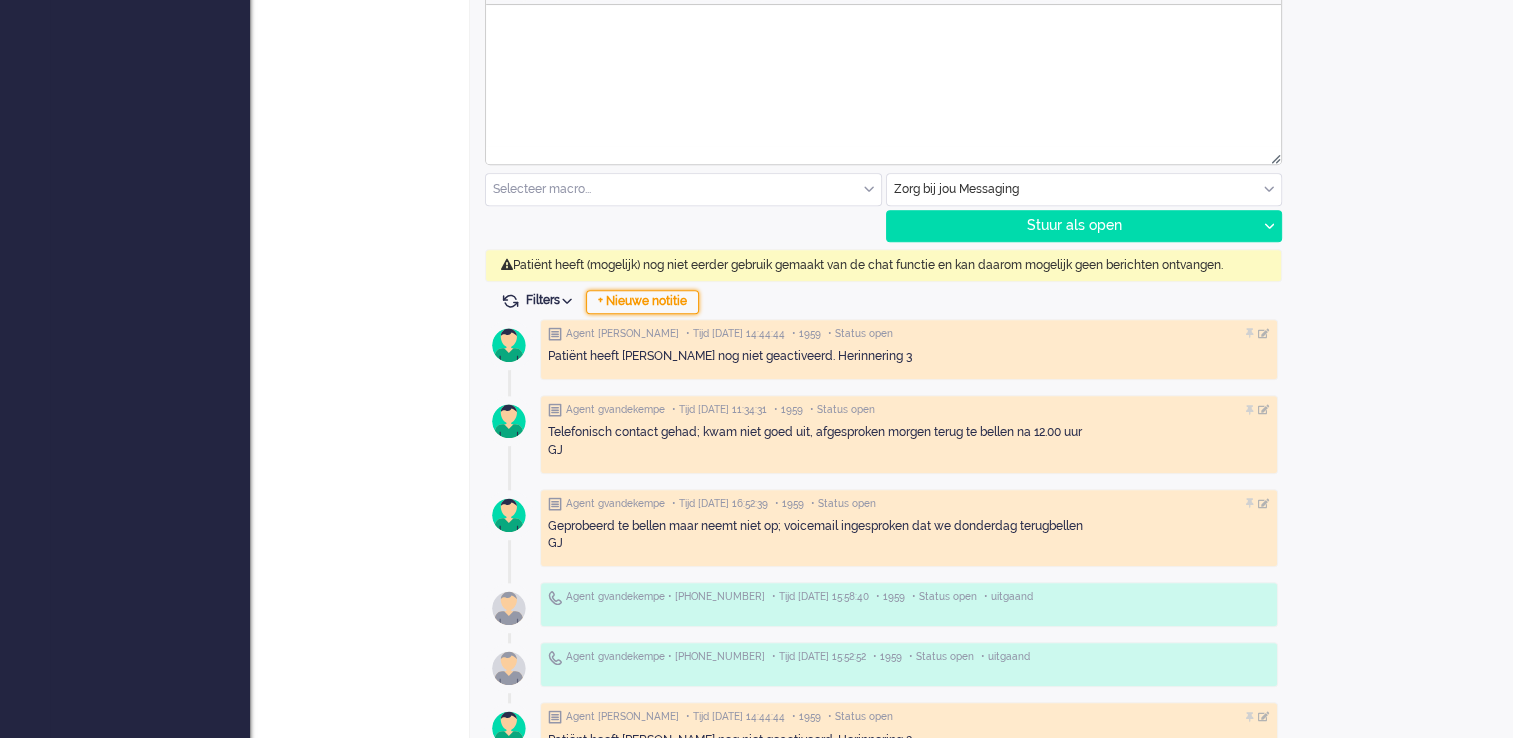 click on "+ Nieuwe notitie" at bounding box center (642, 302) 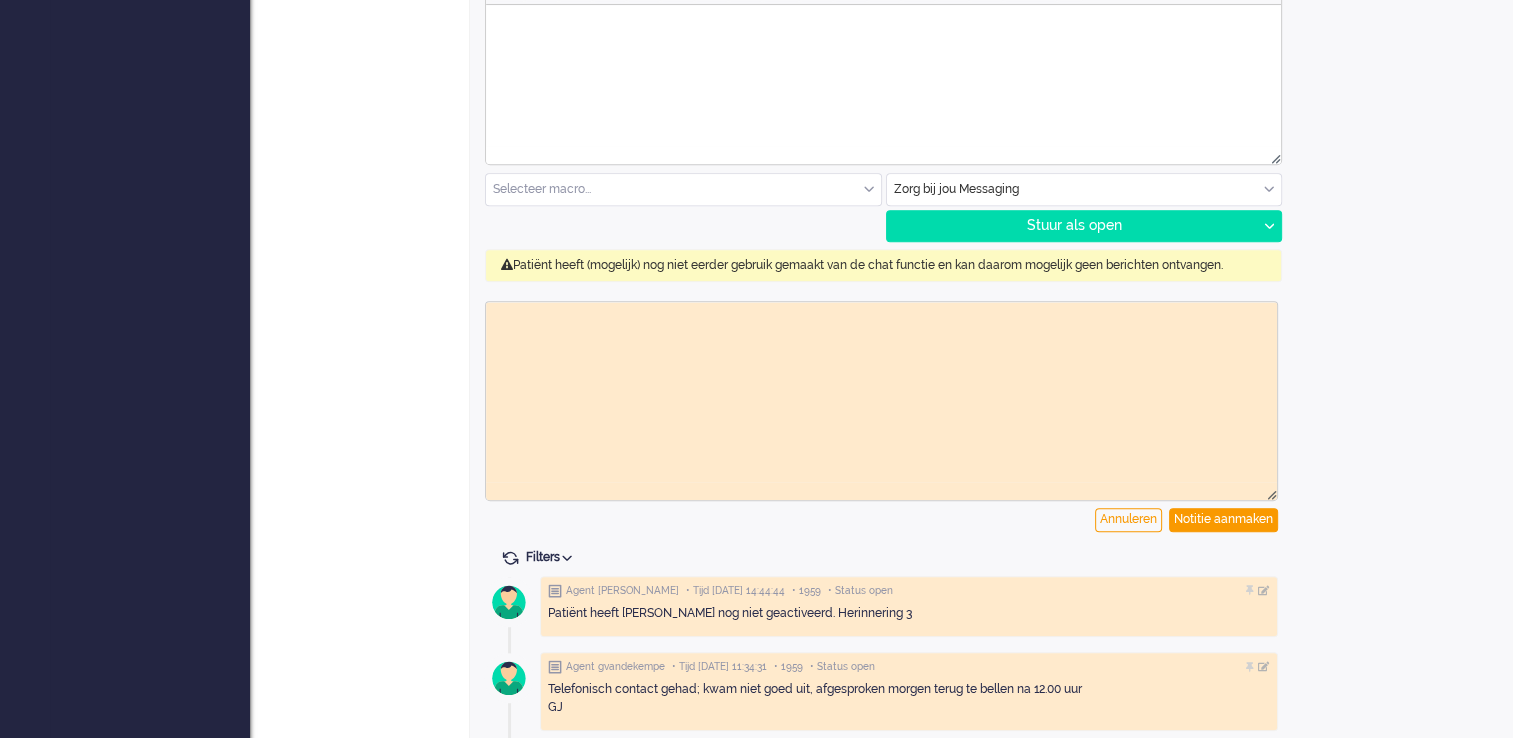 scroll, scrollTop: 0, scrollLeft: 0, axis: both 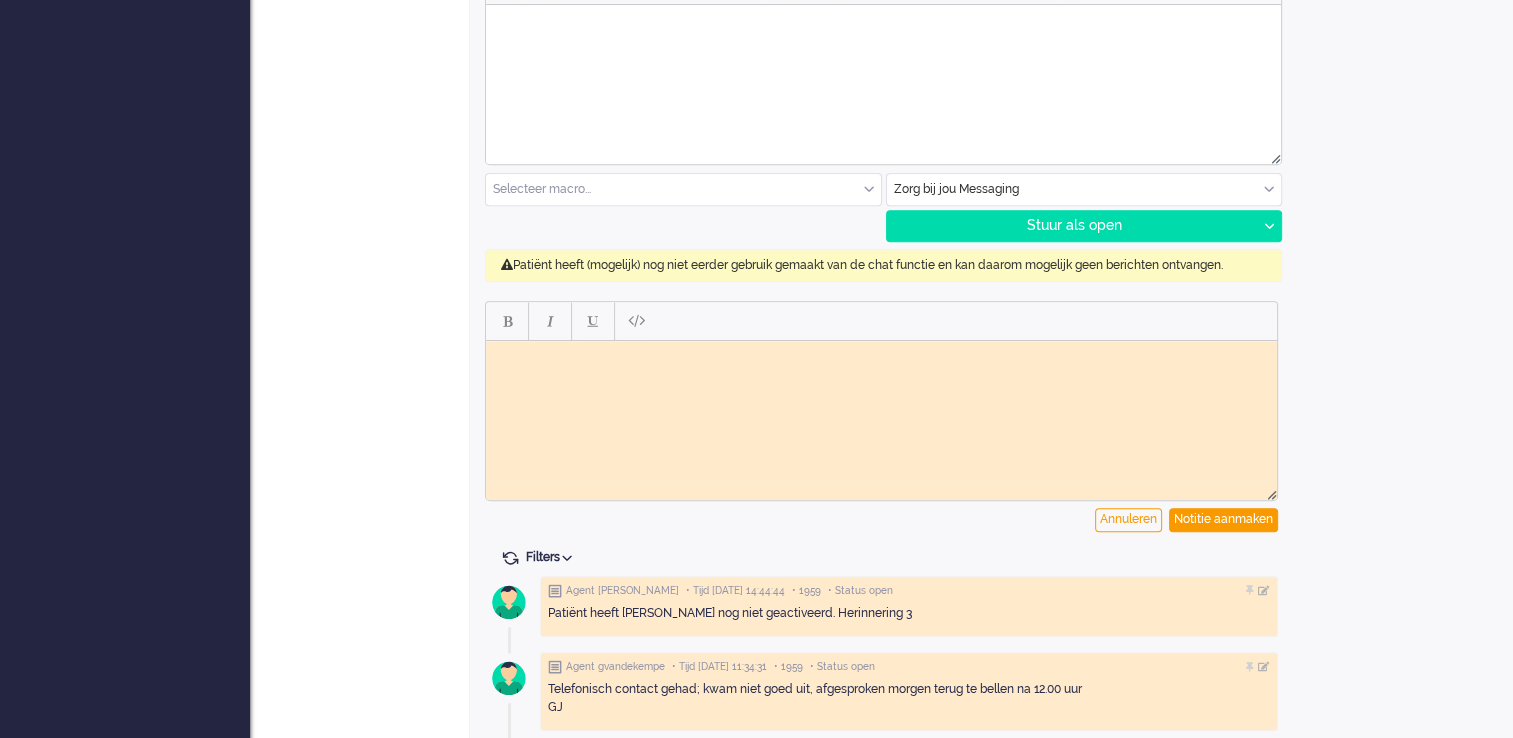 click at bounding box center (881, 355) 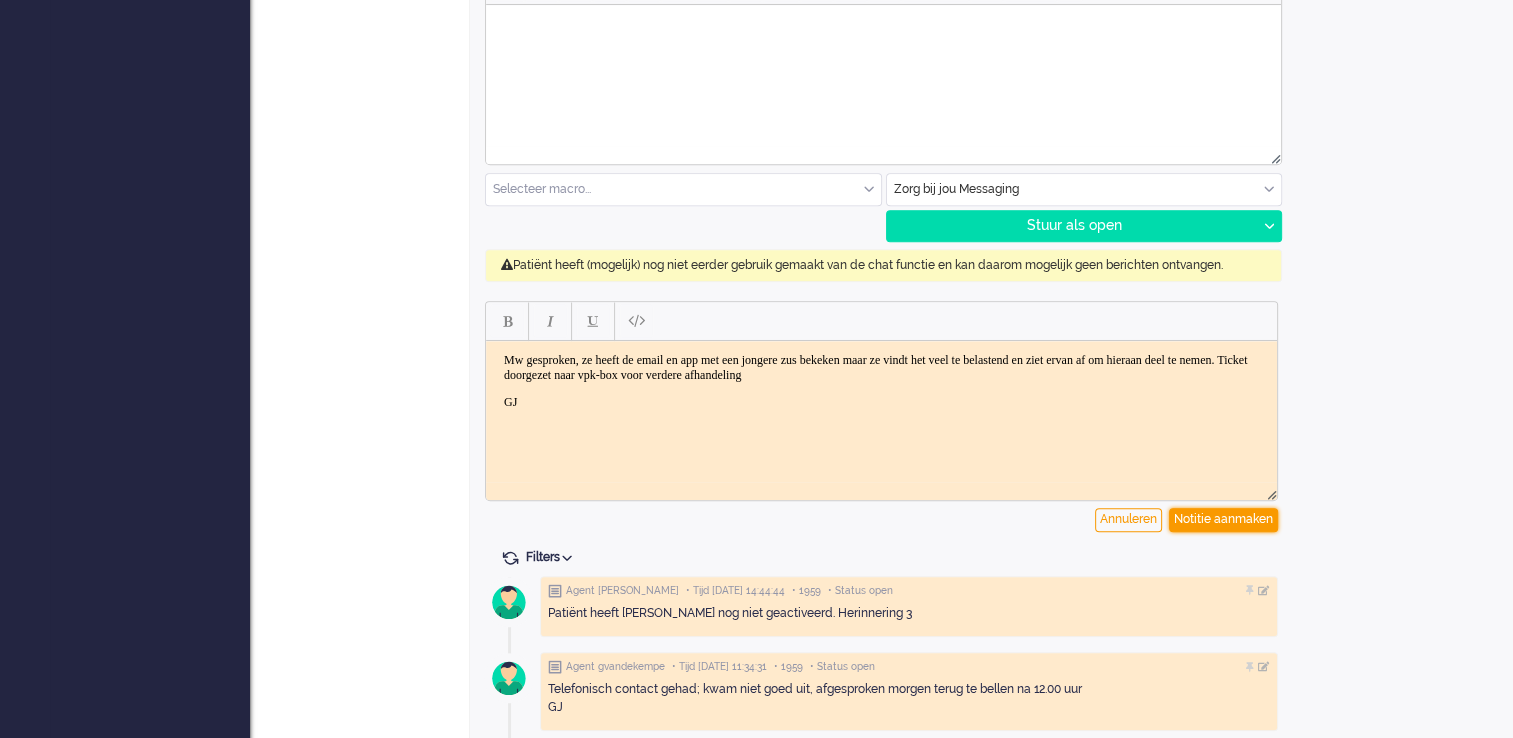 click on "Notitie aanmaken" at bounding box center [1223, 520] 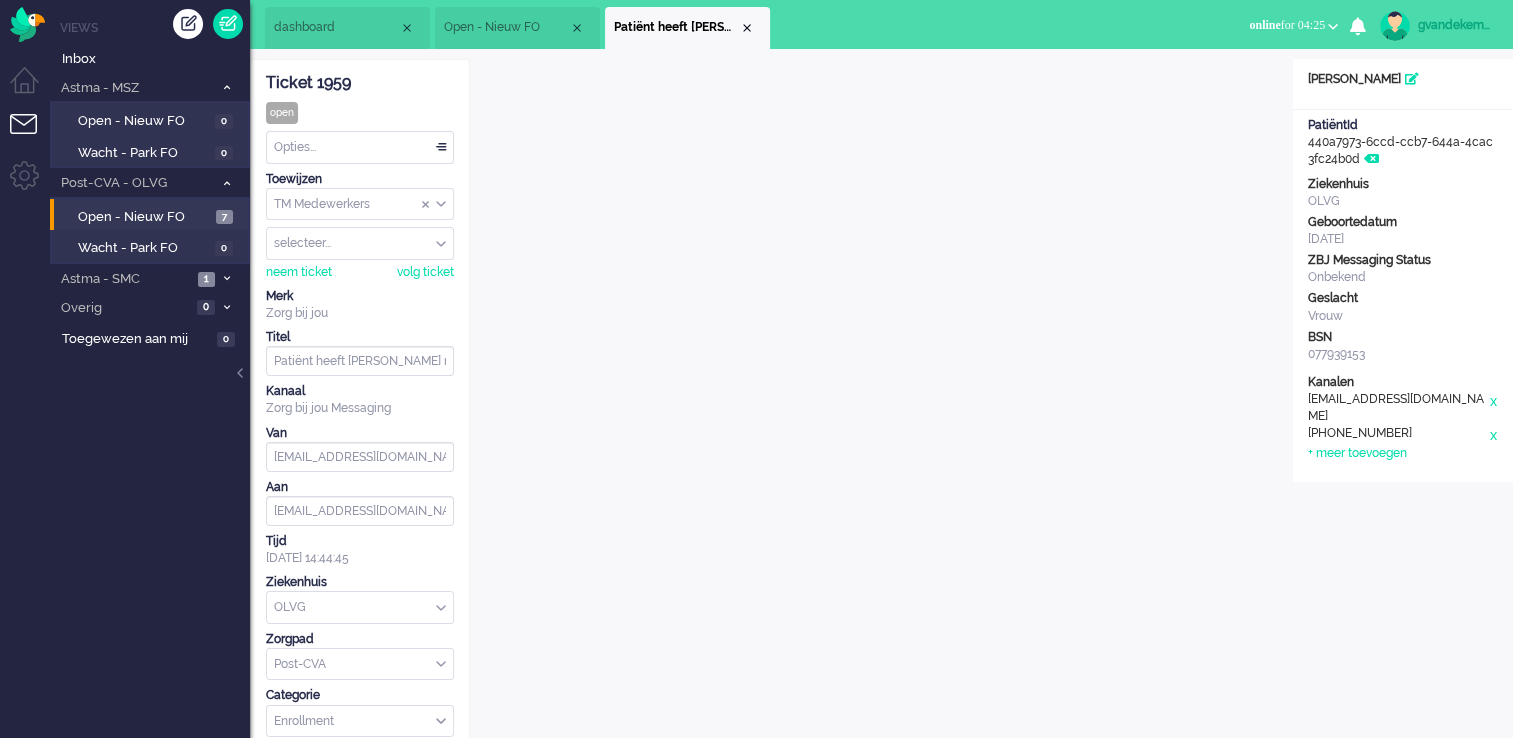 scroll, scrollTop: 0, scrollLeft: 0, axis: both 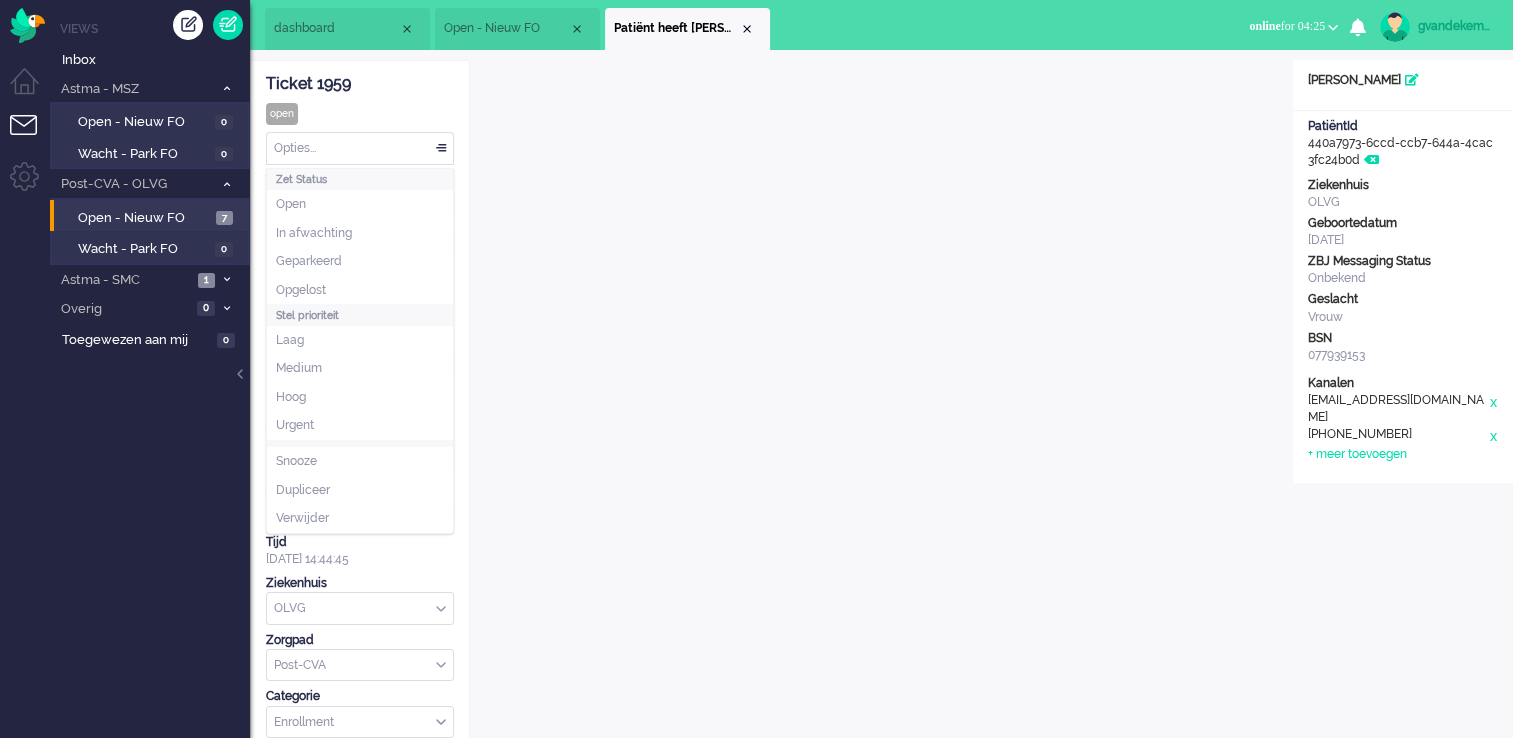 click on "Opties..." at bounding box center [360, 148] 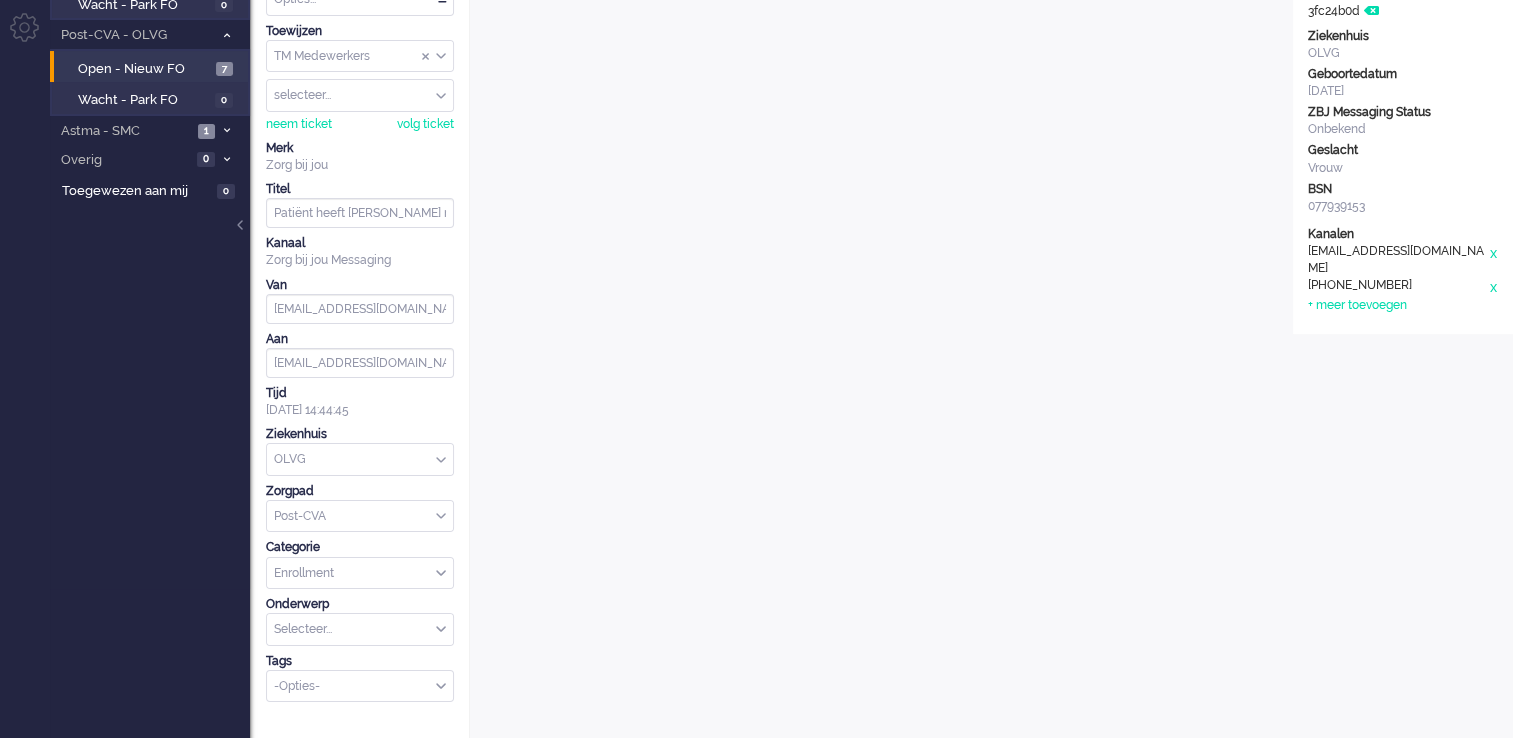 scroll, scrollTop: 0, scrollLeft: 0, axis: both 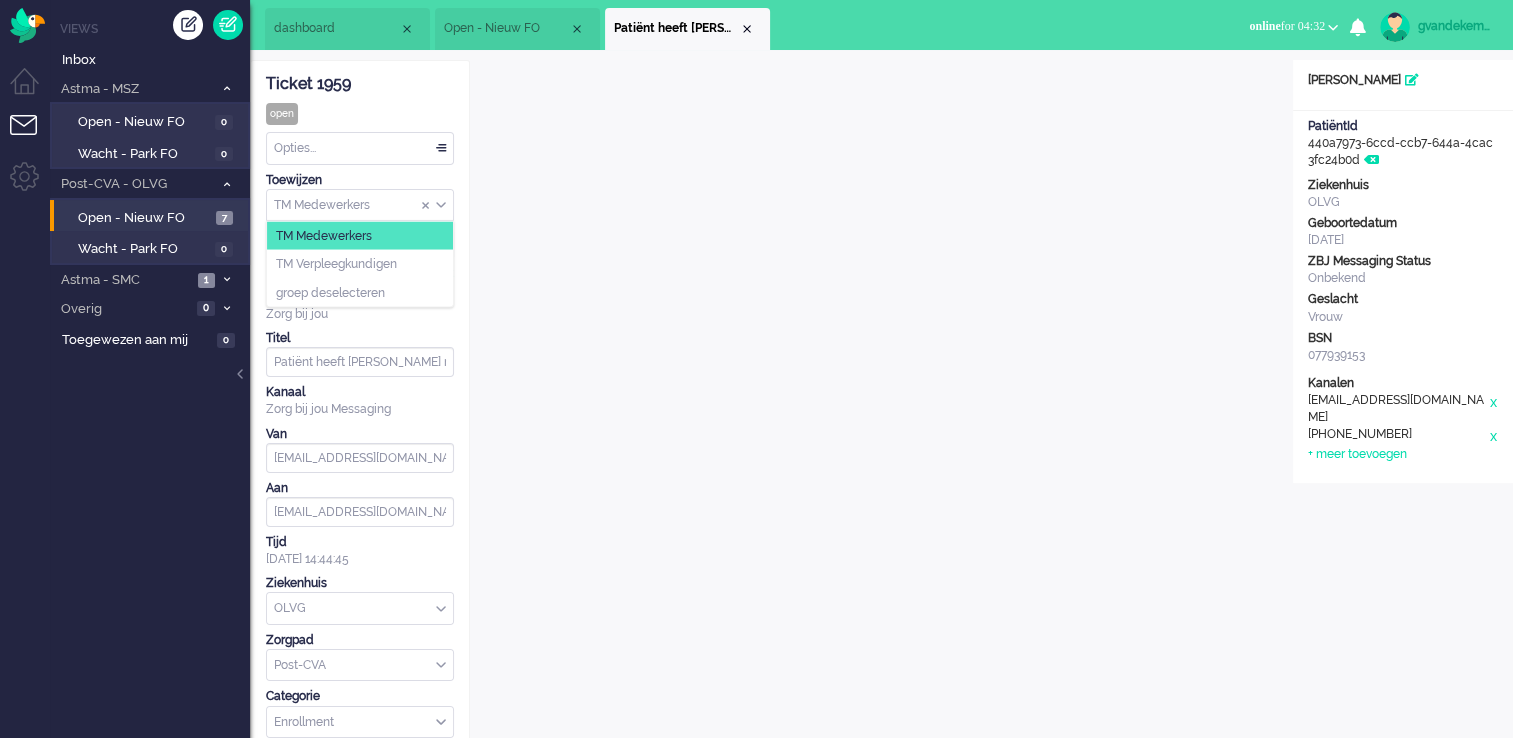click on "TM Medewerkers" at bounding box center (360, 205) 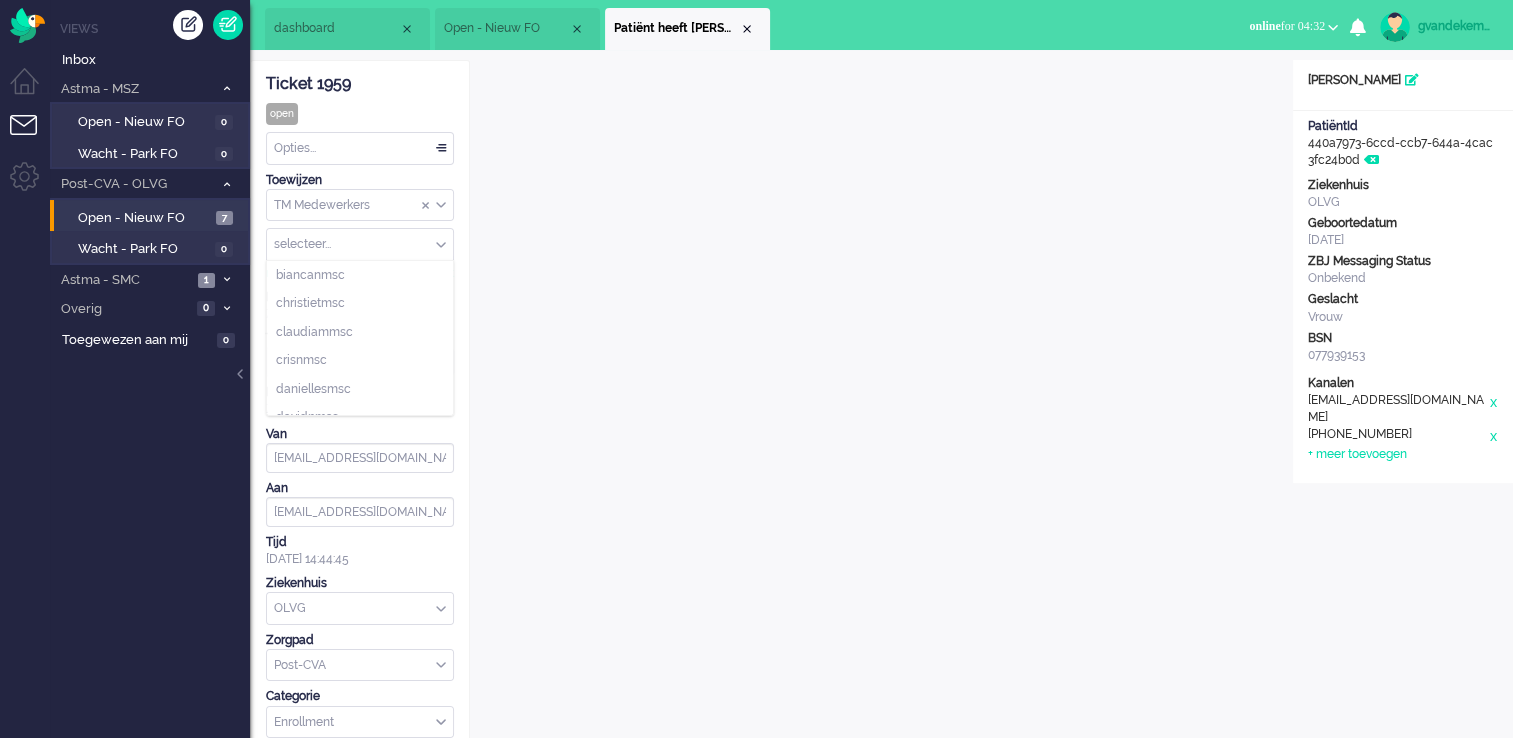 click on "selecteer..." at bounding box center [360, 244] 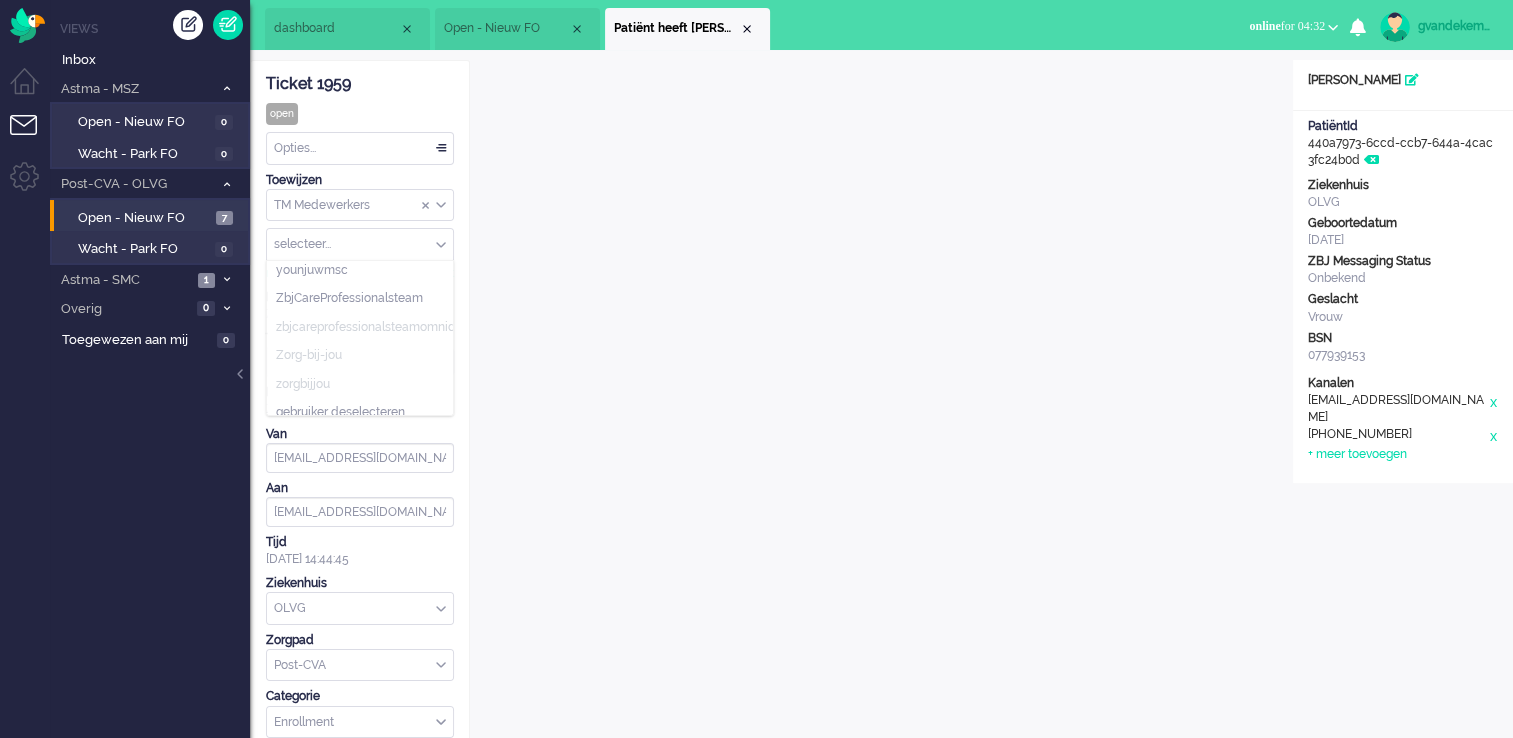scroll, scrollTop: 1333, scrollLeft: 0, axis: vertical 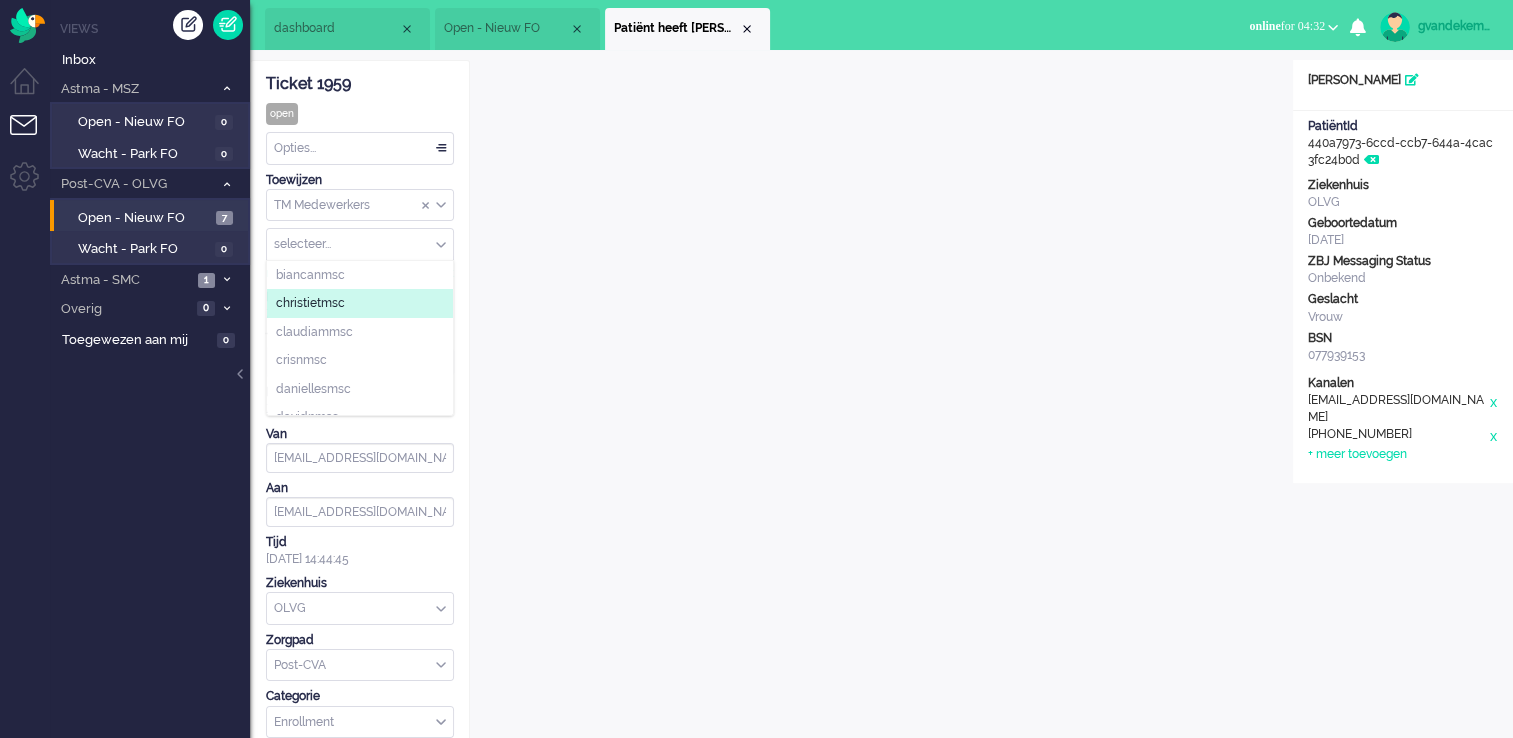 click on "TM Medewerkers" at bounding box center [360, 205] 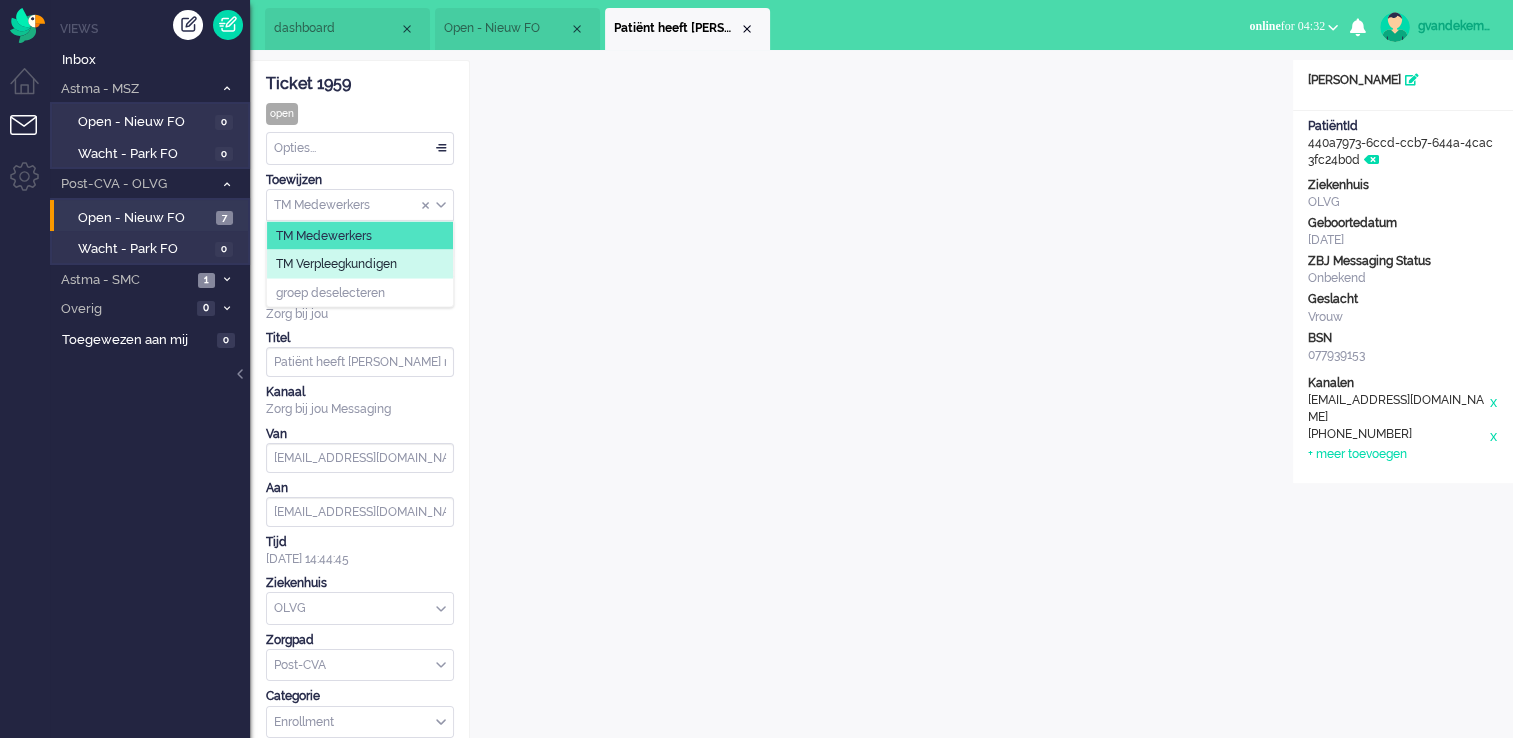 click on "TM Verpleegkundigen" 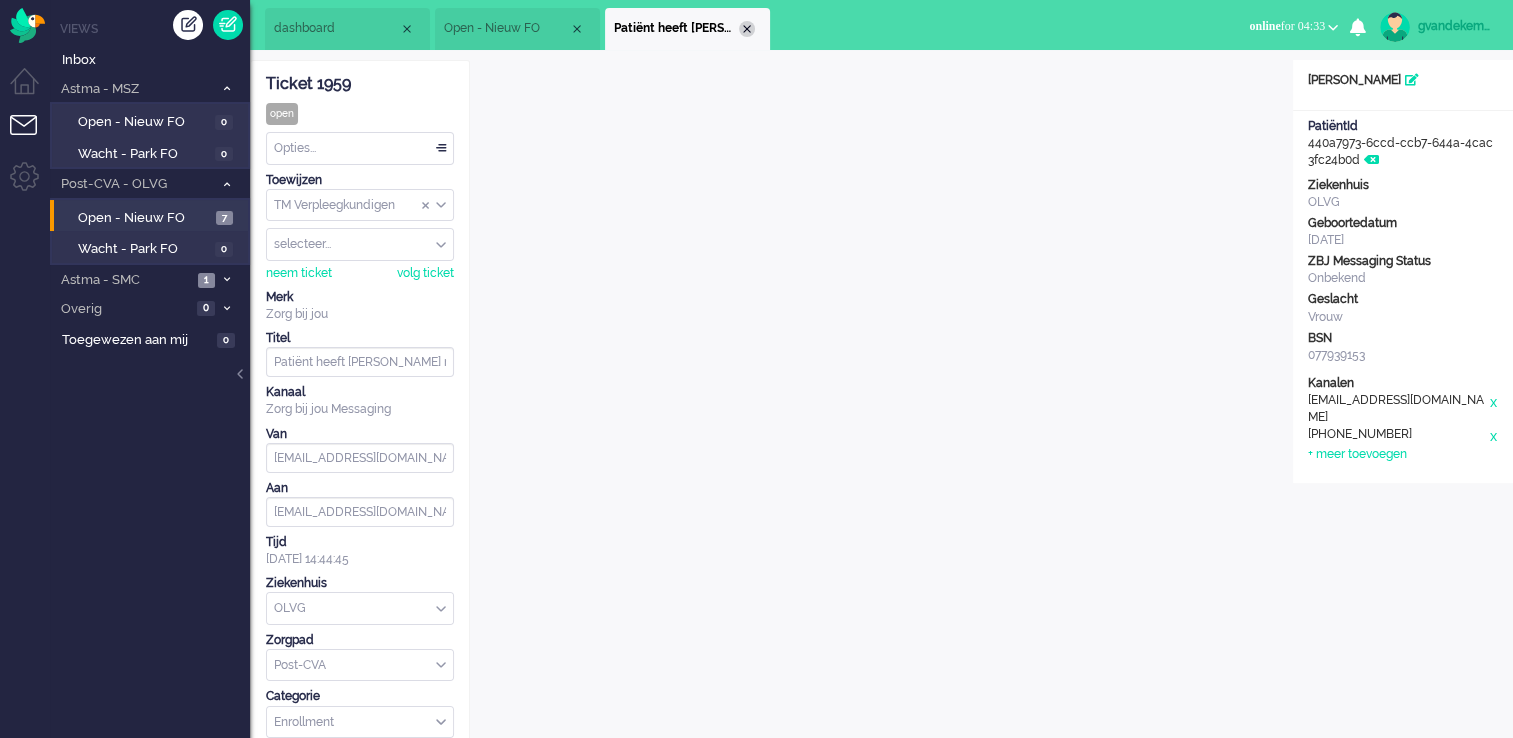click at bounding box center (747, 29) 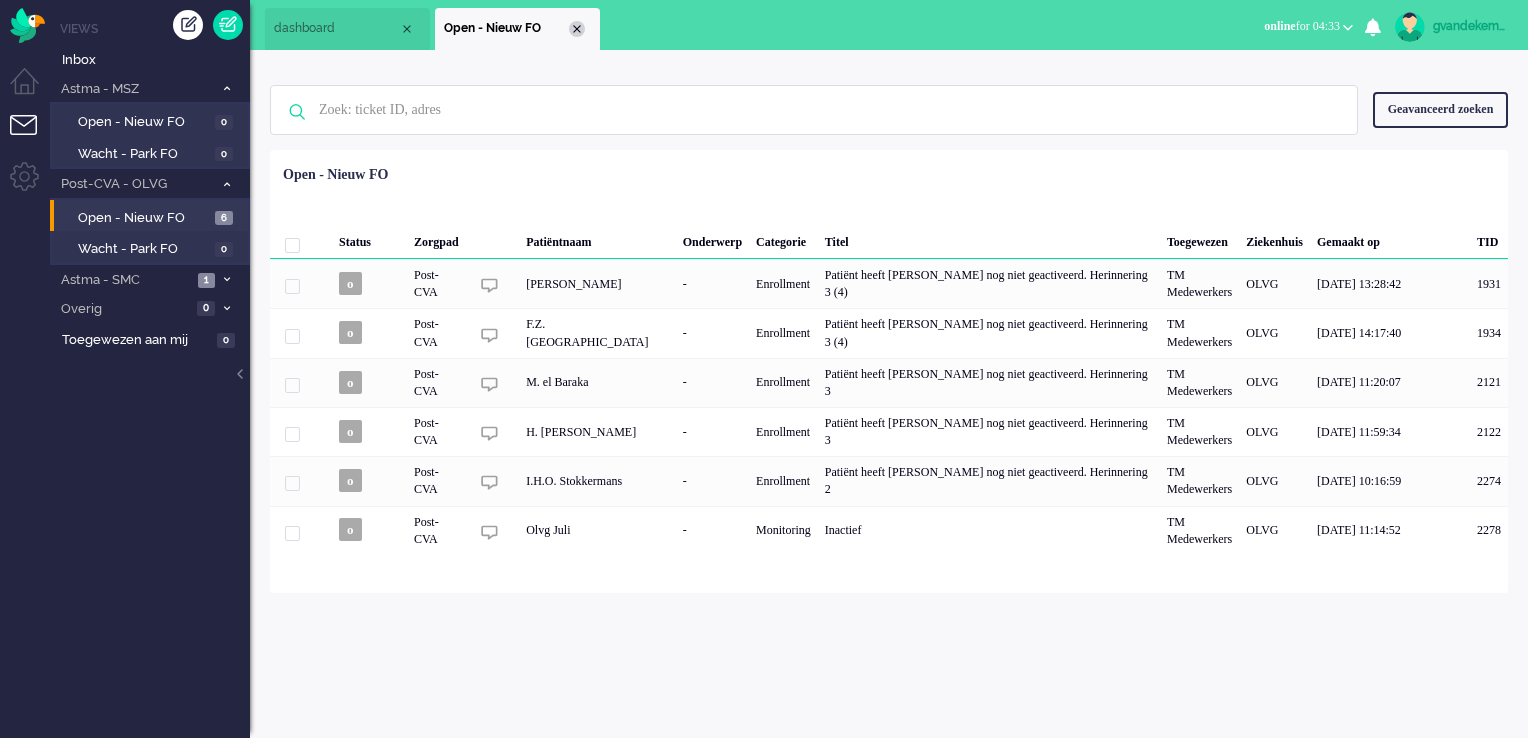 click at bounding box center [577, 29] 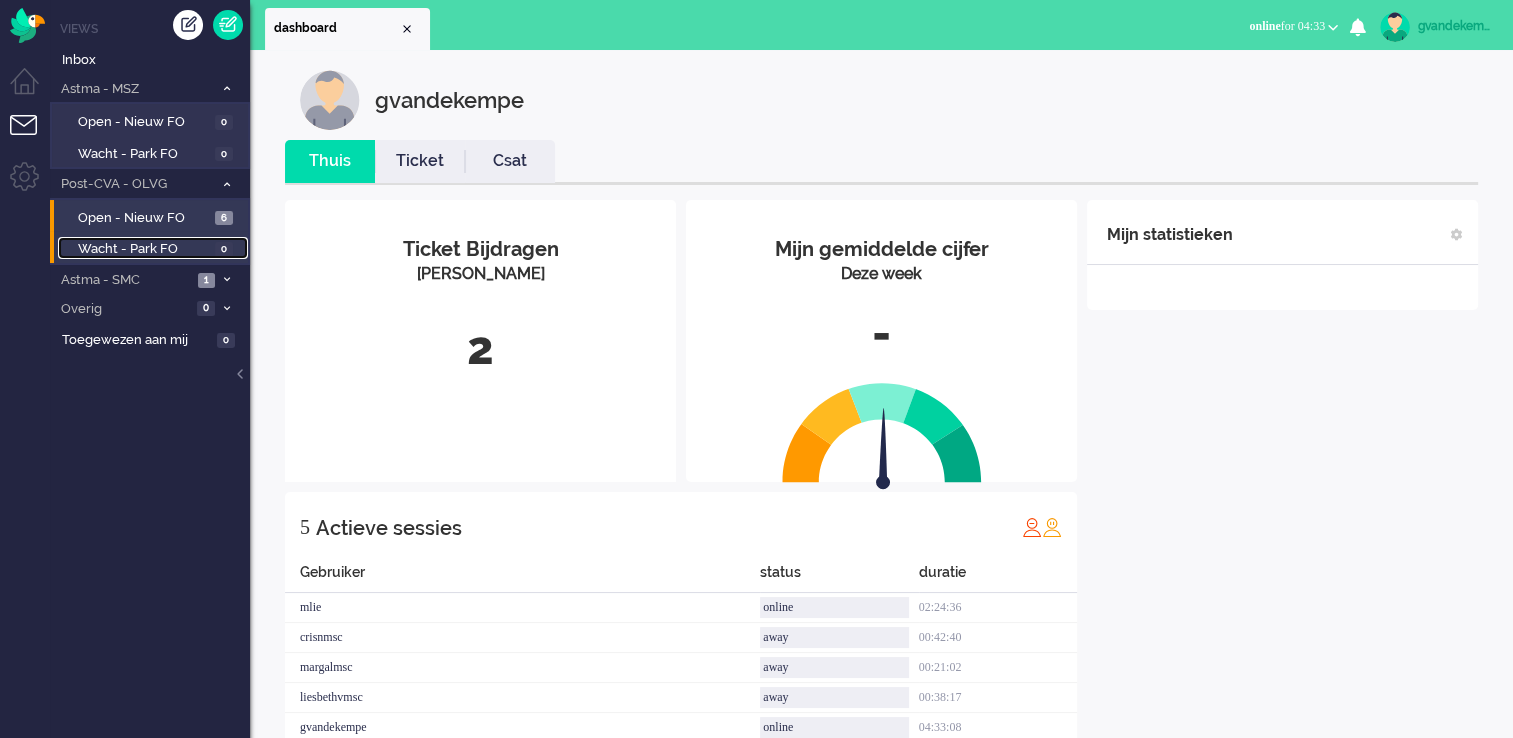 click on "Wacht - Park FO" at bounding box center (144, 249) 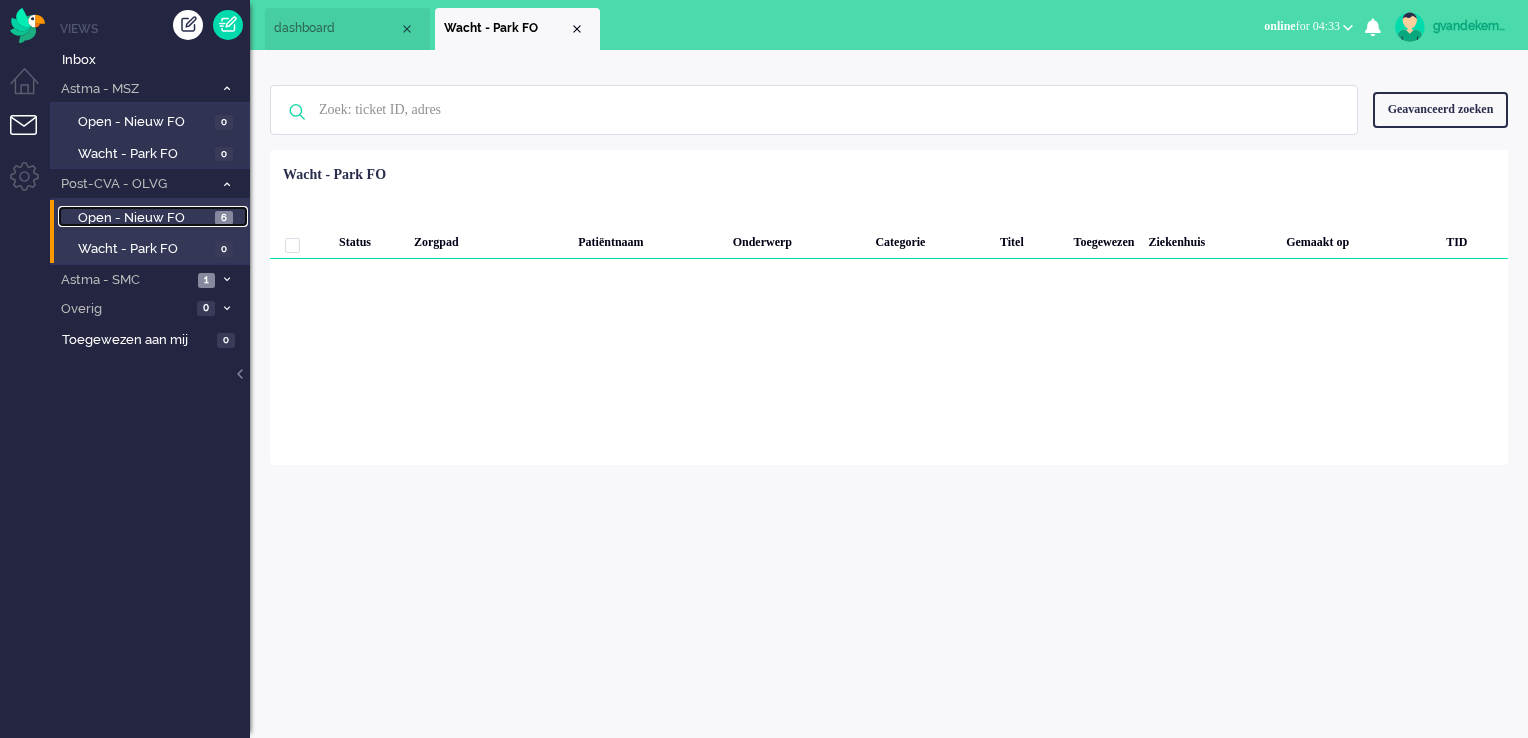 click on "Open - Nieuw FO" at bounding box center [144, 218] 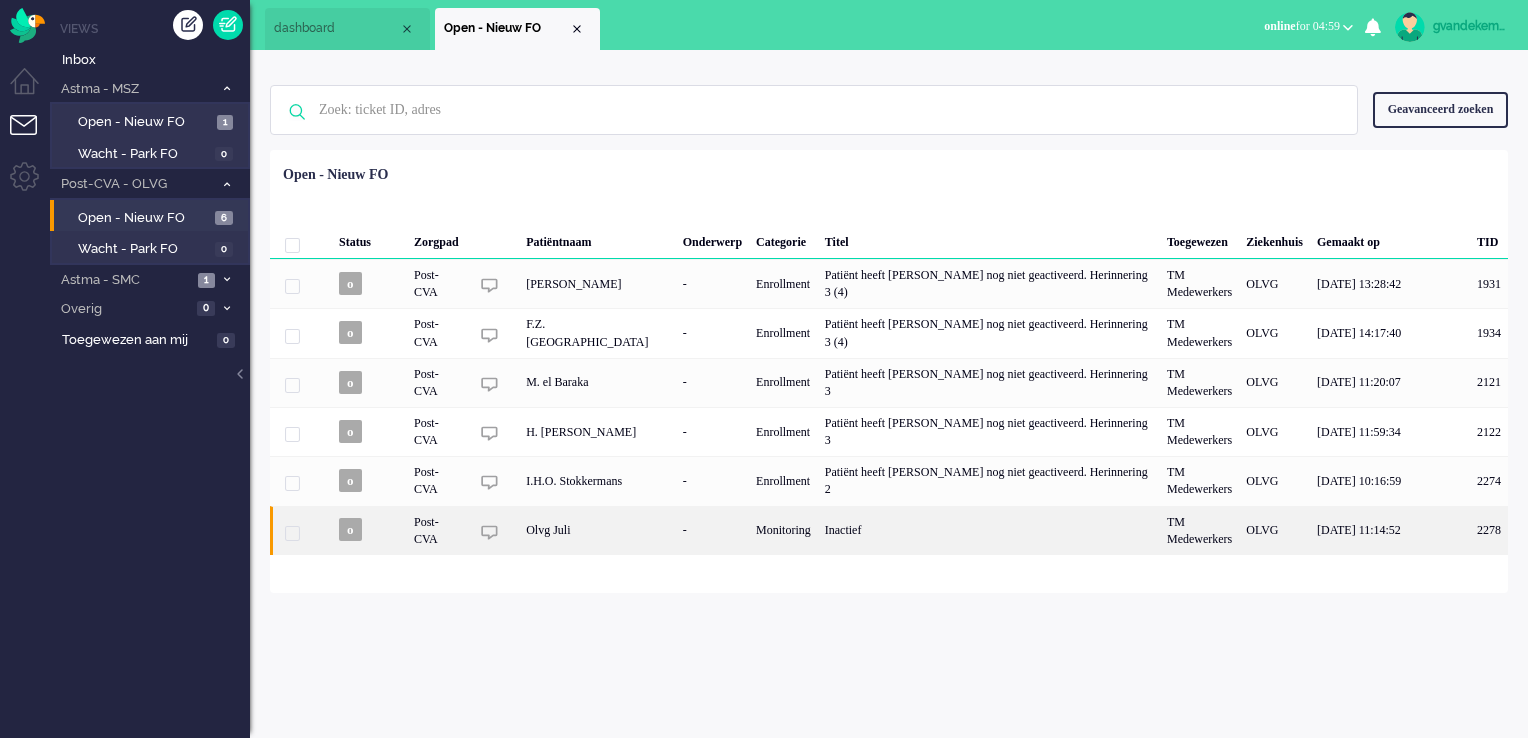 click on "Inactief" 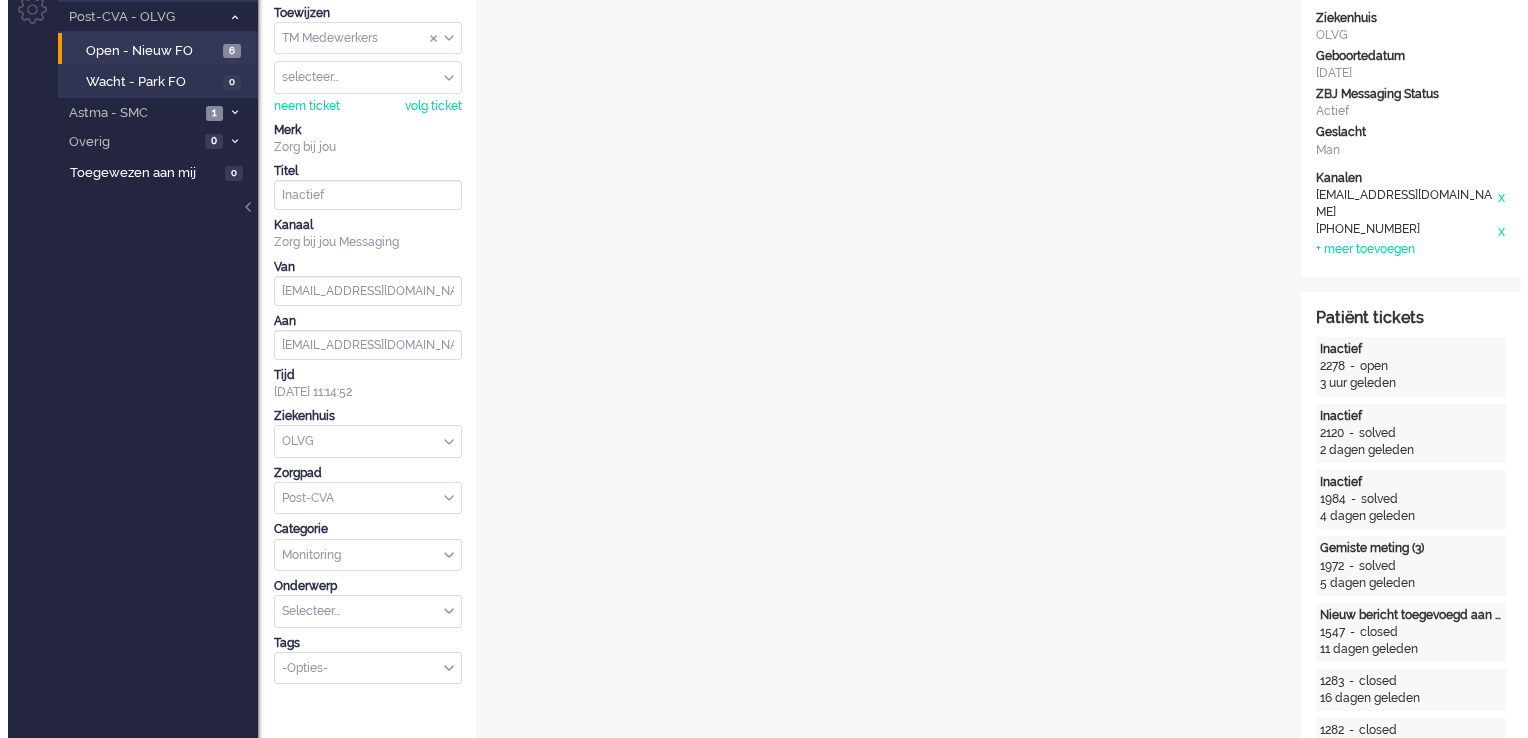 scroll, scrollTop: 0, scrollLeft: 0, axis: both 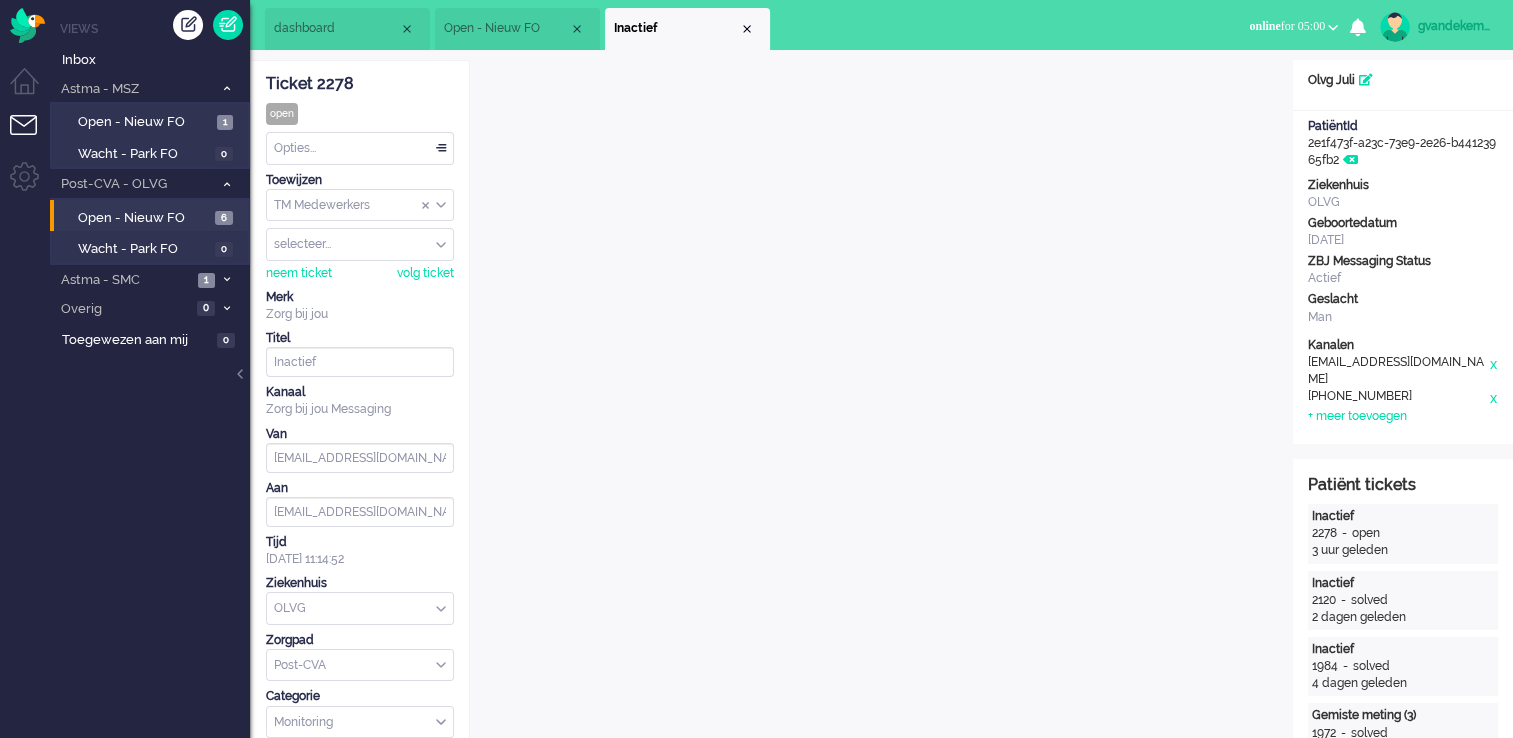 click on "Opties..." at bounding box center (360, 148) 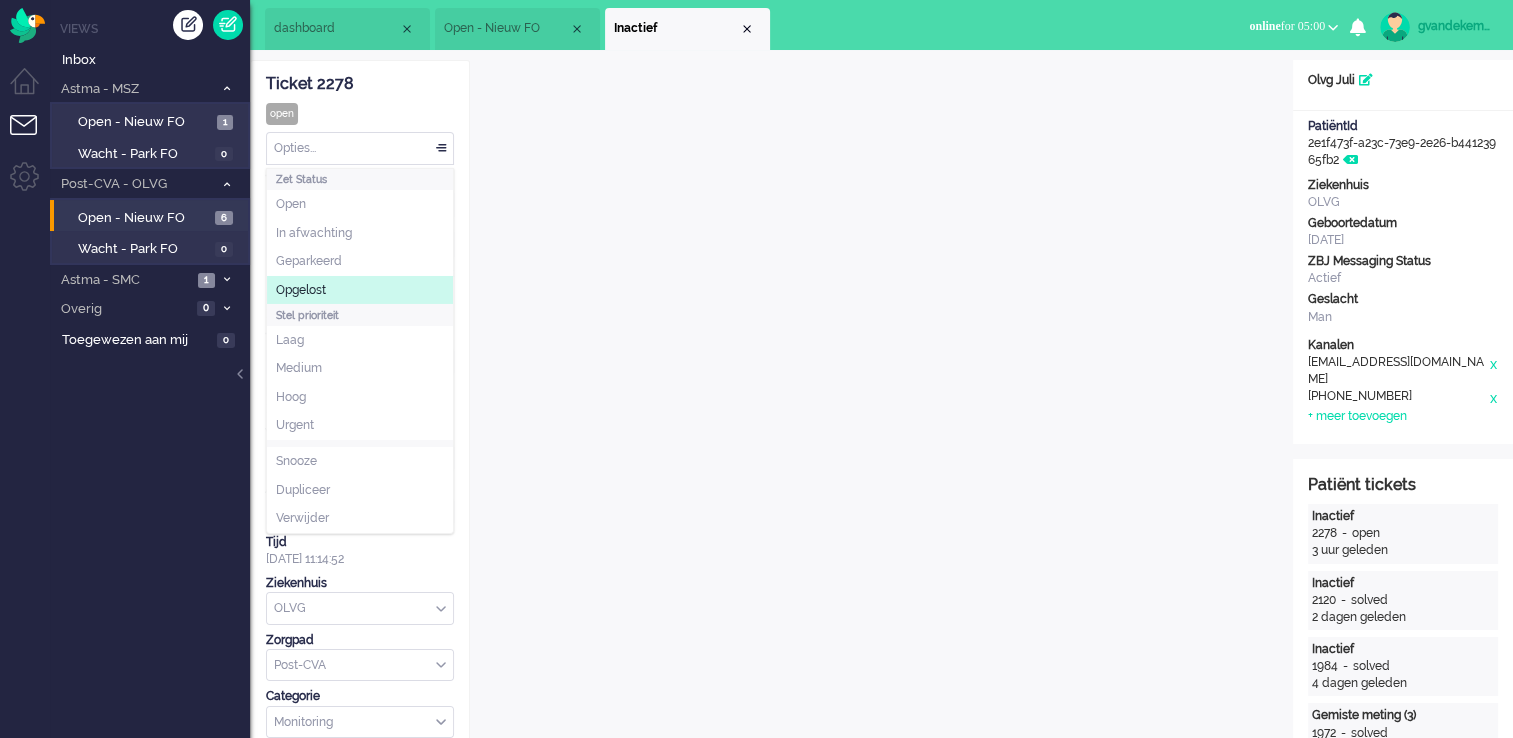 click on "Opgelost" 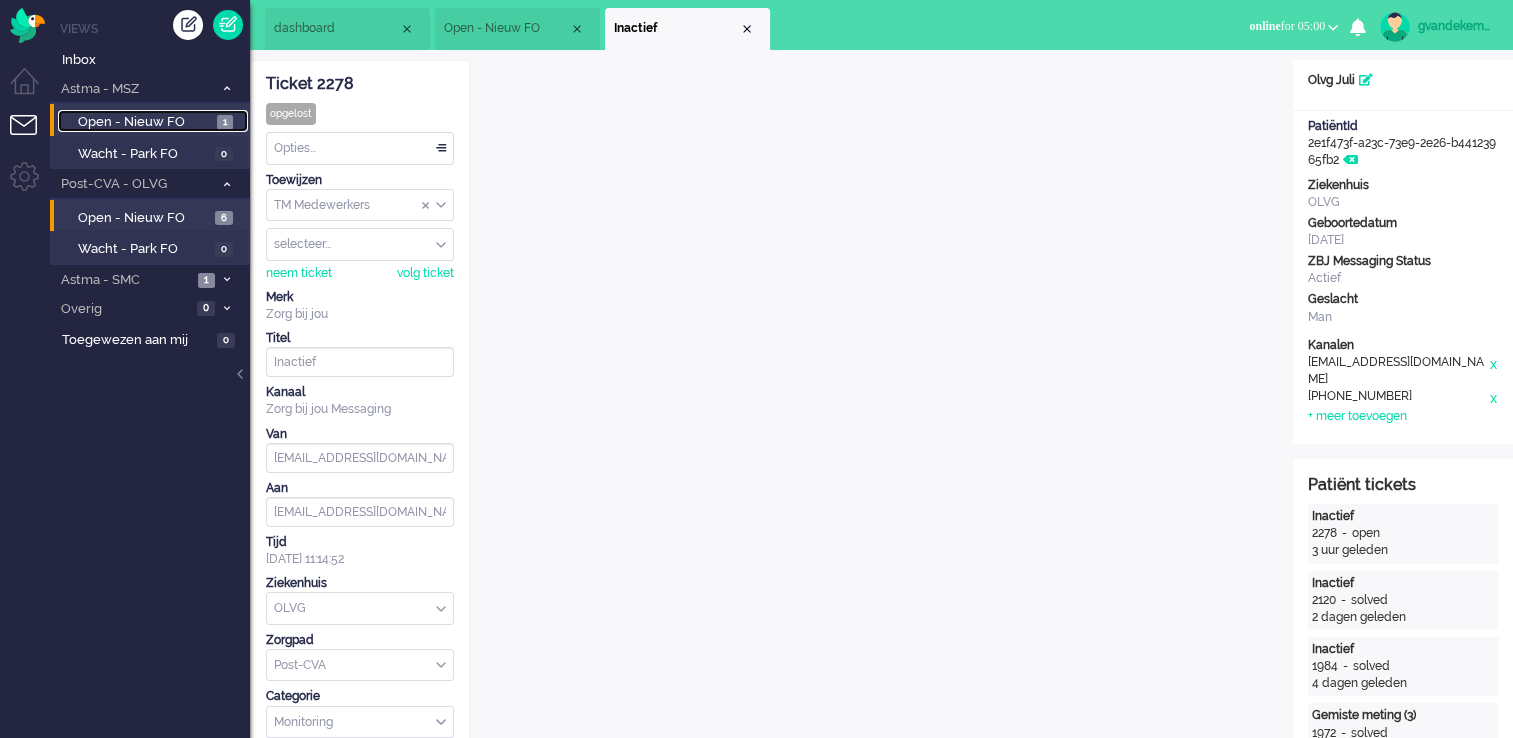 click on "Open - Nieuw FO" at bounding box center [145, 122] 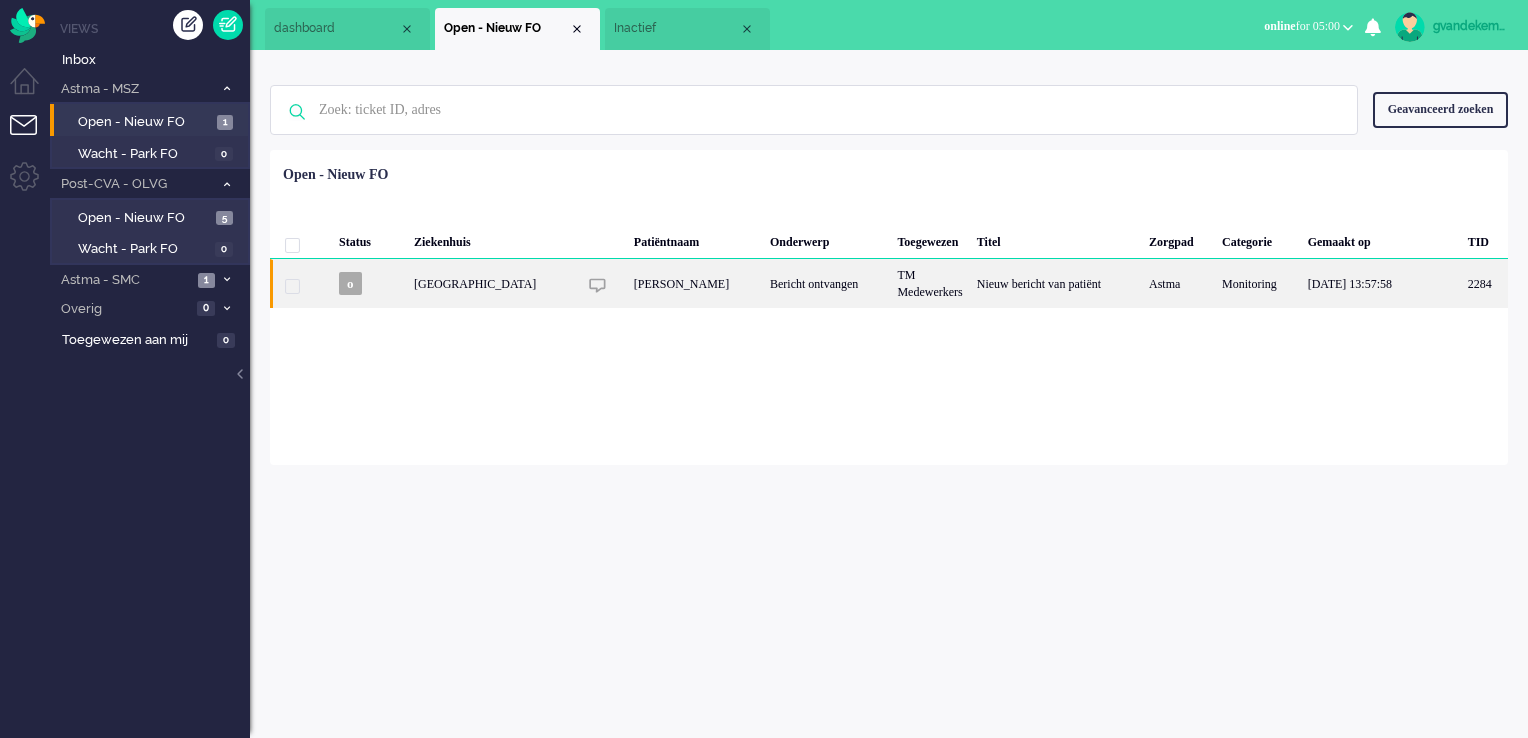 click on "Monitoring" 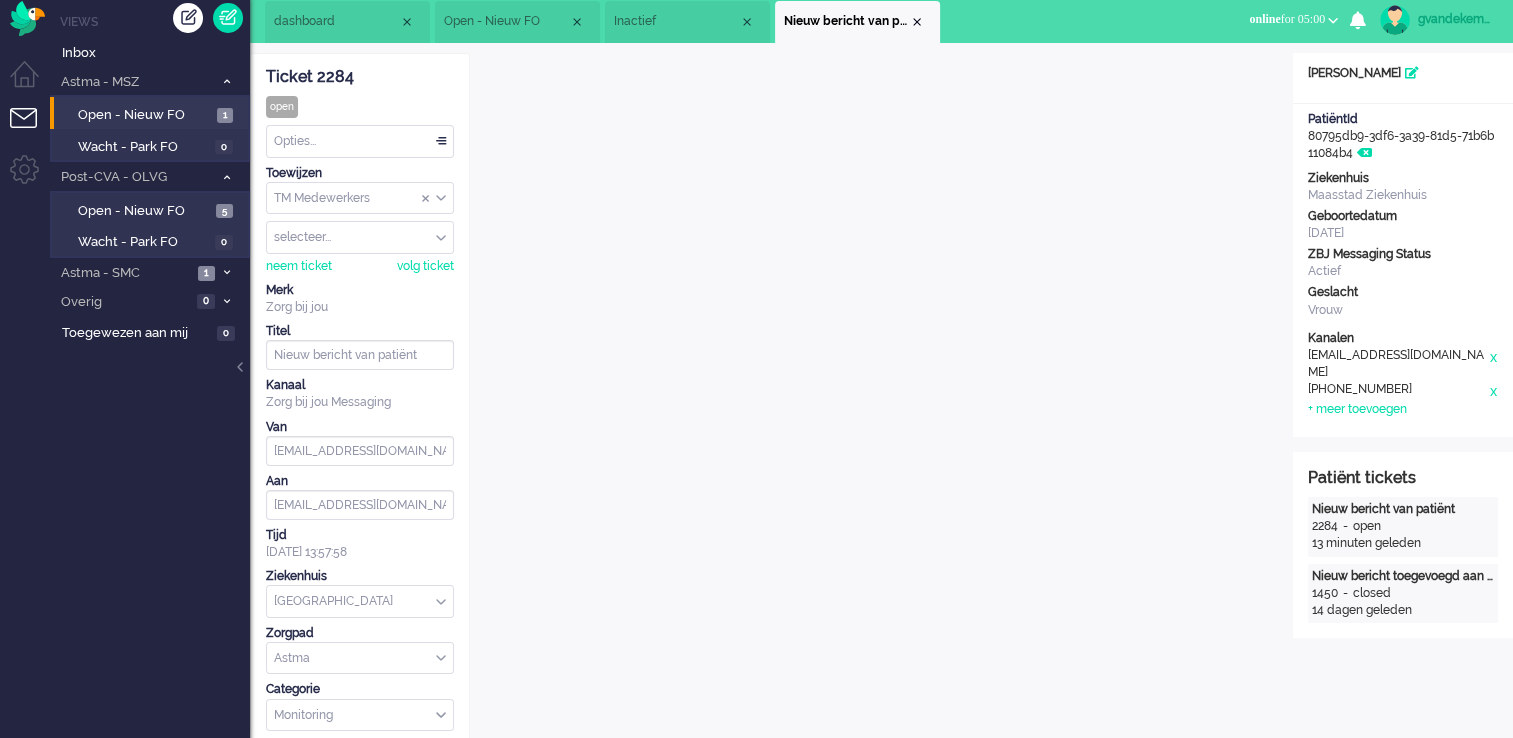 scroll, scrollTop: 0, scrollLeft: 0, axis: both 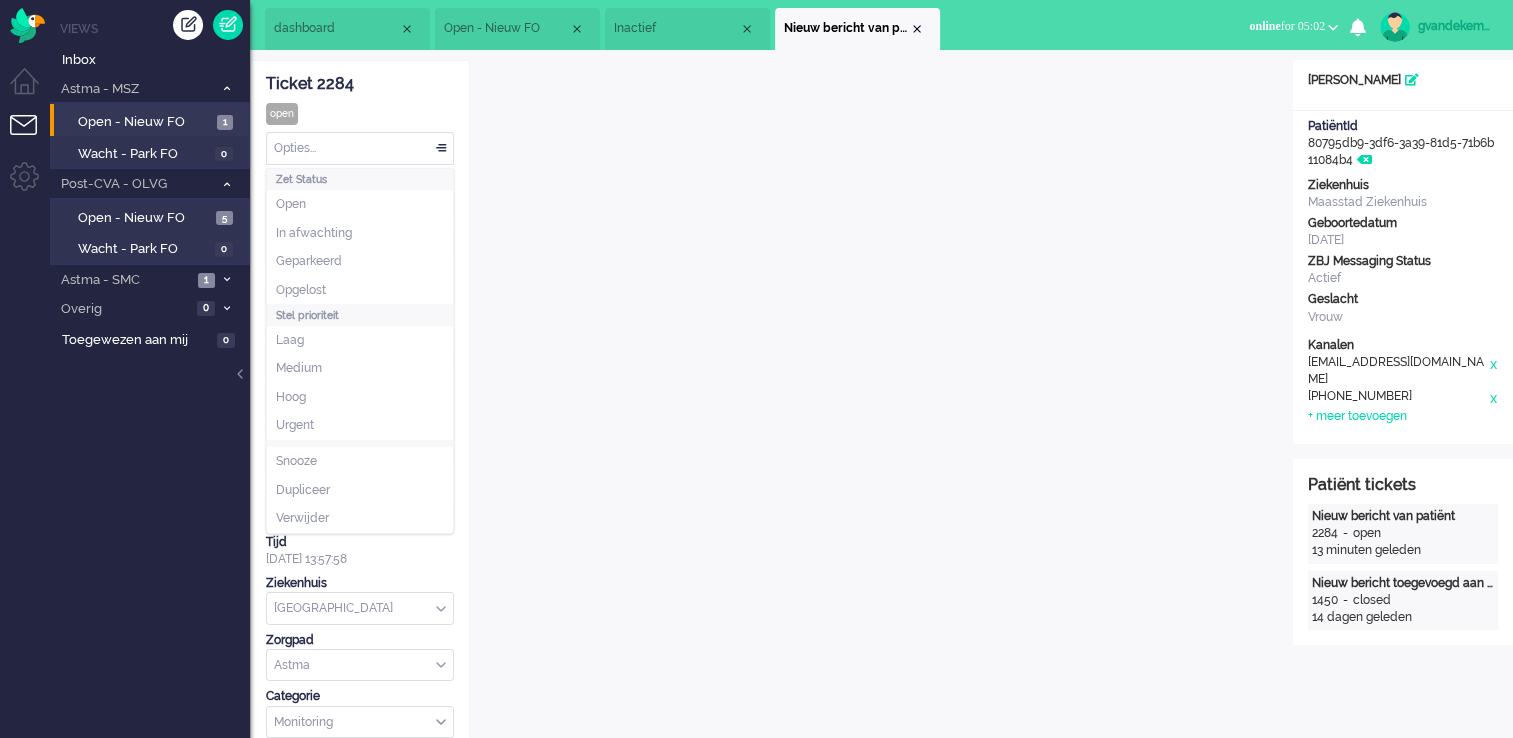 click on "Opties..." at bounding box center (360, 148) 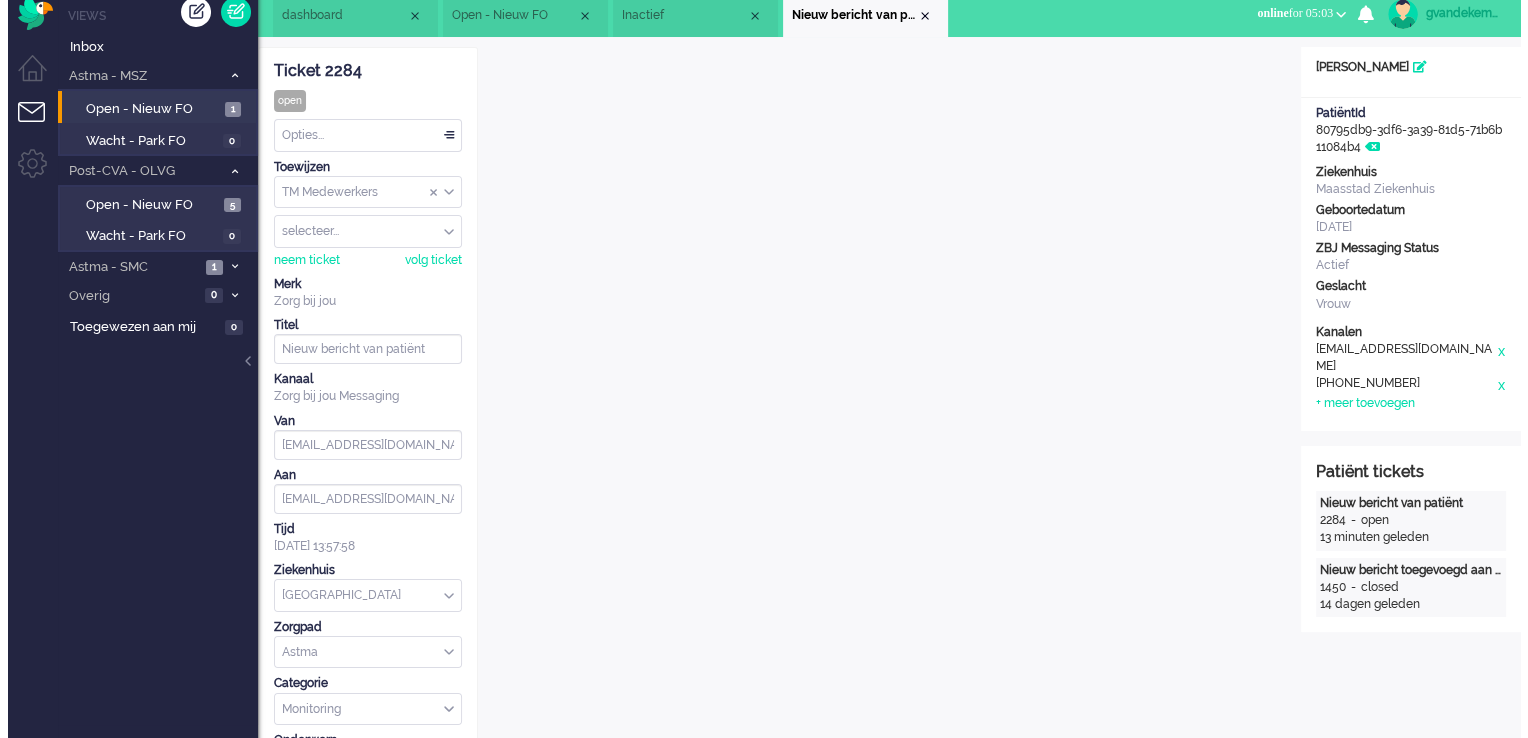 scroll, scrollTop: 0, scrollLeft: 0, axis: both 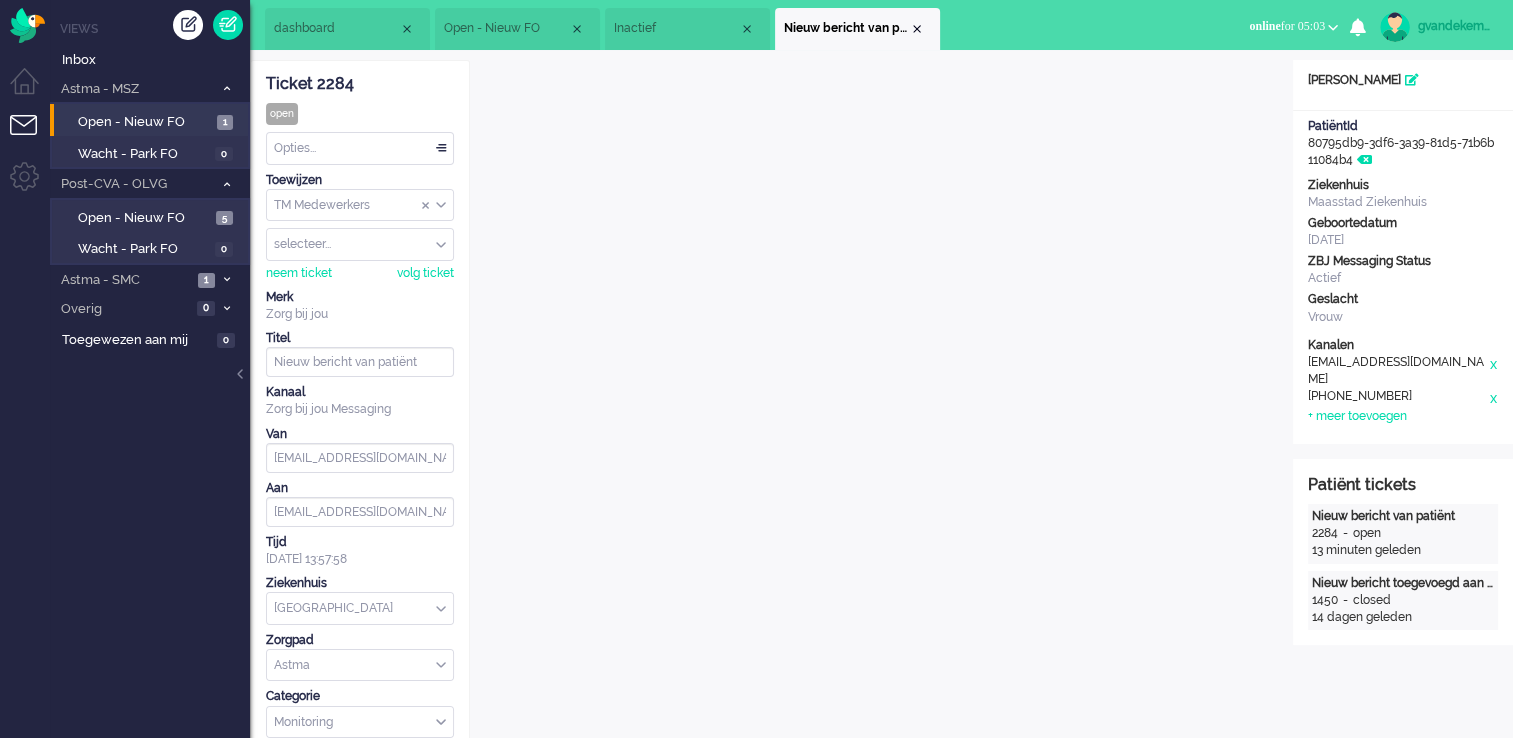 click on "selecteer..." at bounding box center (360, 244) 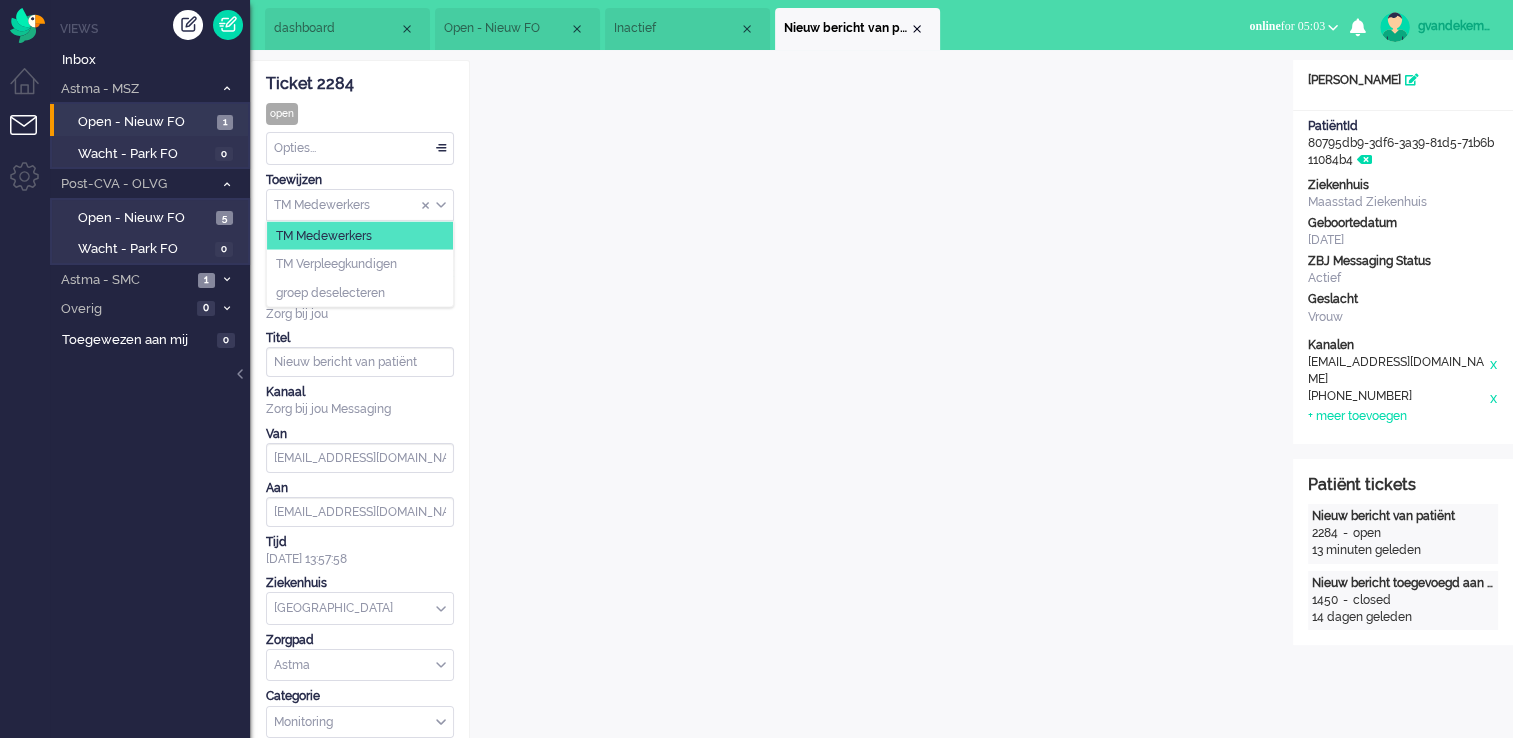 click on "TM Medewerkers" at bounding box center (360, 205) 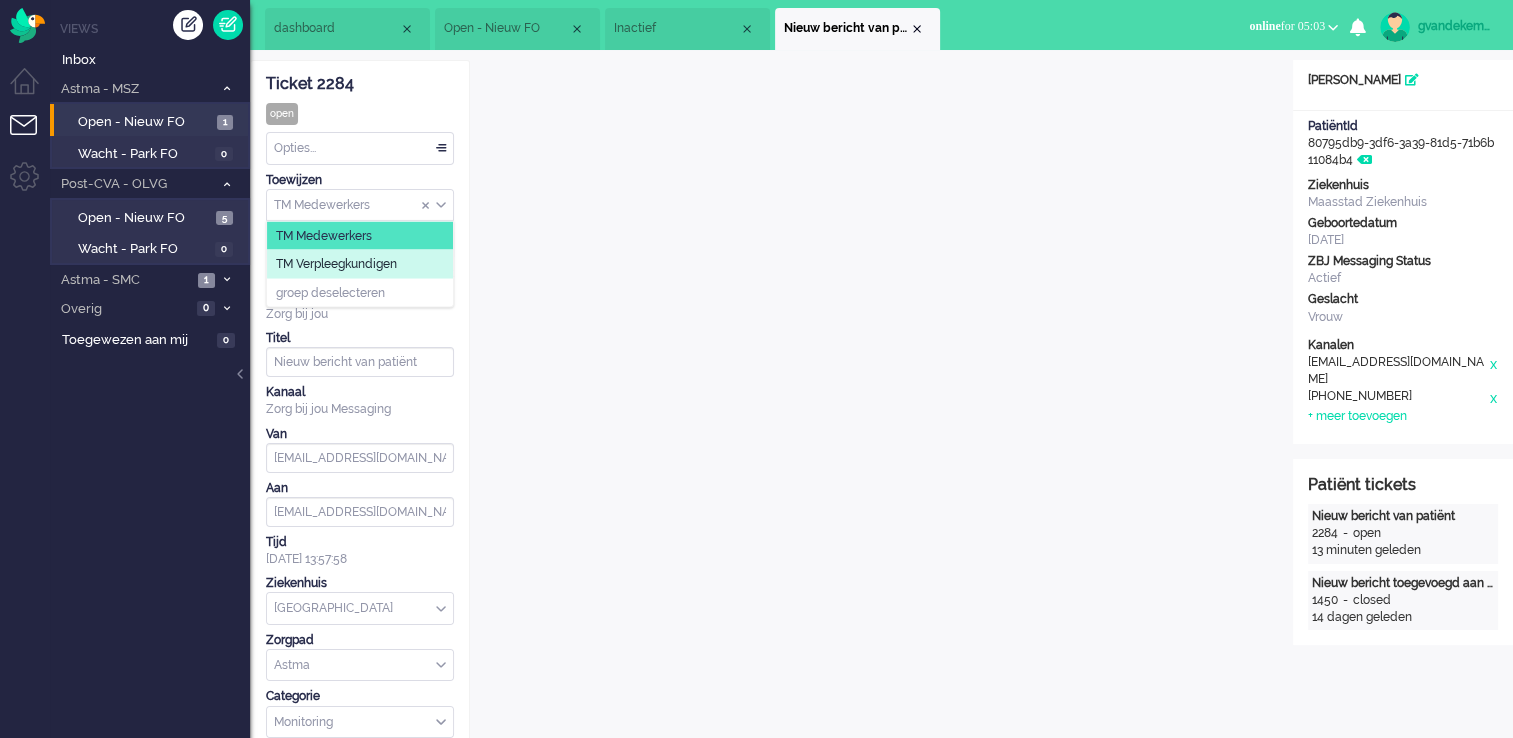 click on "TM Verpleegkundigen" 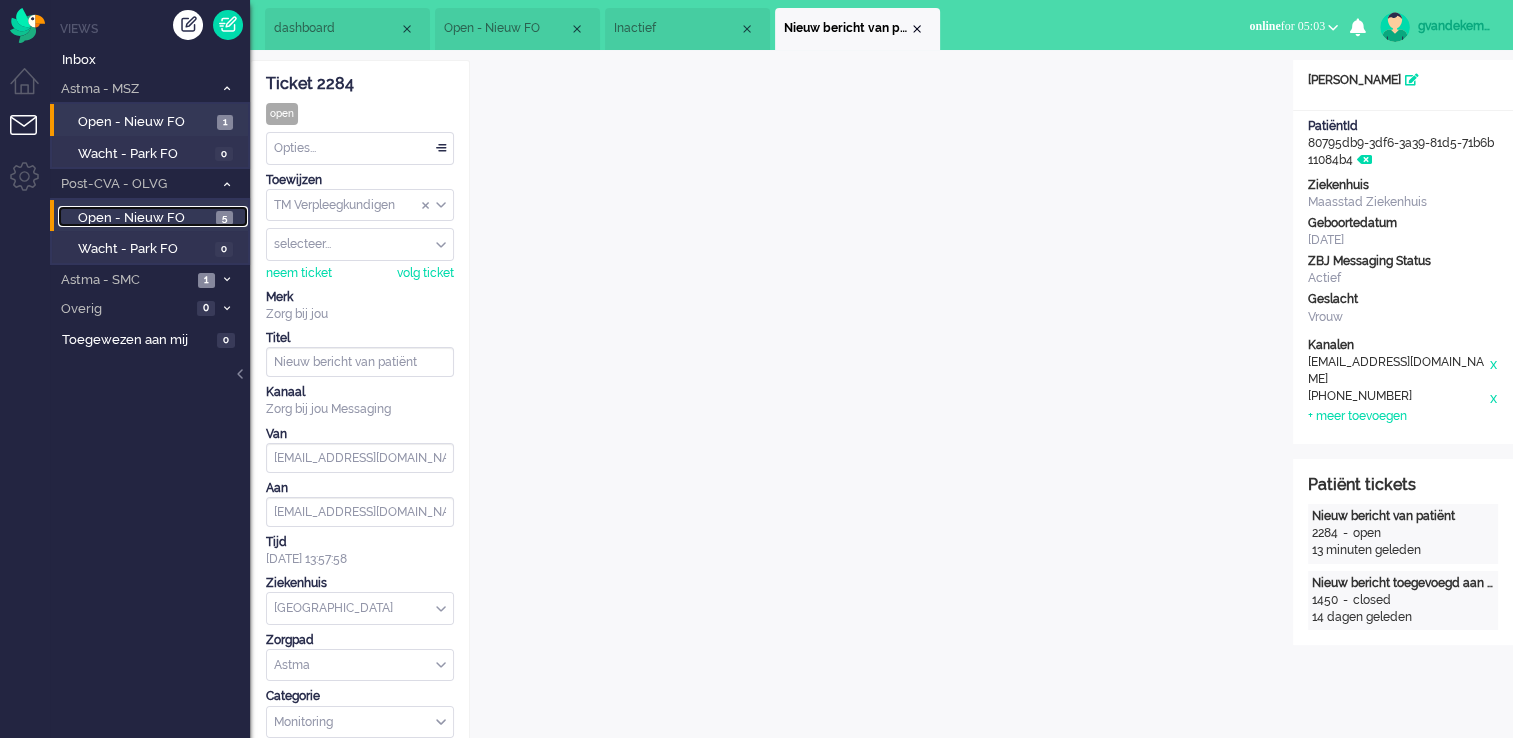 click on "Open - Nieuw FO" at bounding box center [144, 218] 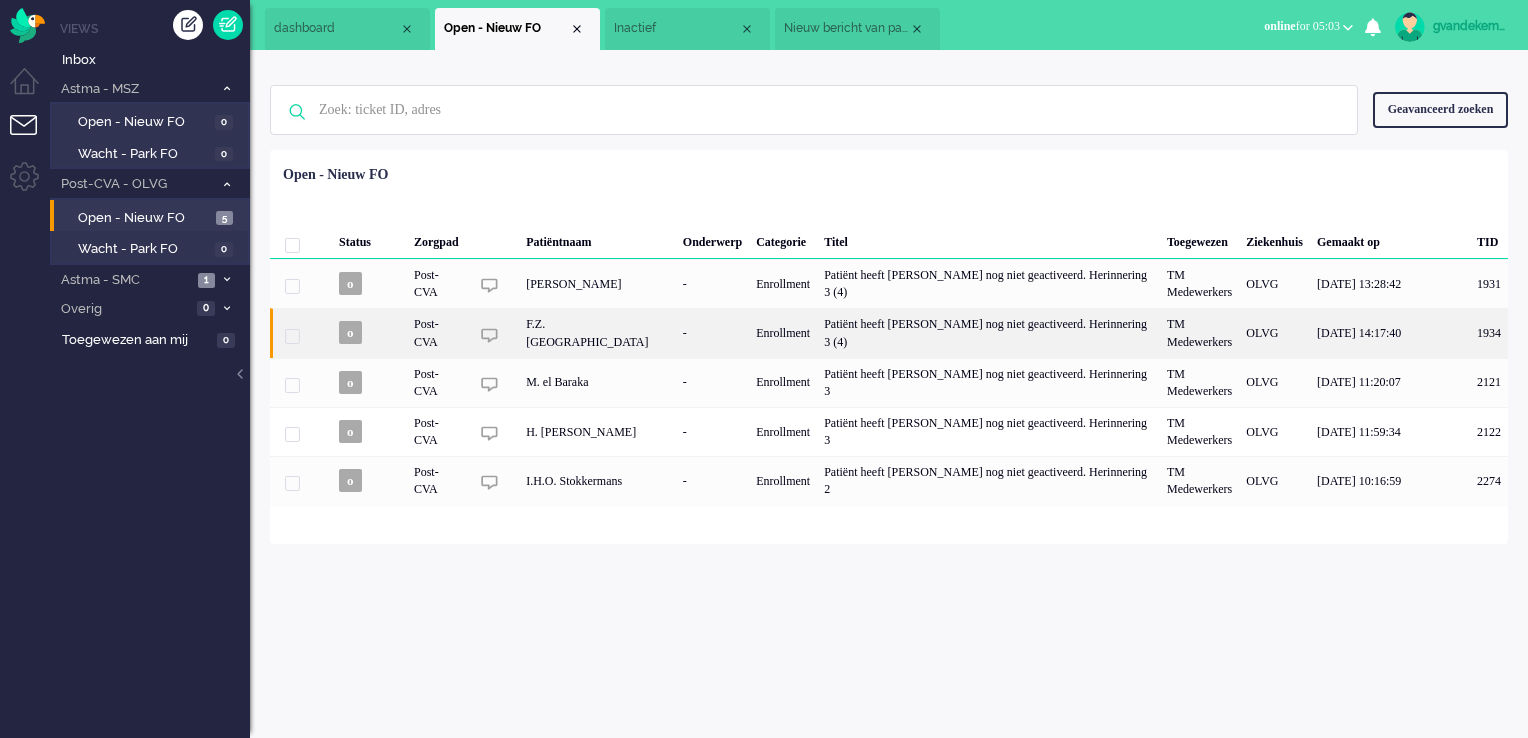 click on "Enrollment" 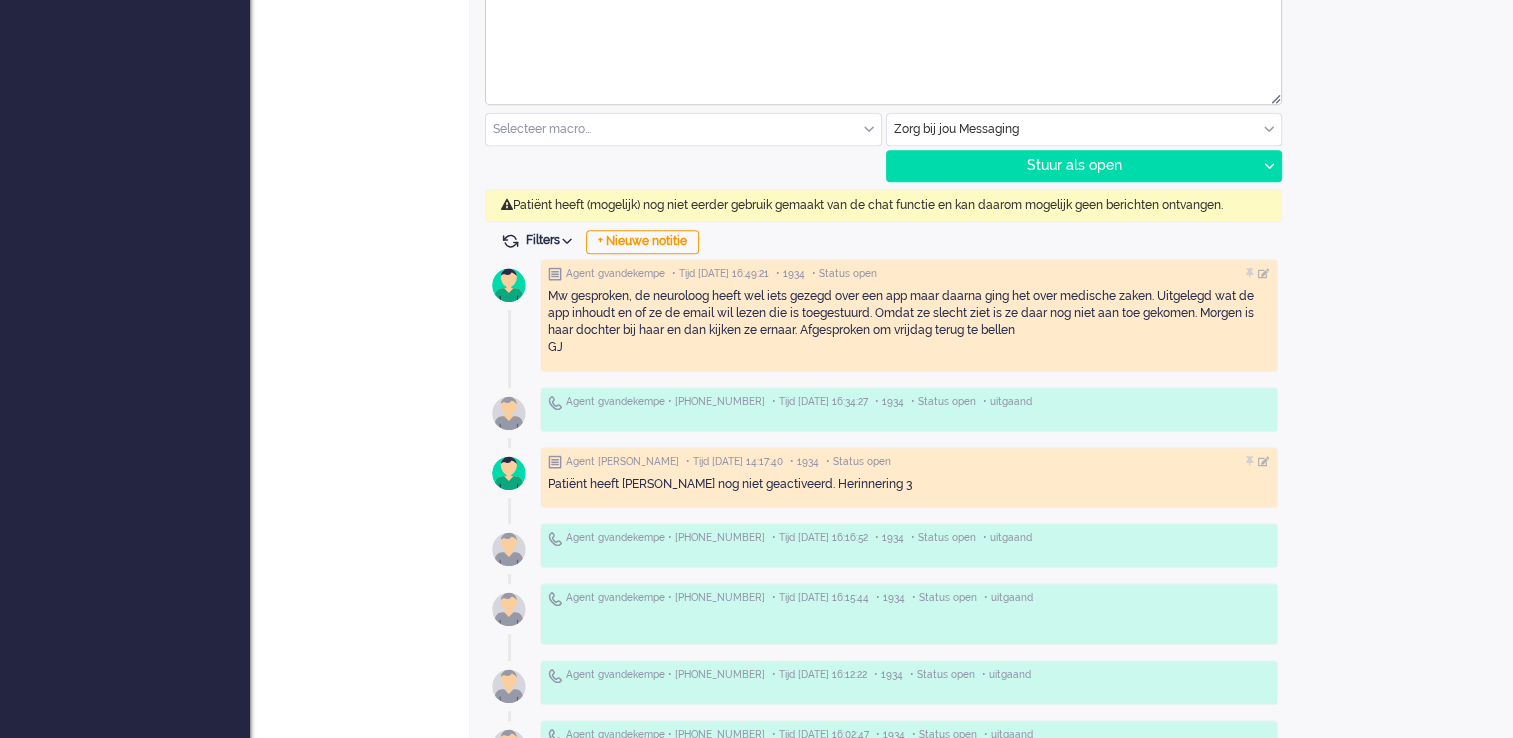 scroll, scrollTop: 1050, scrollLeft: 0, axis: vertical 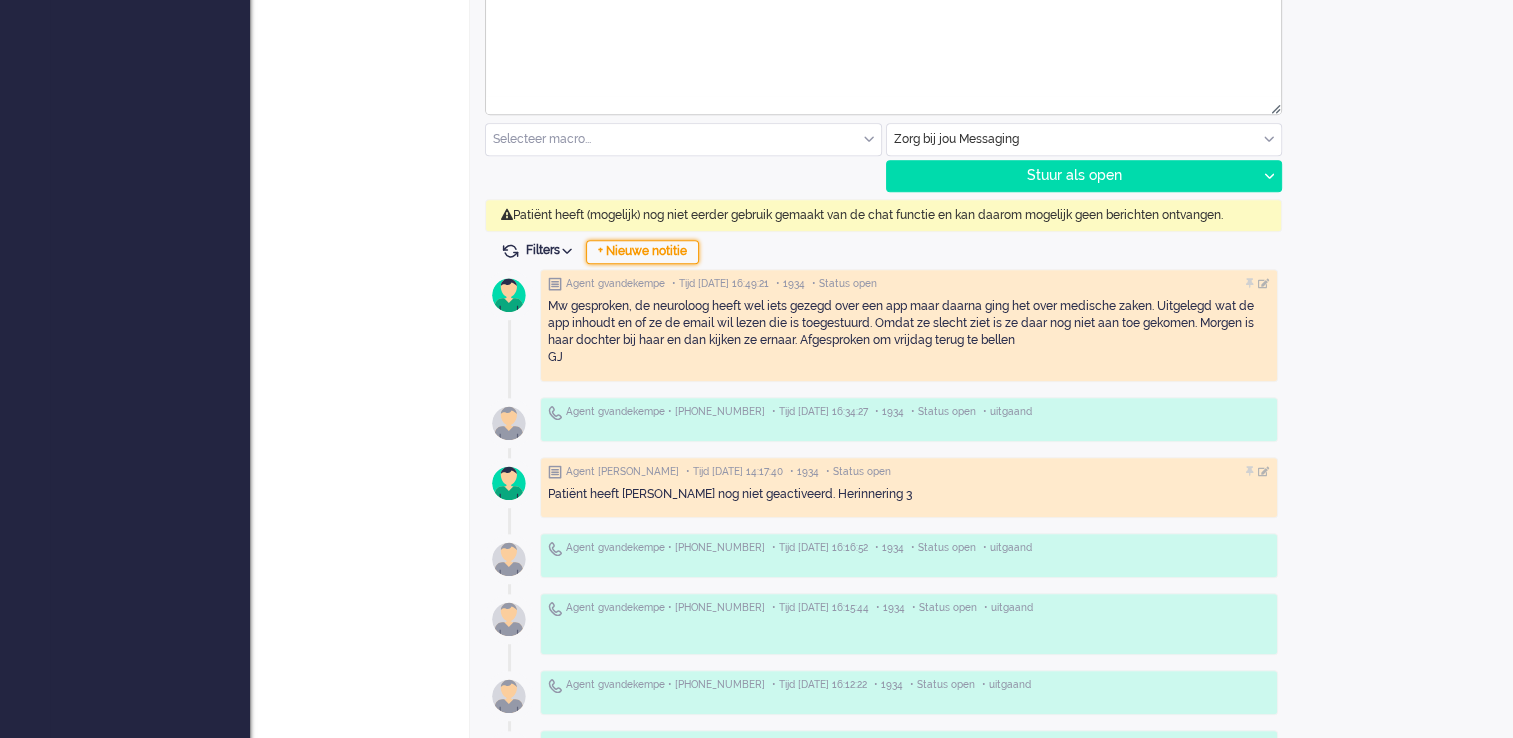 click on "+ Nieuwe notitie" at bounding box center [642, 252] 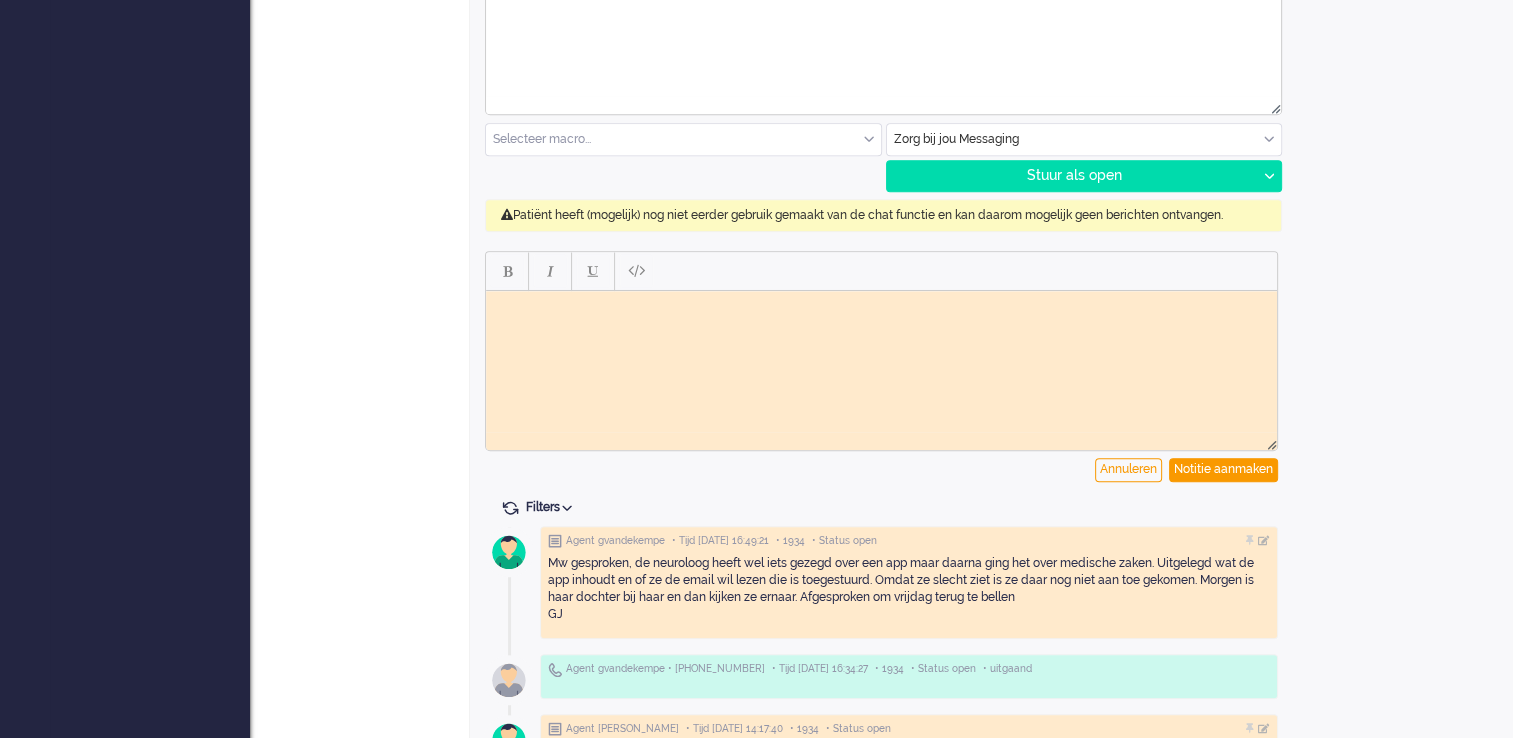 scroll, scrollTop: 0, scrollLeft: 0, axis: both 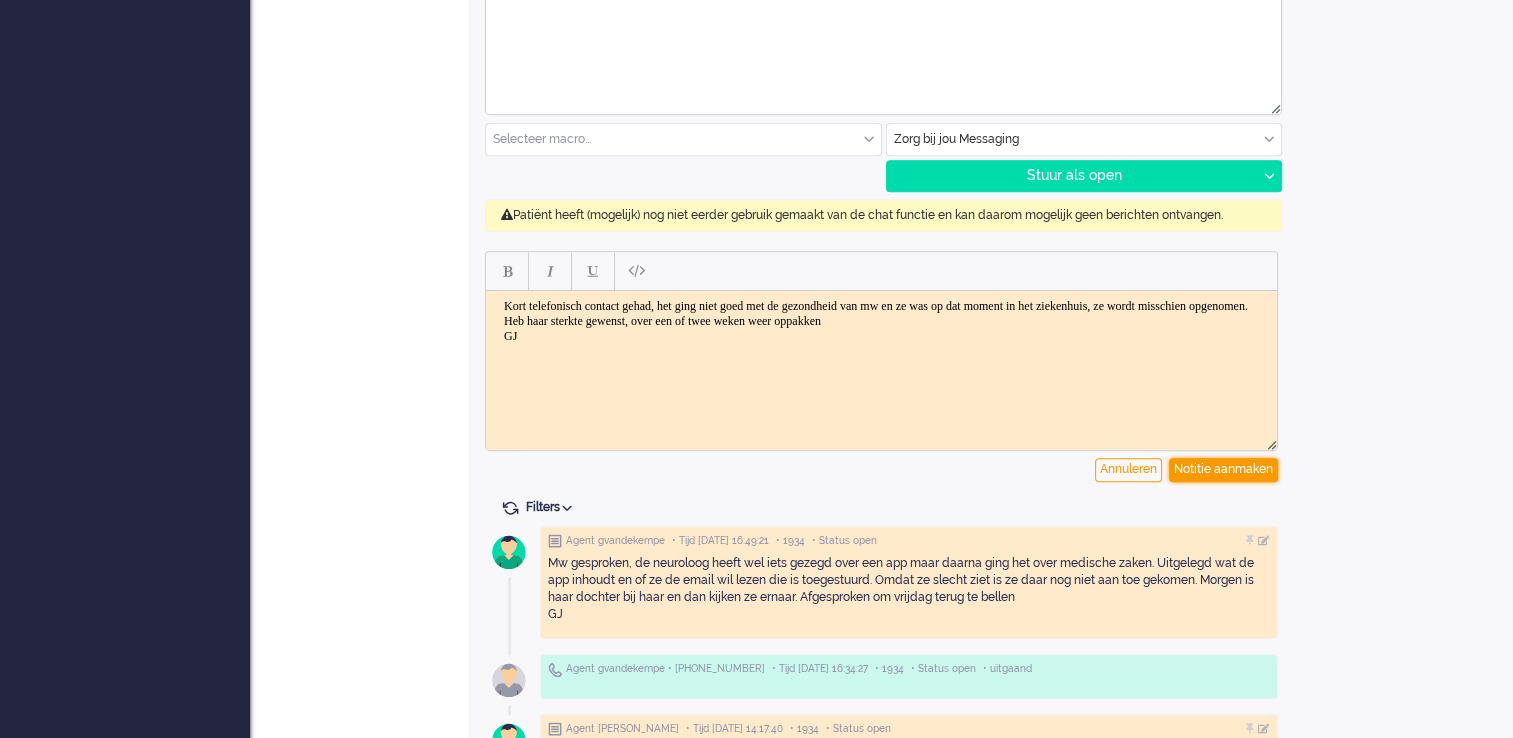 click on "Notitie aanmaken" at bounding box center [1223, 470] 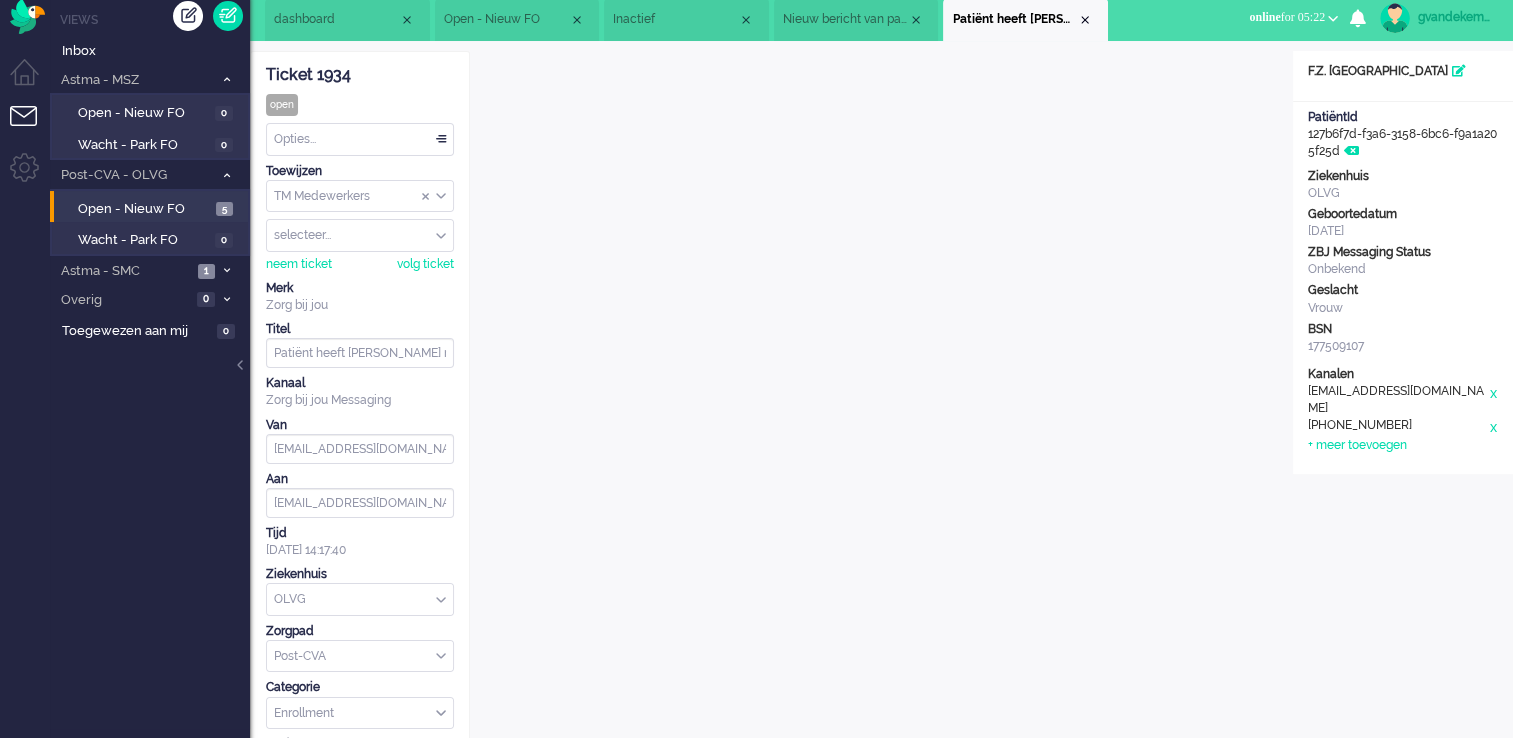 scroll, scrollTop: 0, scrollLeft: 0, axis: both 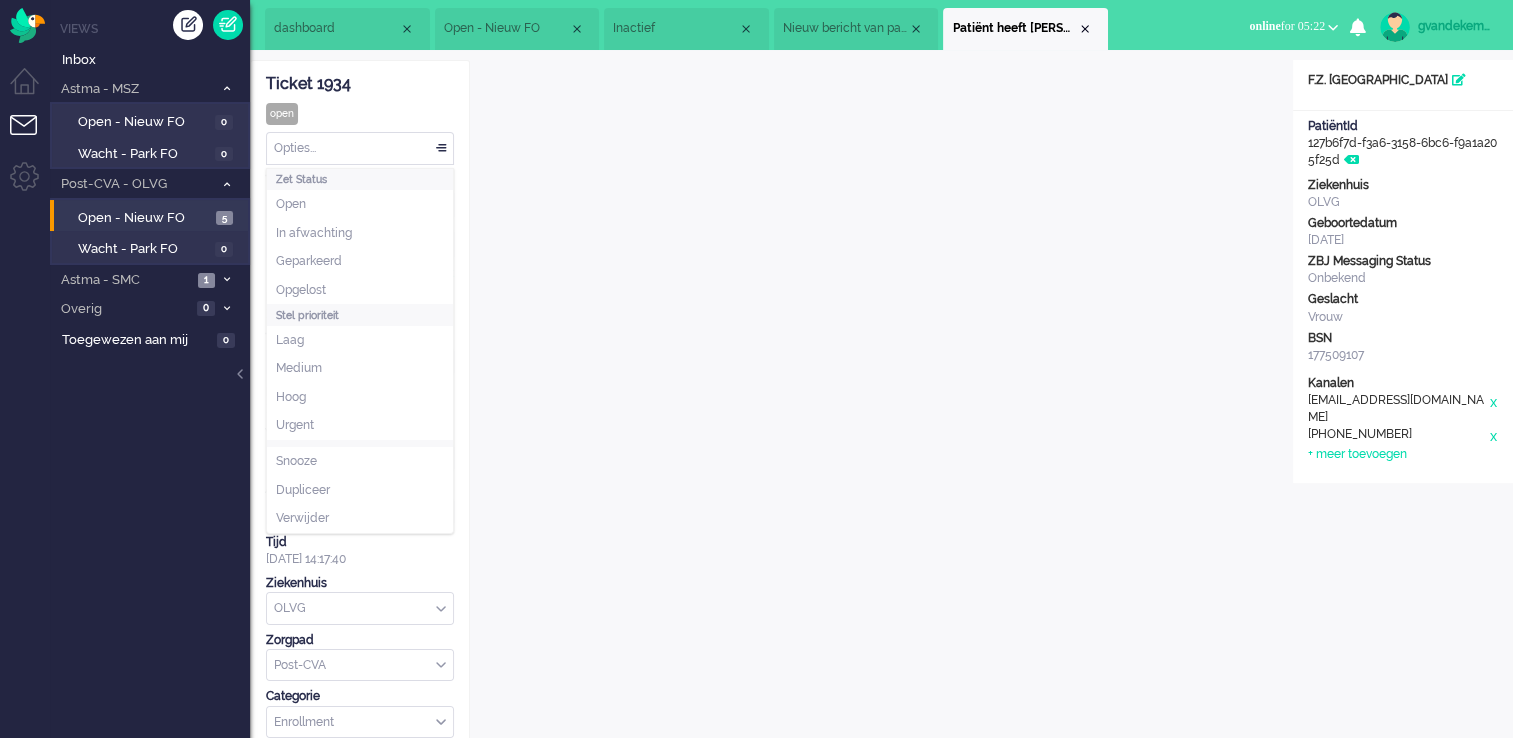 click on "Opties..." at bounding box center [360, 148] 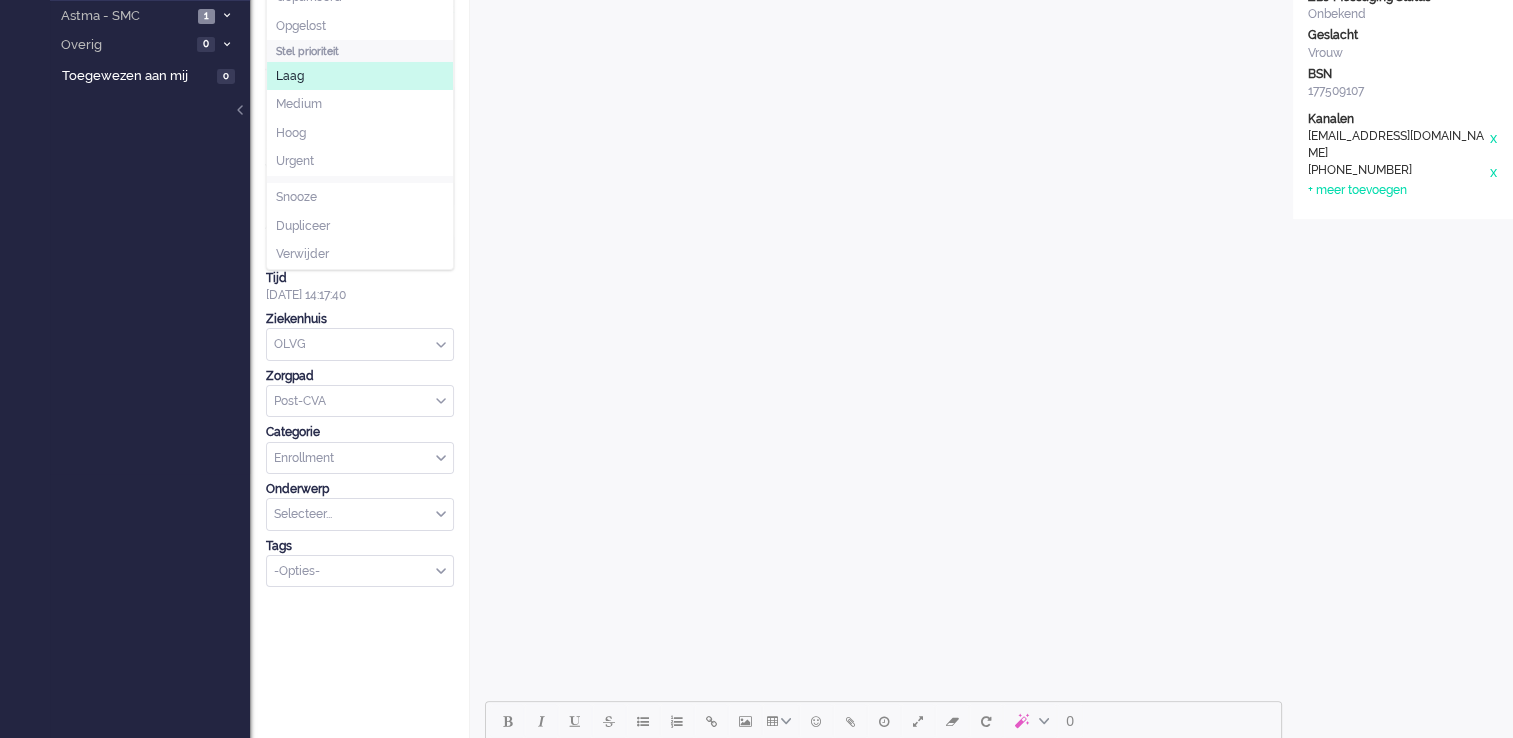 scroll, scrollTop: 300, scrollLeft: 0, axis: vertical 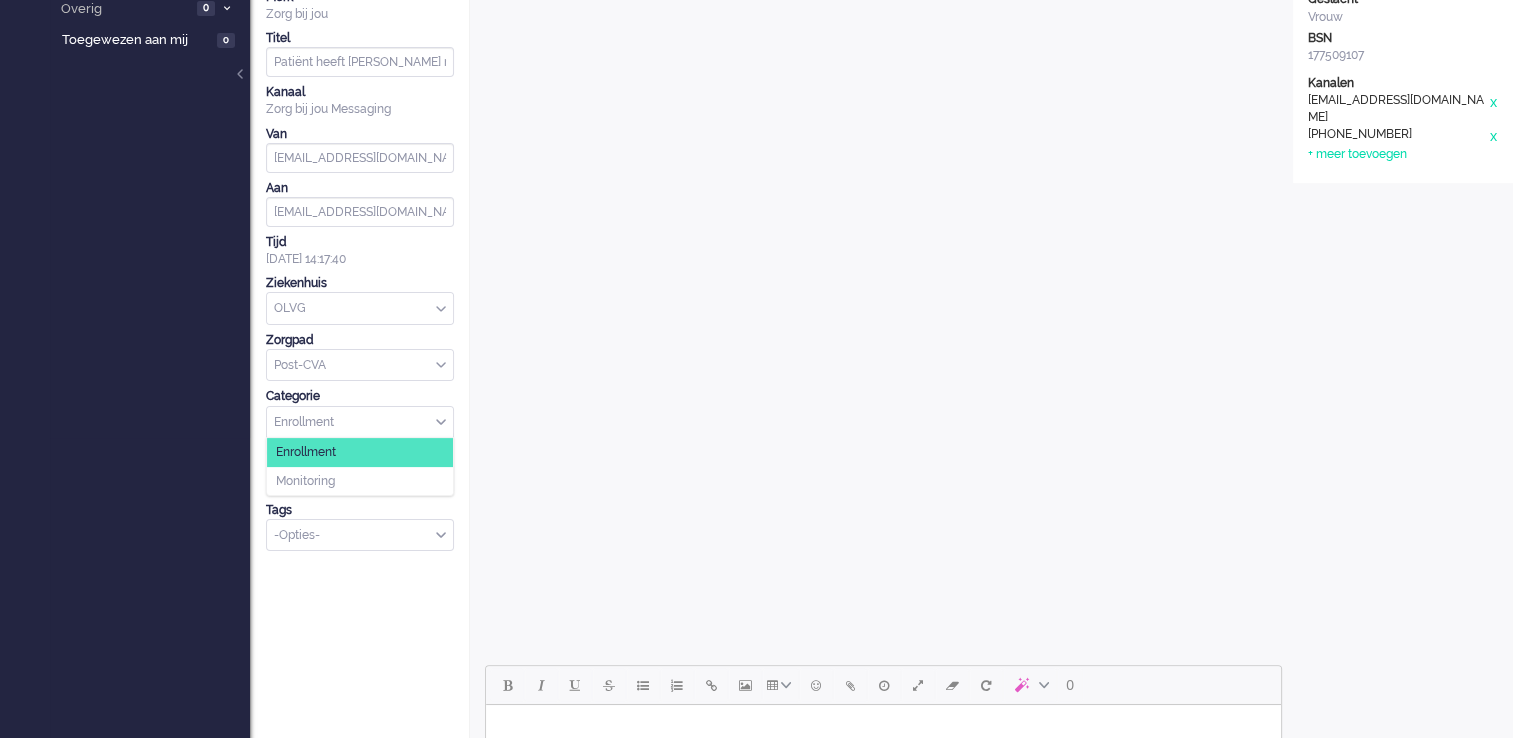 click on "Enrollment" at bounding box center [360, 422] 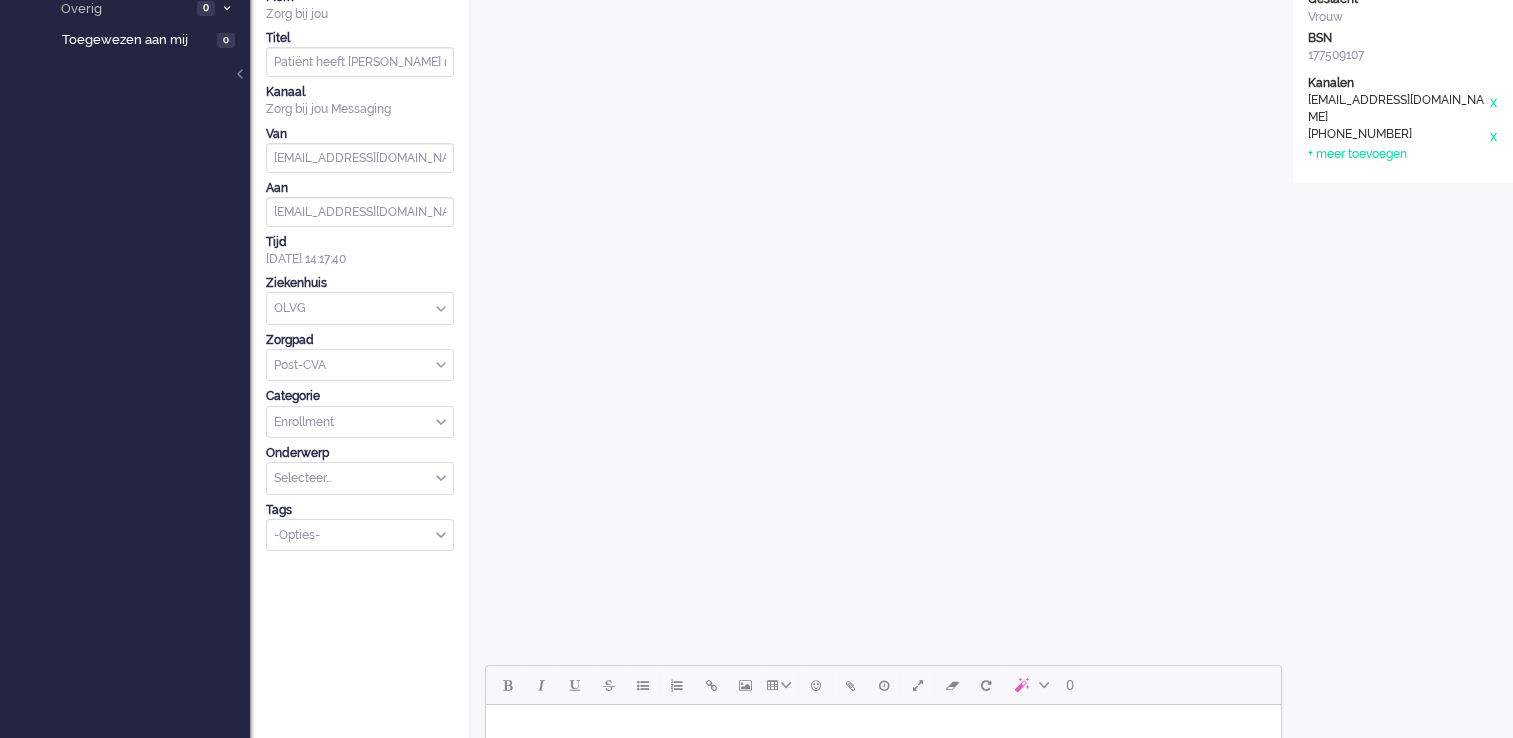 click on "Enrollment" at bounding box center (360, 422) 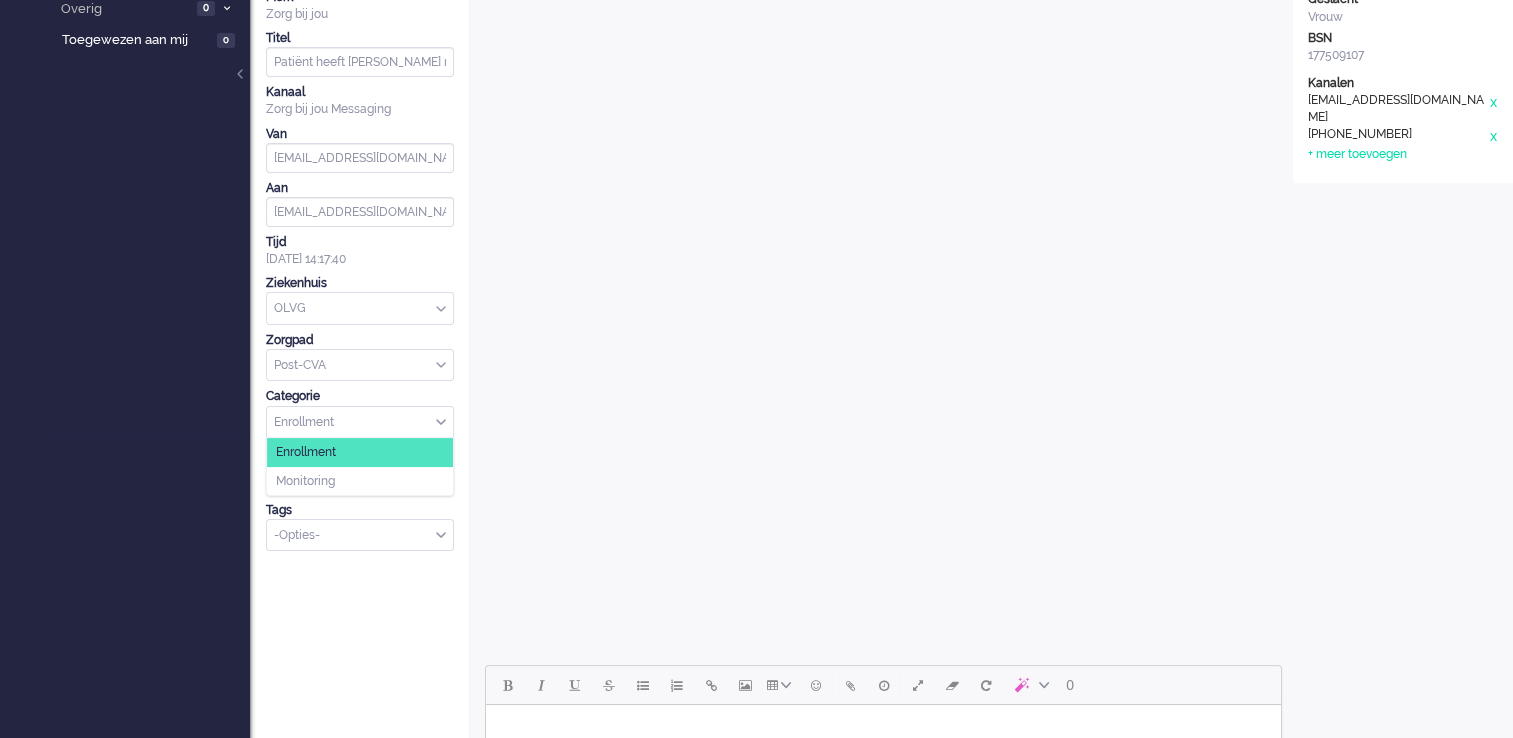 click 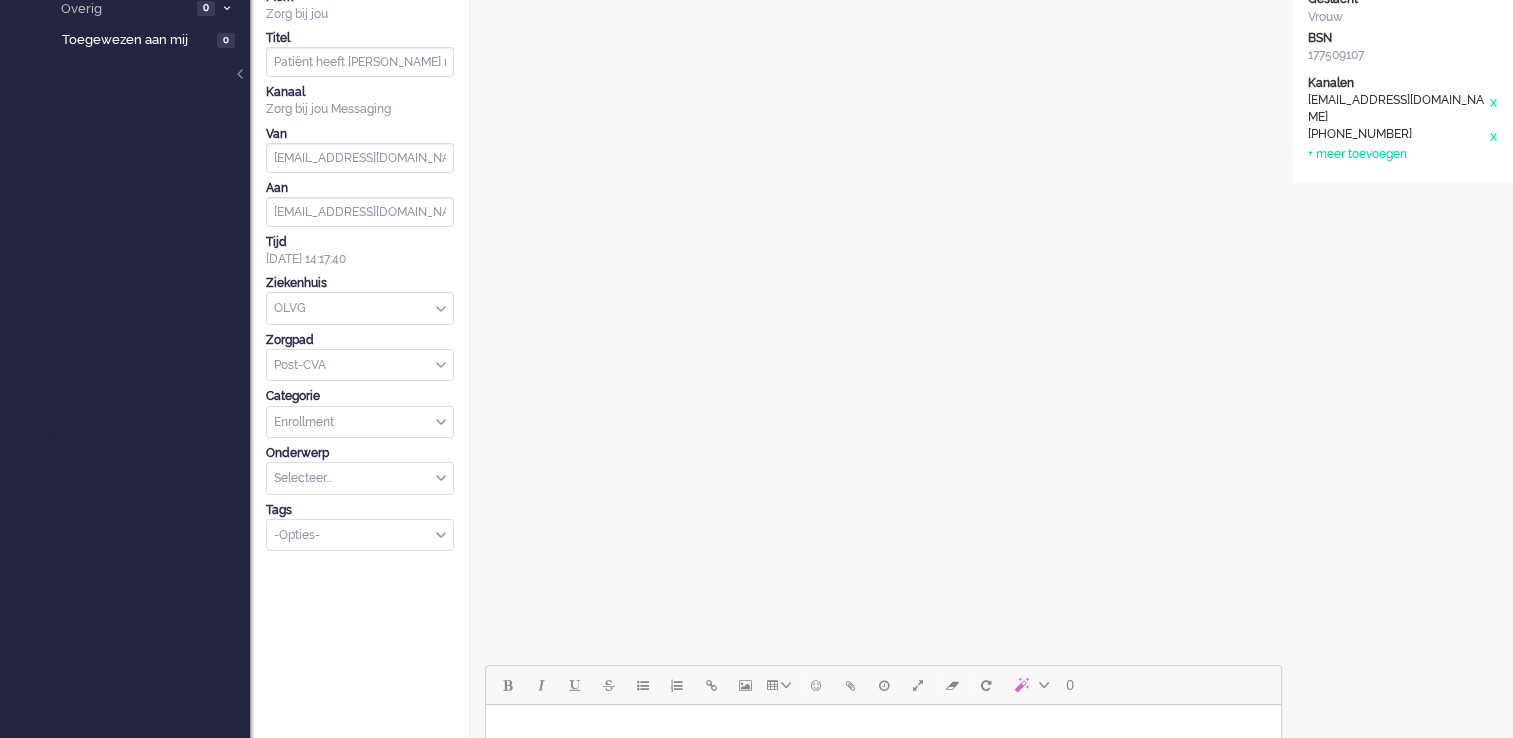click on "-Opties-" at bounding box center (360, 535) 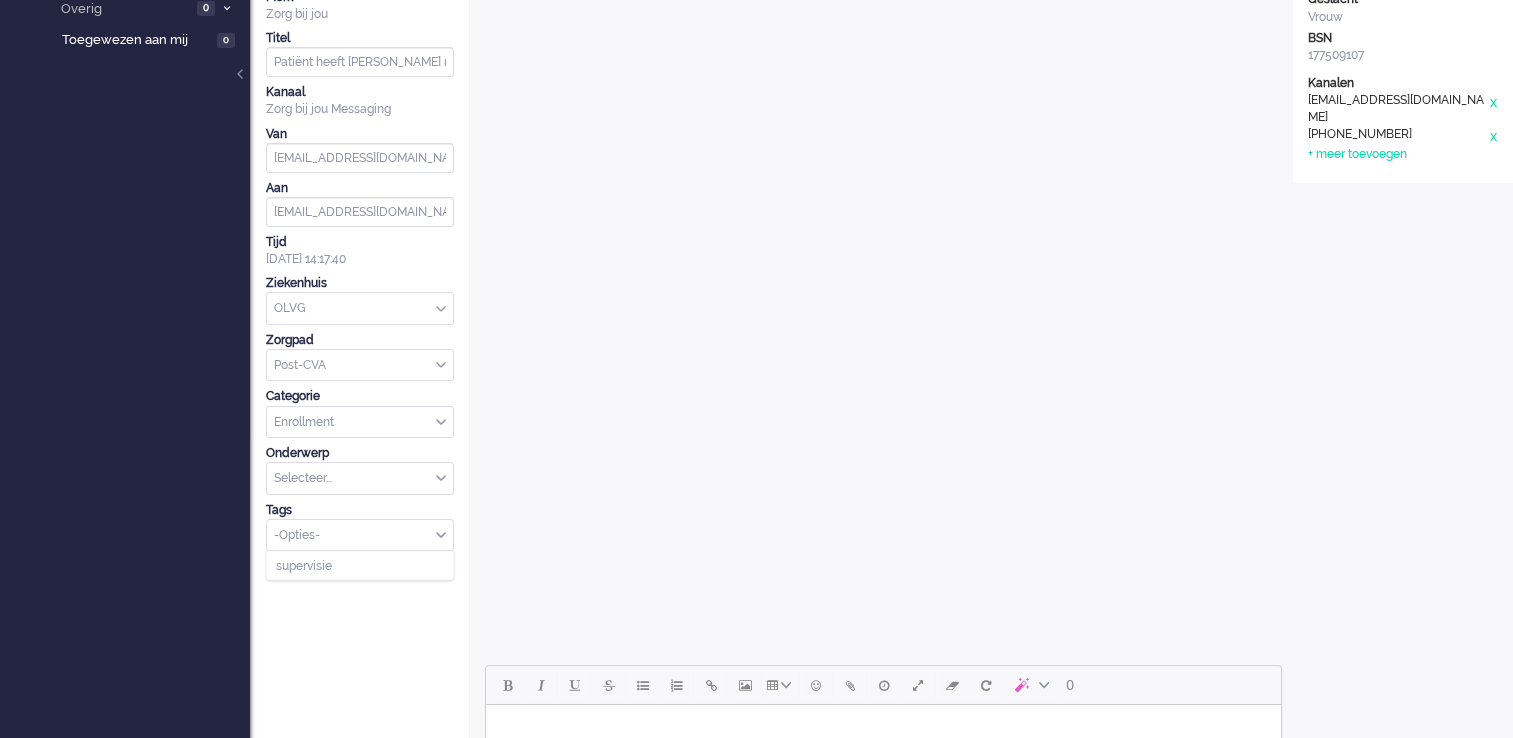 click 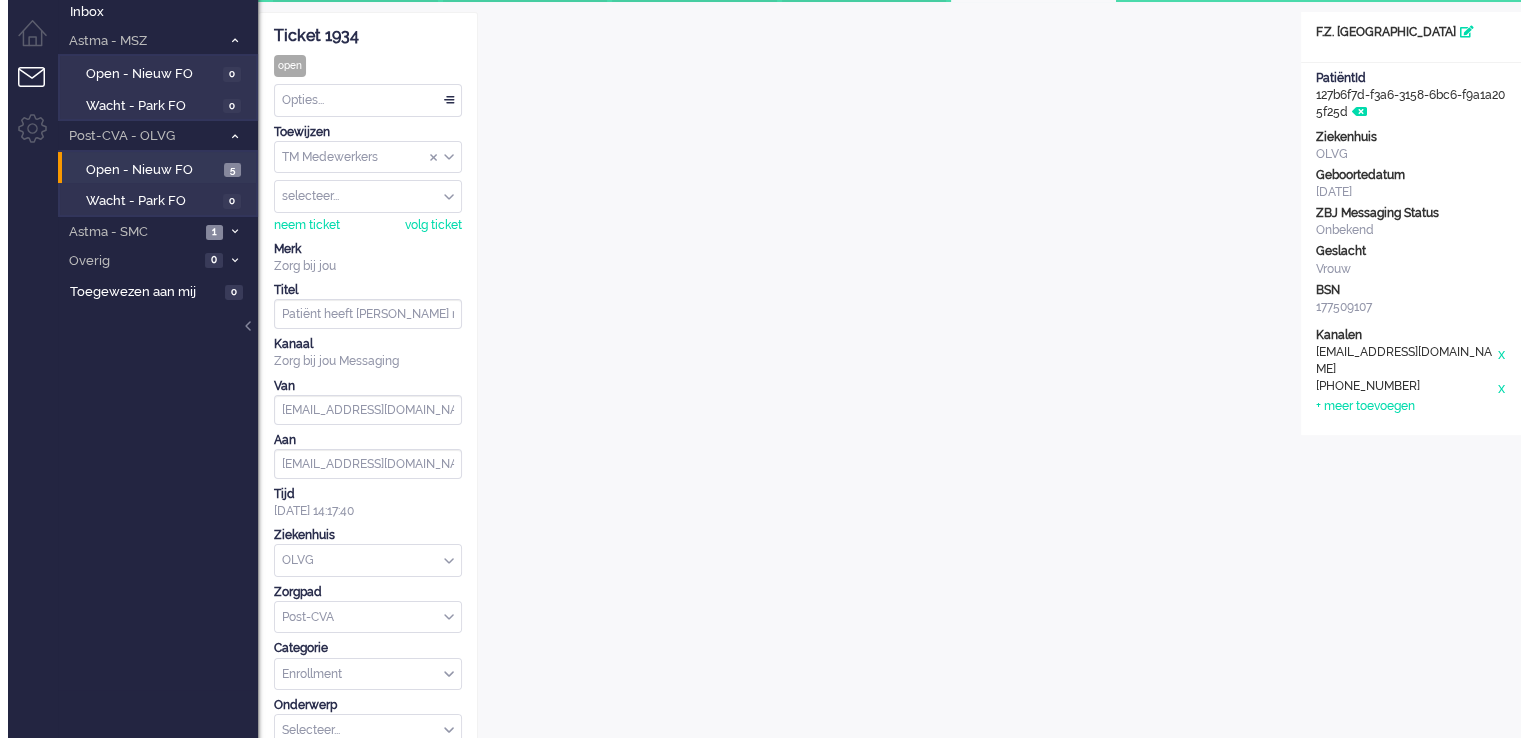scroll, scrollTop: 0, scrollLeft: 0, axis: both 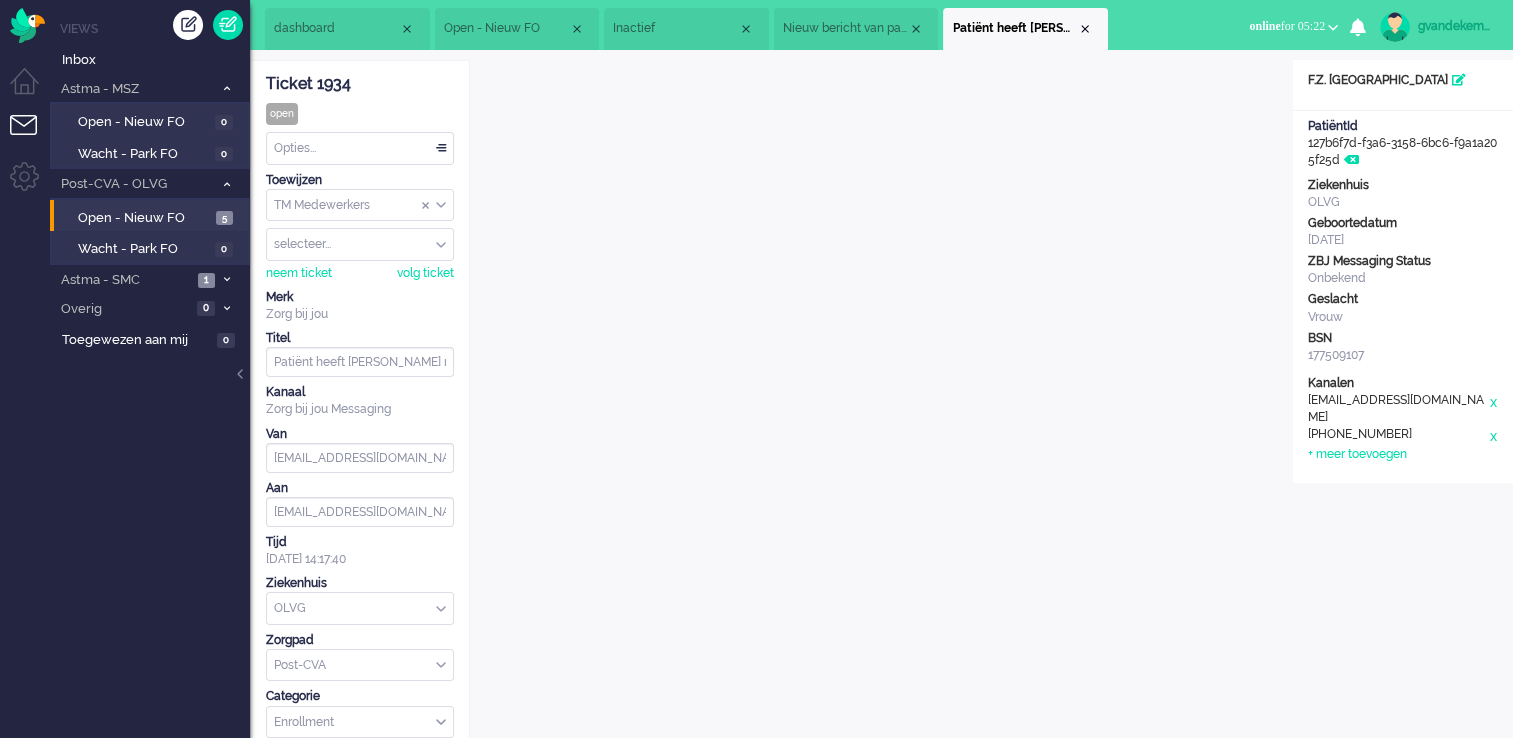 click on "Opties..." at bounding box center [360, 148] 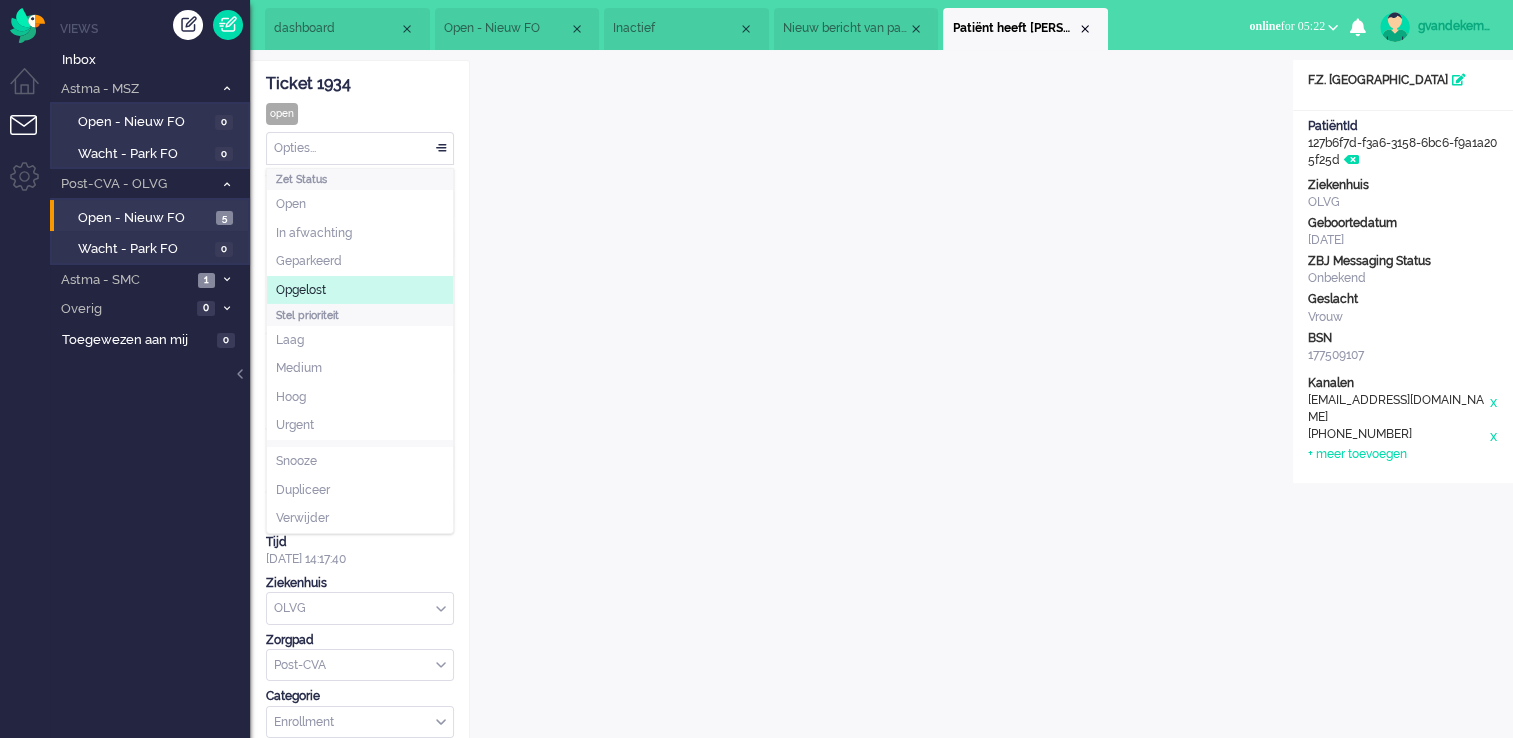 click on "Opgelost" 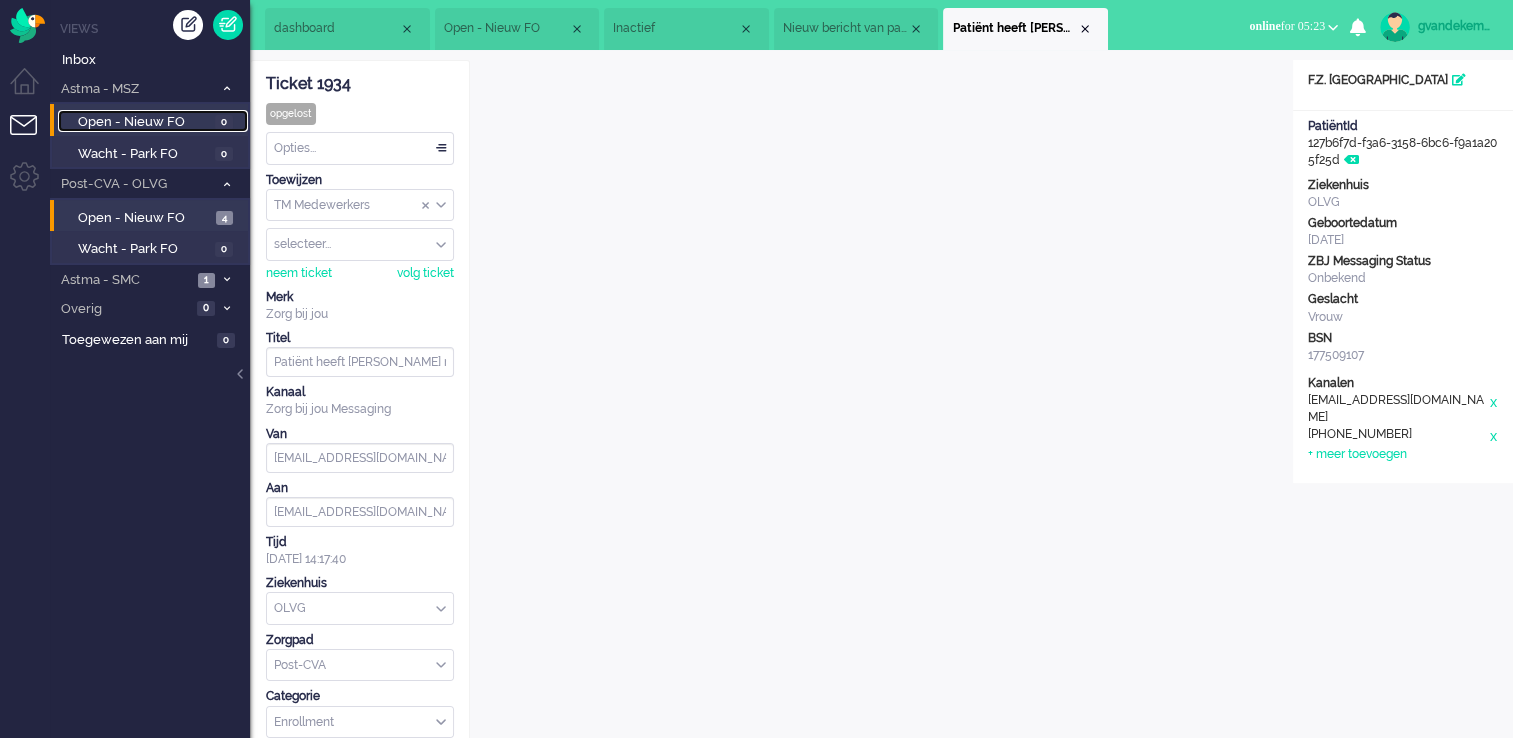 click on "Open - Nieuw FO" at bounding box center (144, 122) 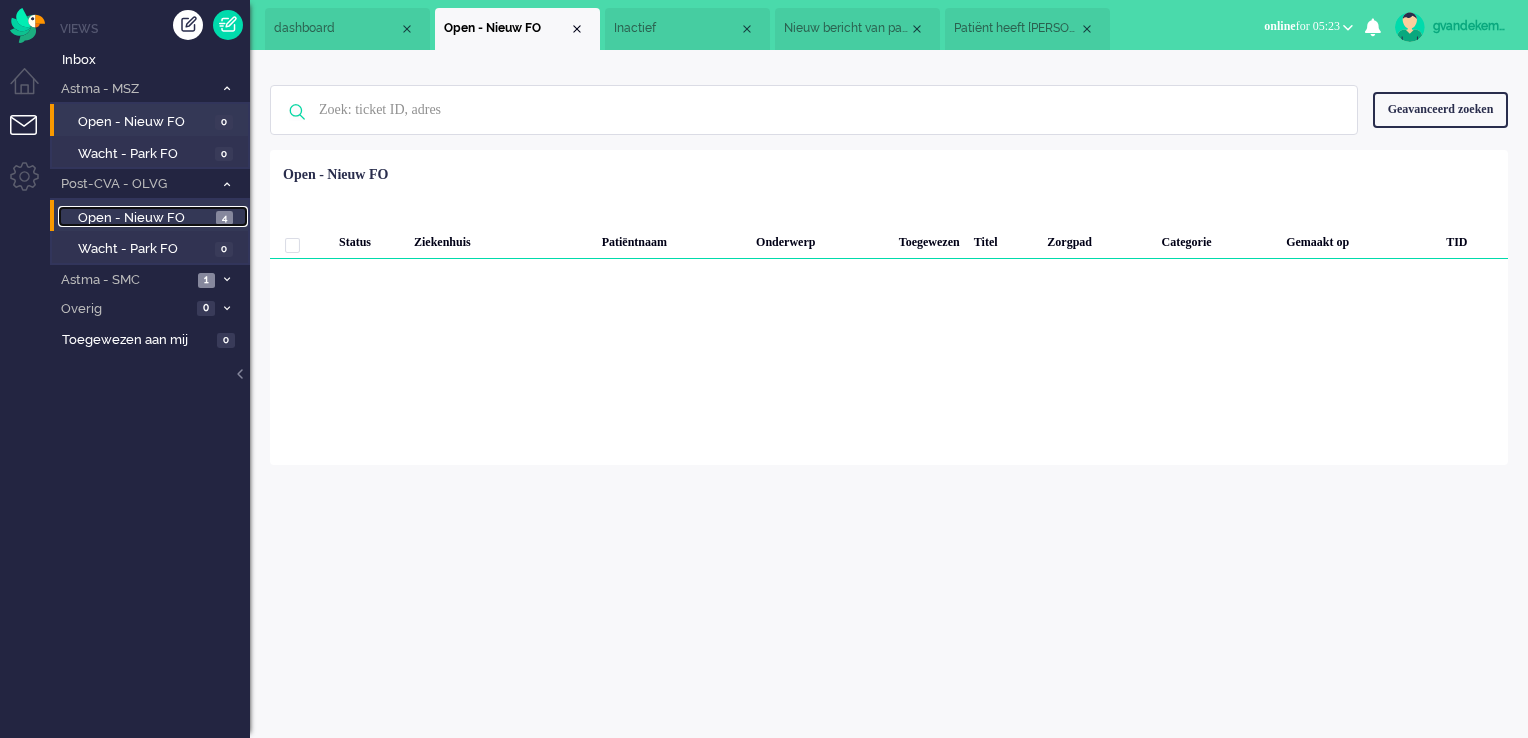click on "Open - Nieuw FO" at bounding box center (144, 218) 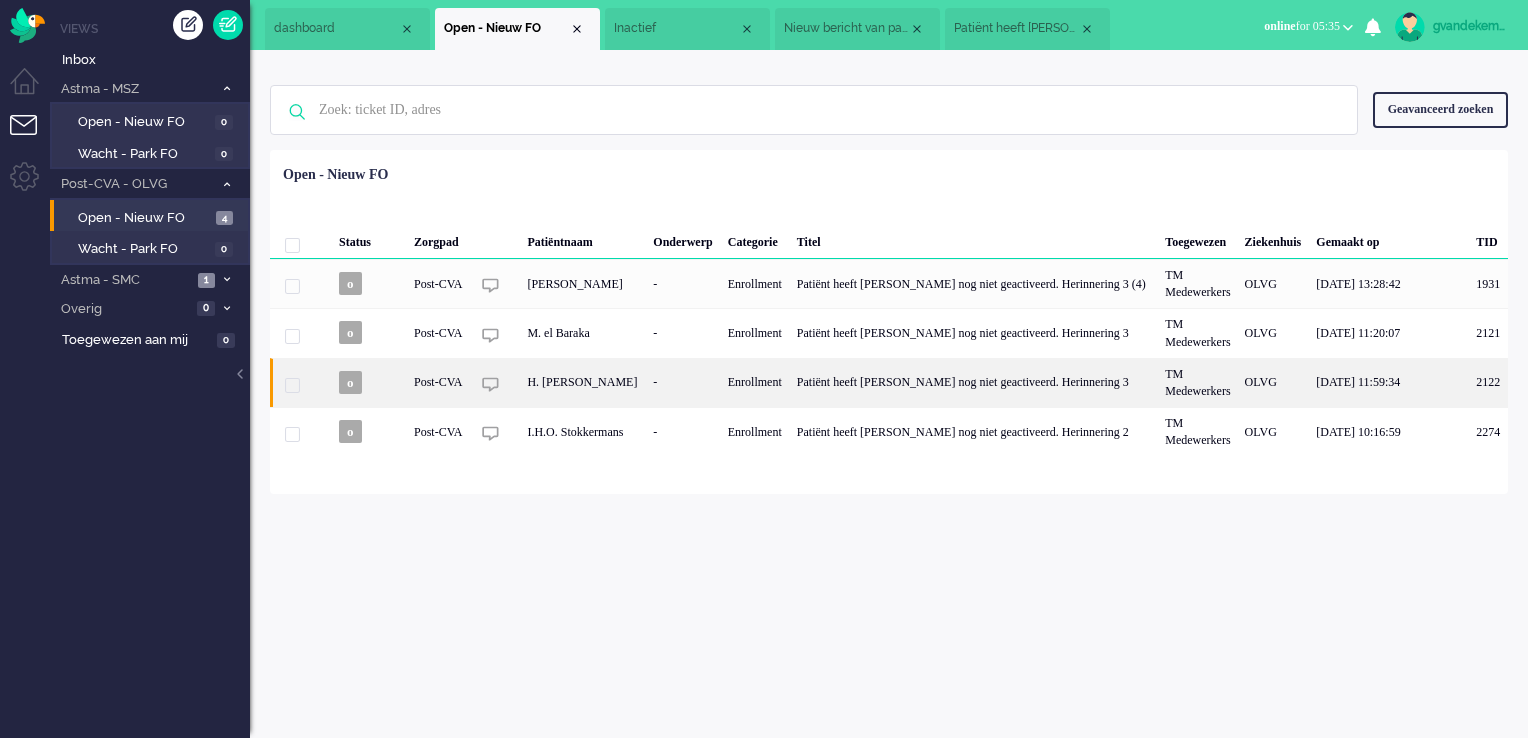 click on "H. [PERSON_NAME]" 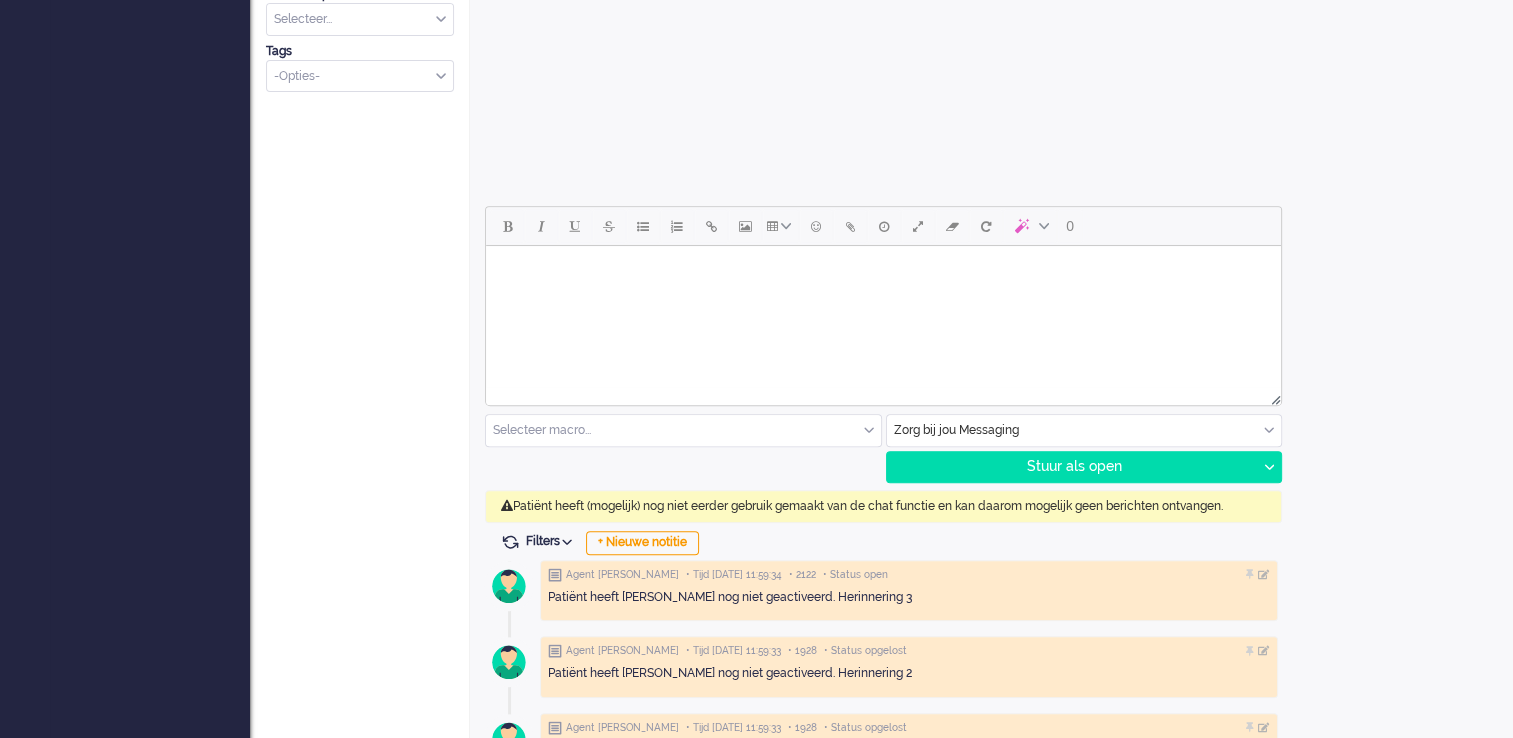 scroll, scrollTop: 808, scrollLeft: 0, axis: vertical 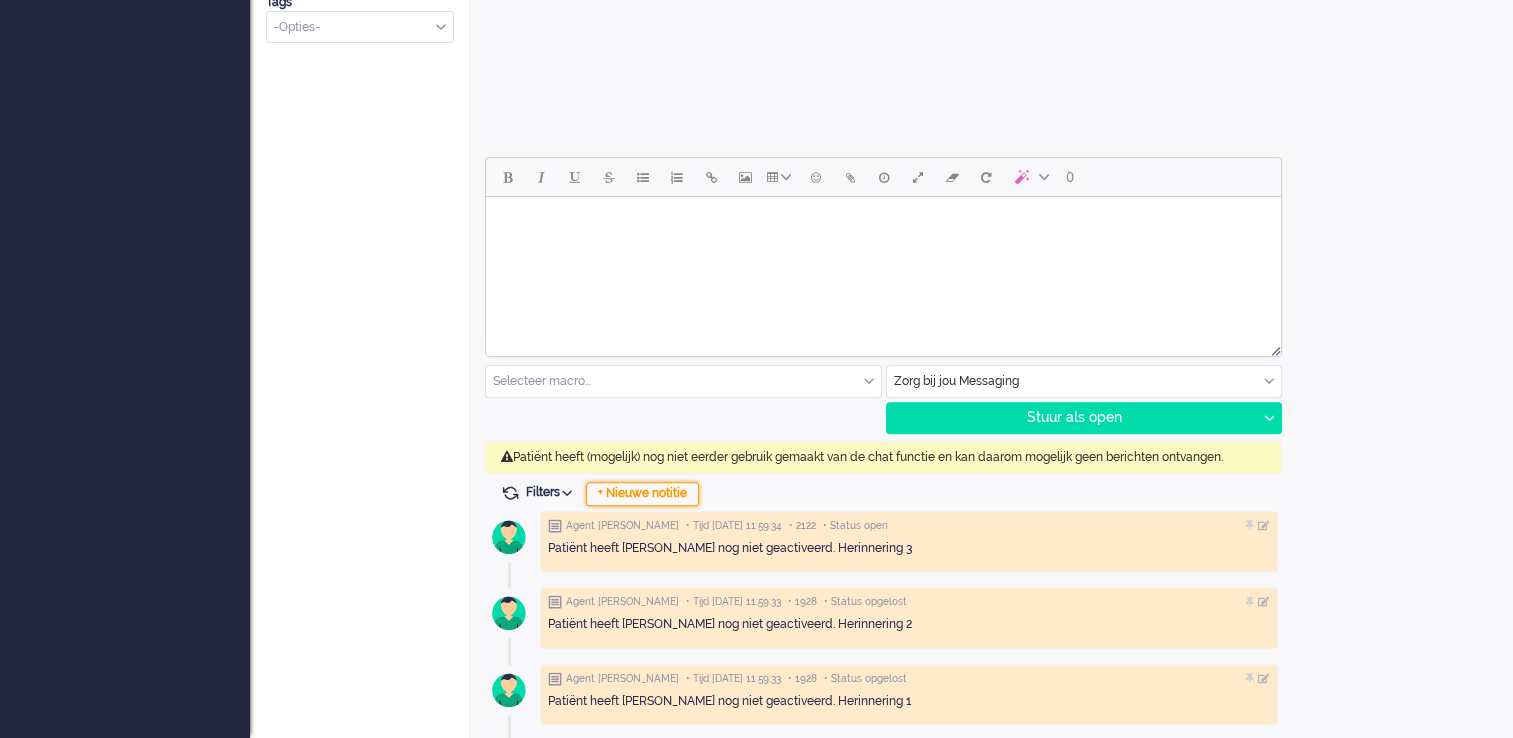 click on "+ Nieuwe notitie" at bounding box center [642, 494] 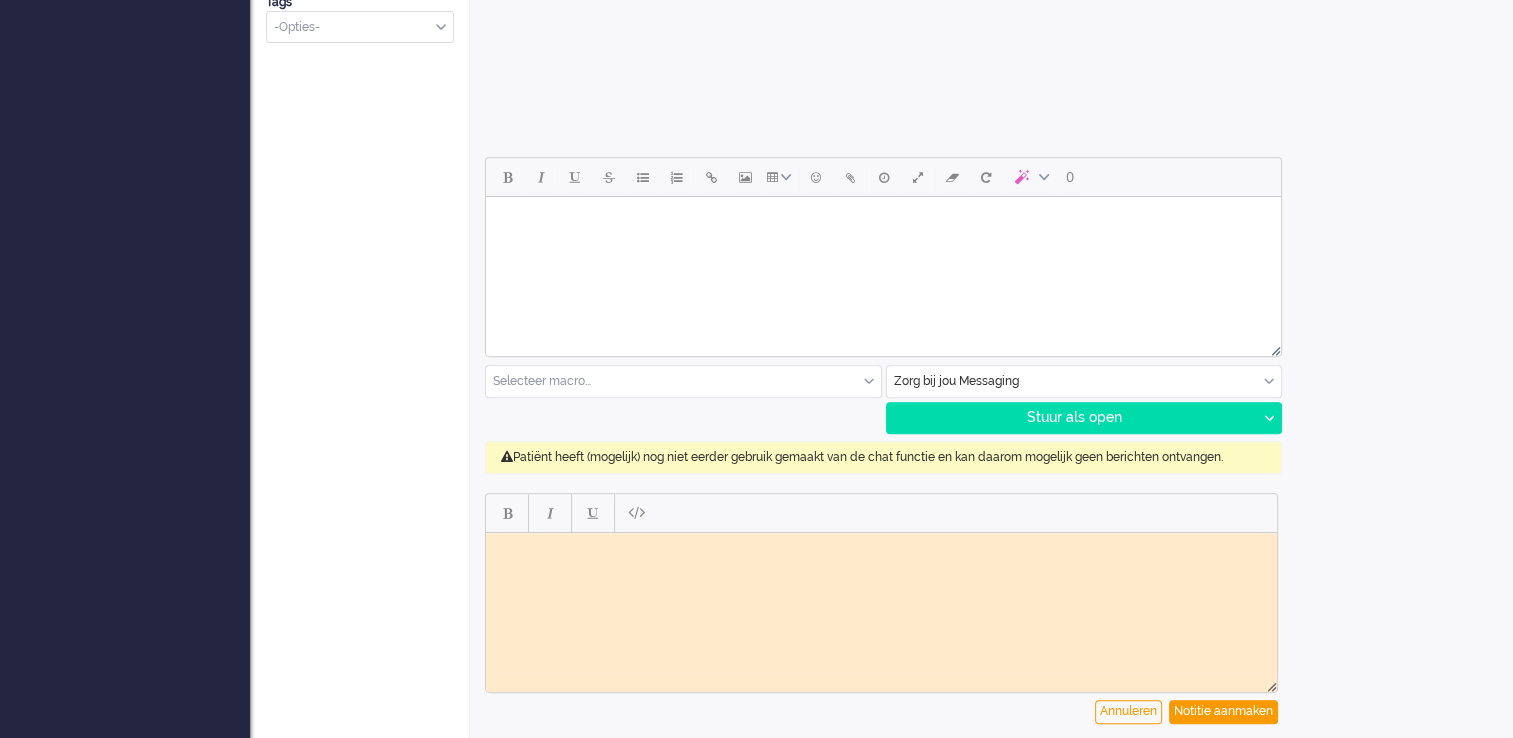 scroll, scrollTop: 0, scrollLeft: 0, axis: both 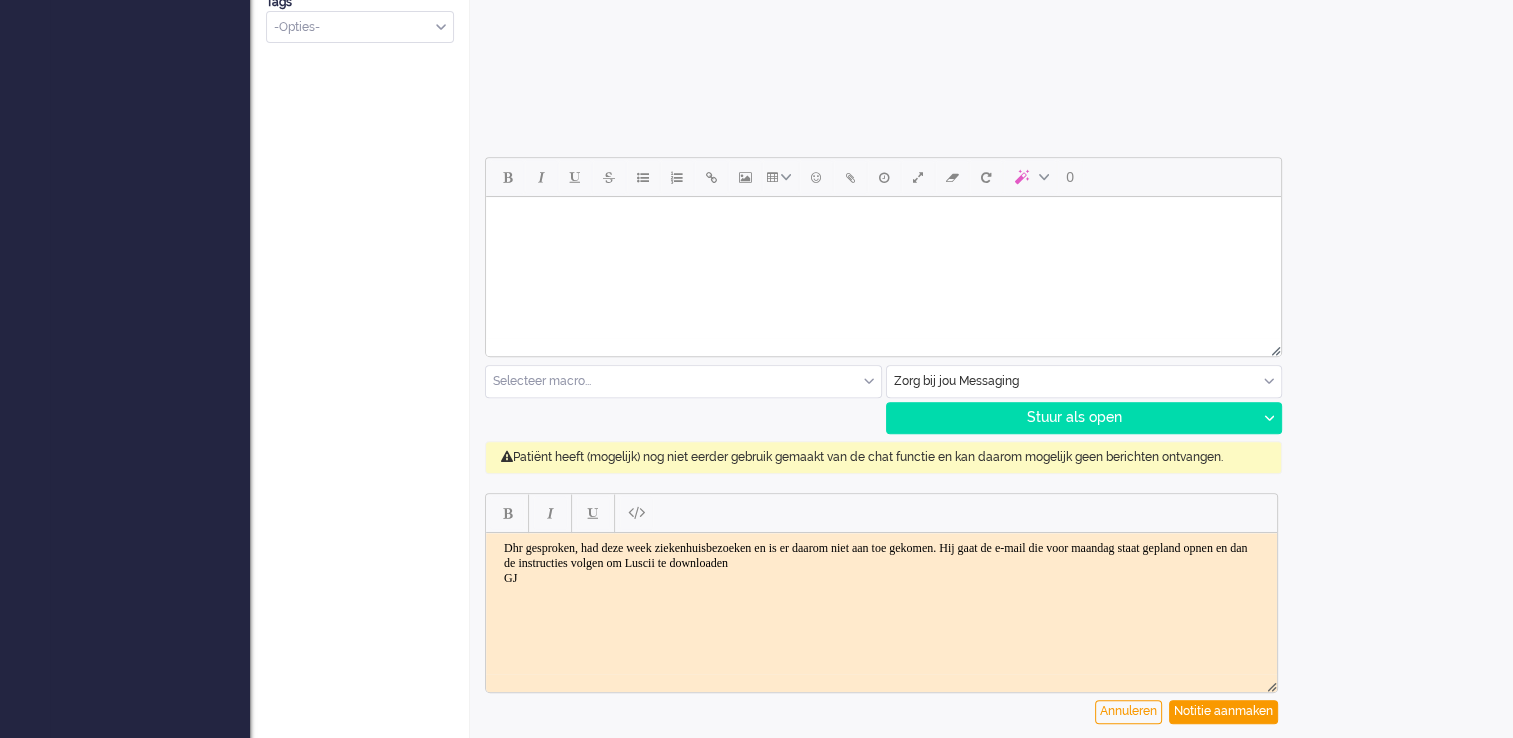 click on "Dhr gesproken, had deze week ziekenhuisbezoeken en is er daarom niet aan toe gekomen. Hij gaat de e-mail die voor maandag staat gepland opnen en dan de instructies volgen om Luscii te downloaden GJ" at bounding box center (881, 562) 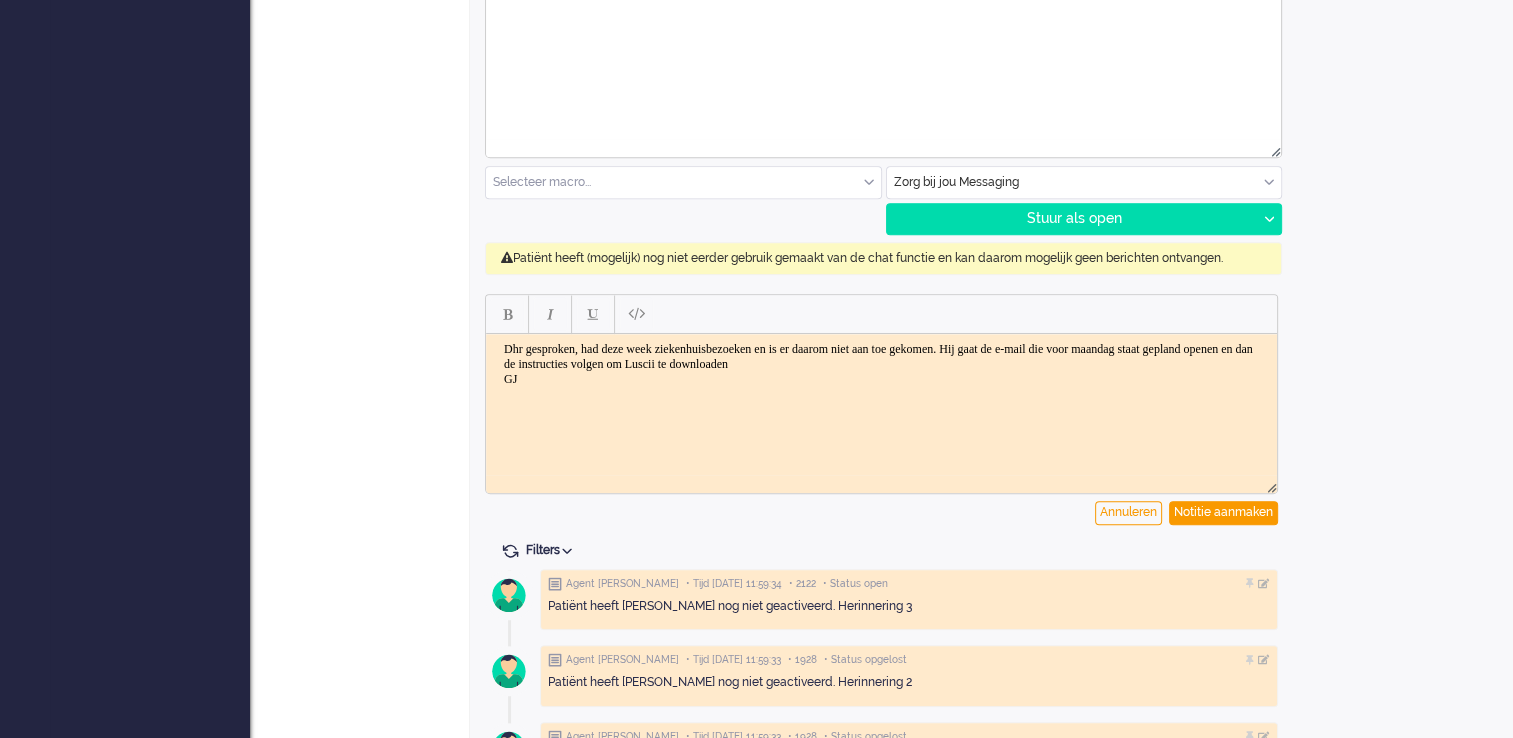 scroll, scrollTop: 1008, scrollLeft: 0, axis: vertical 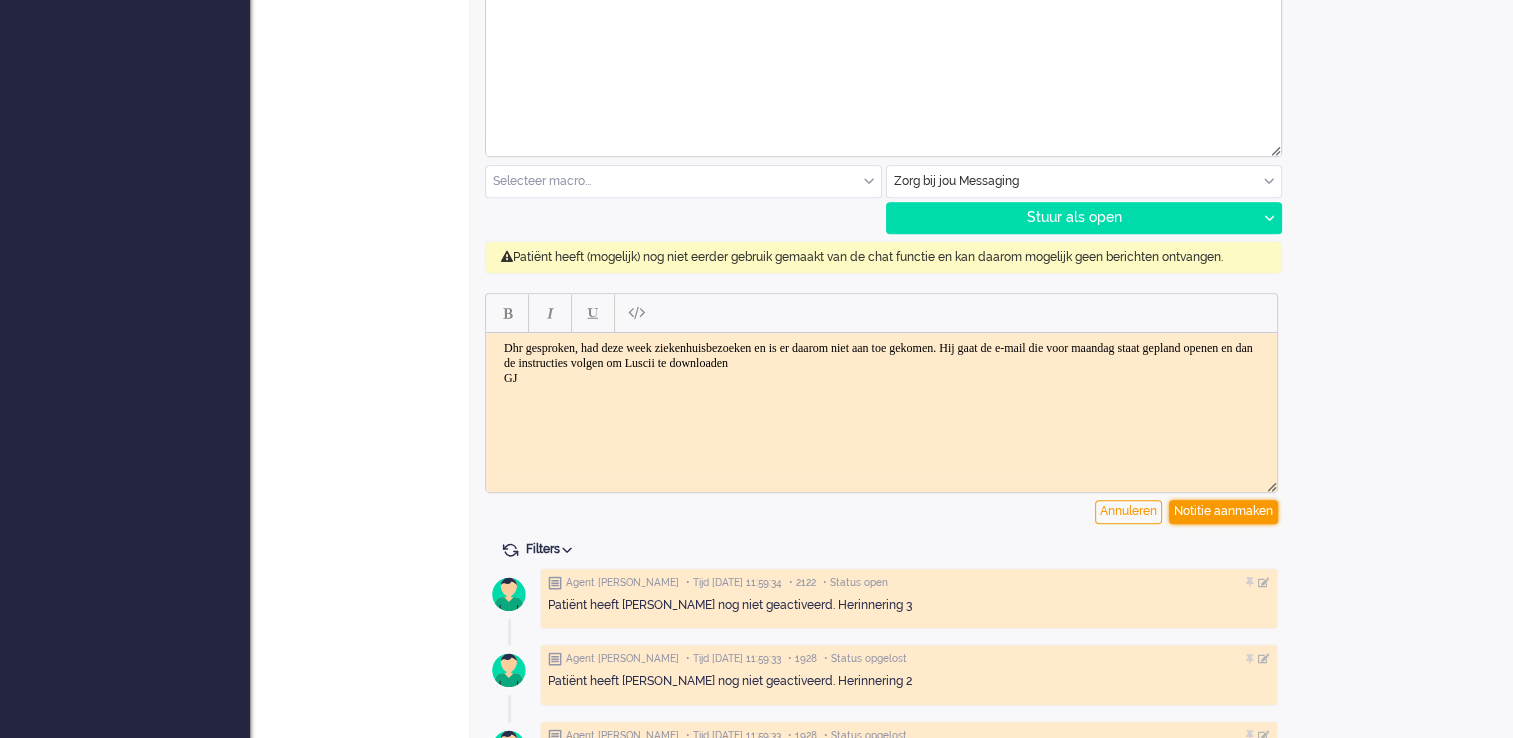 click on "Notitie aanmaken" at bounding box center (1223, 512) 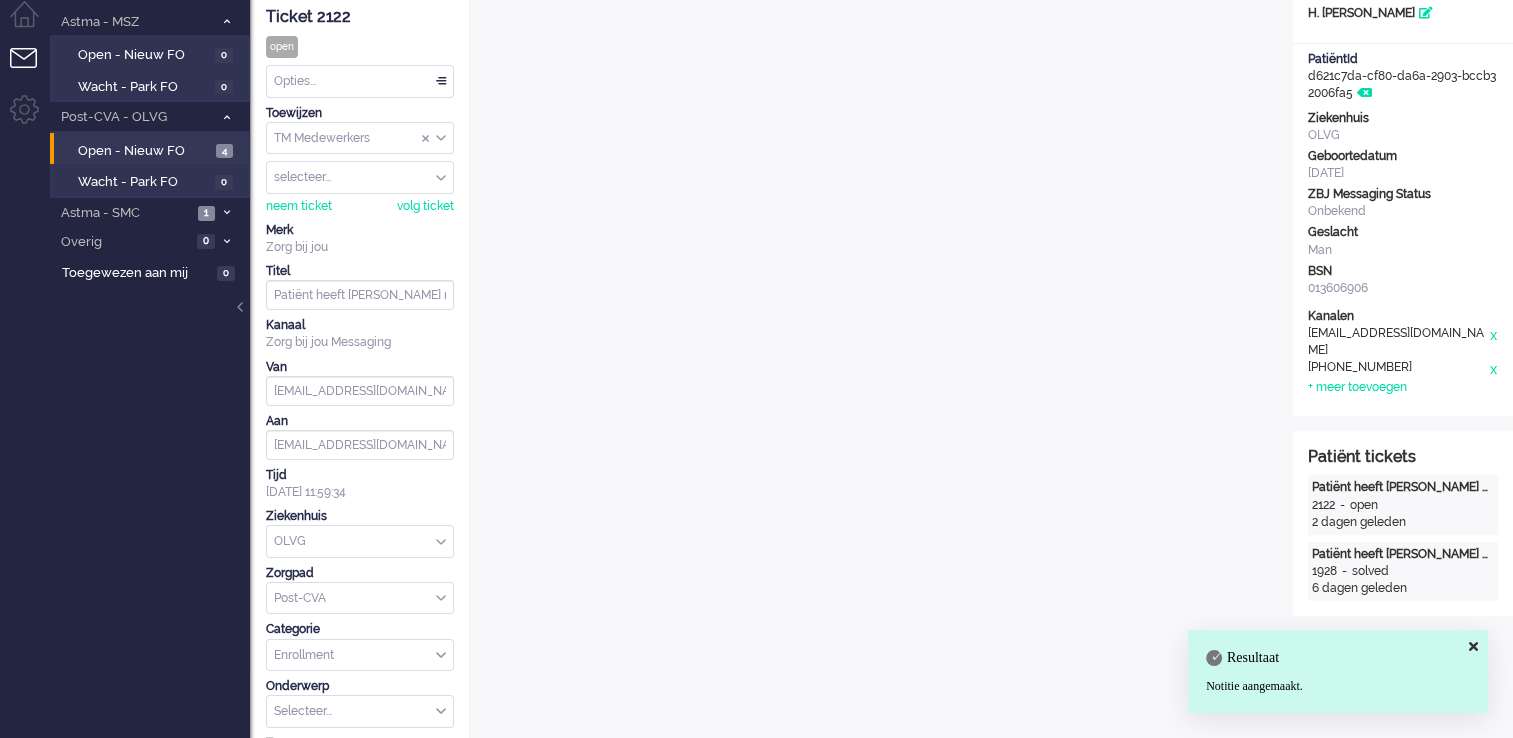 scroll, scrollTop: 17, scrollLeft: 0, axis: vertical 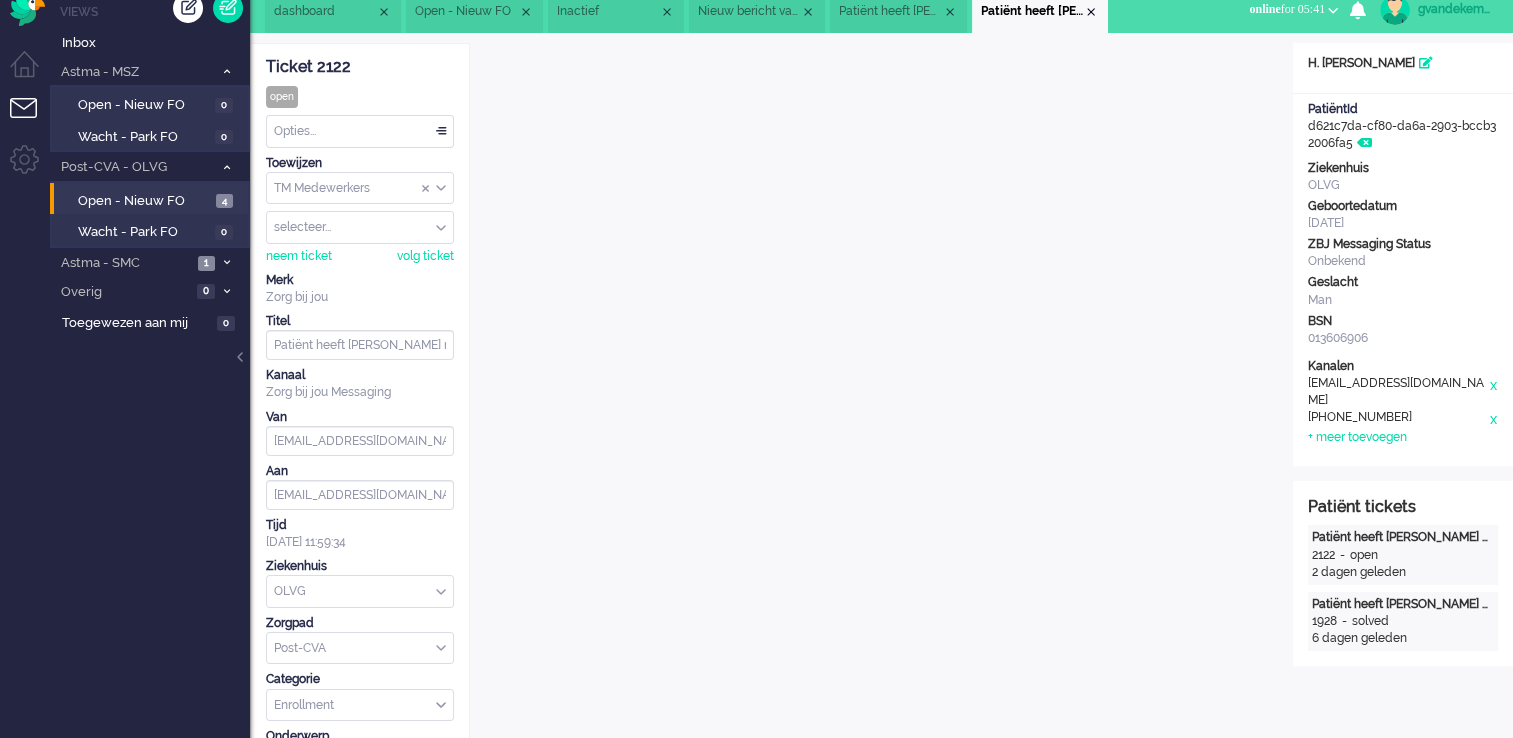 click on "Opties..." at bounding box center [360, 131] 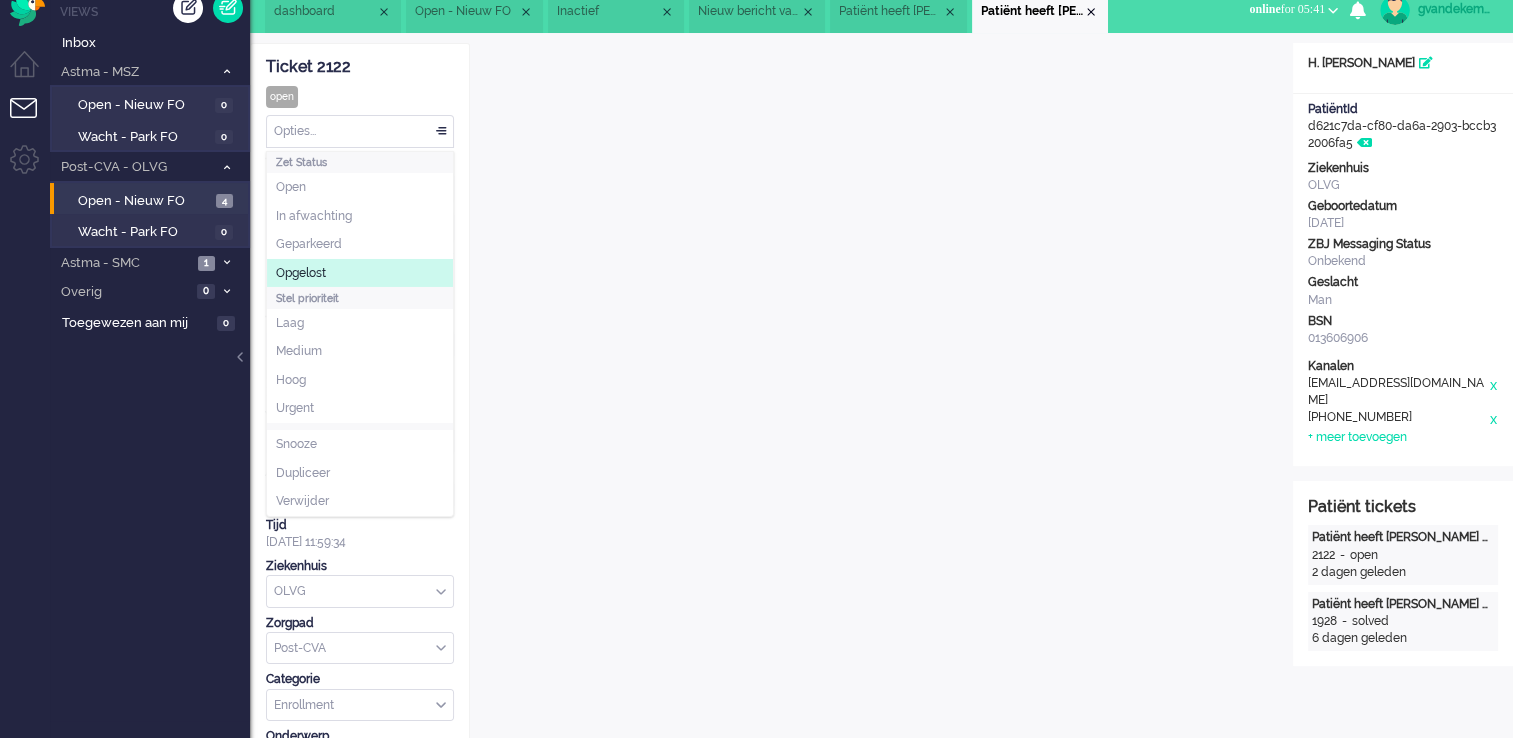 click on "Opgelost" 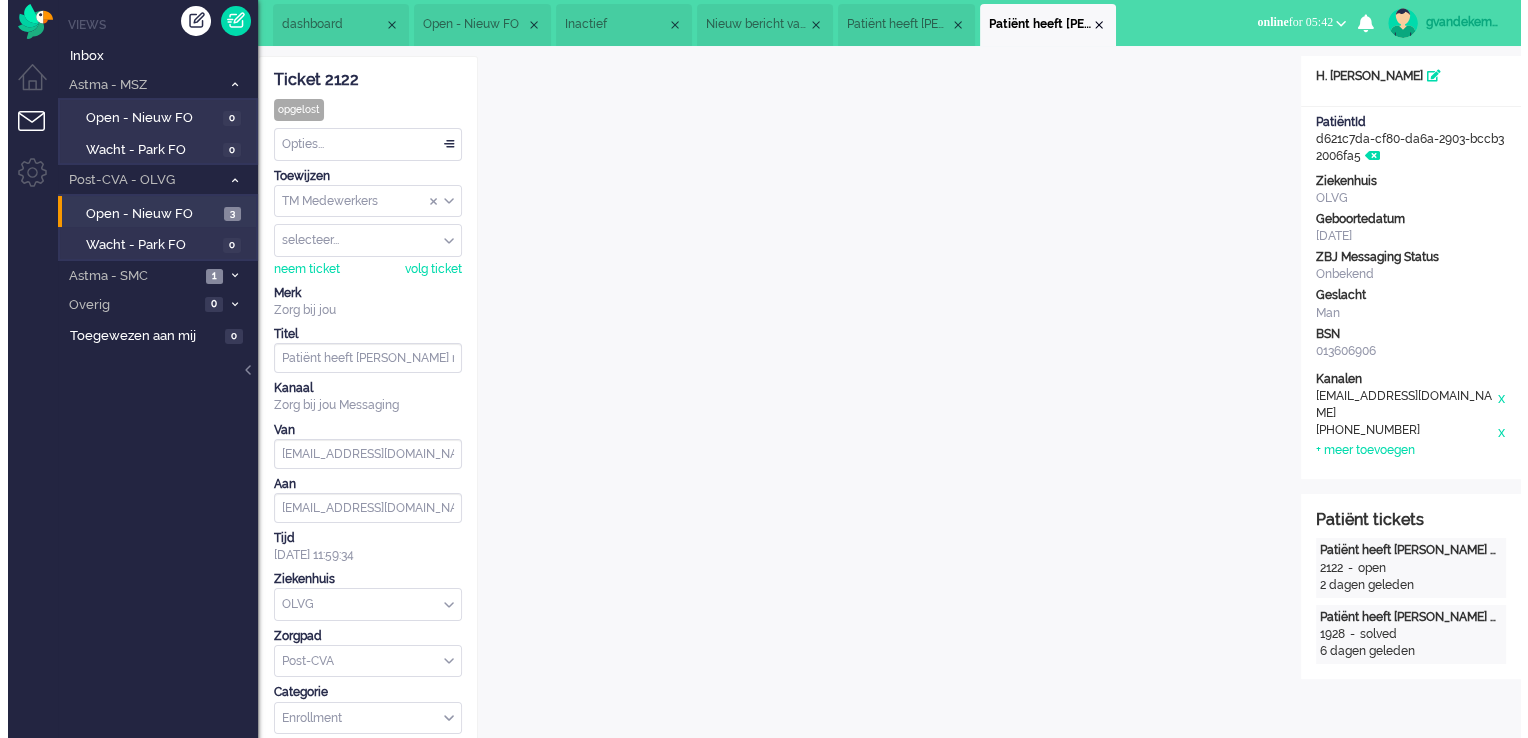 scroll, scrollTop: 0, scrollLeft: 0, axis: both 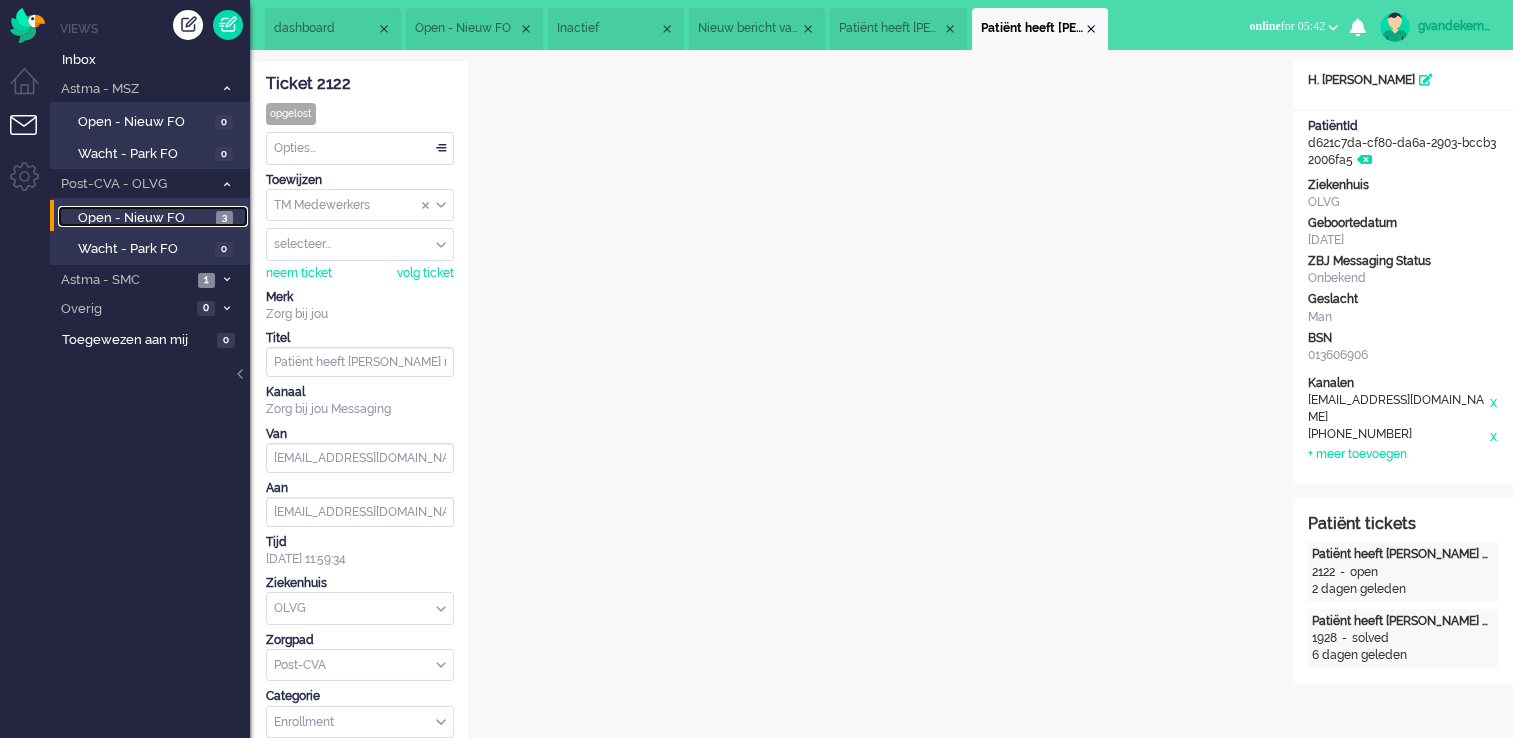 click on "Open - Nieuw FO" at bounding box center [144, 218] 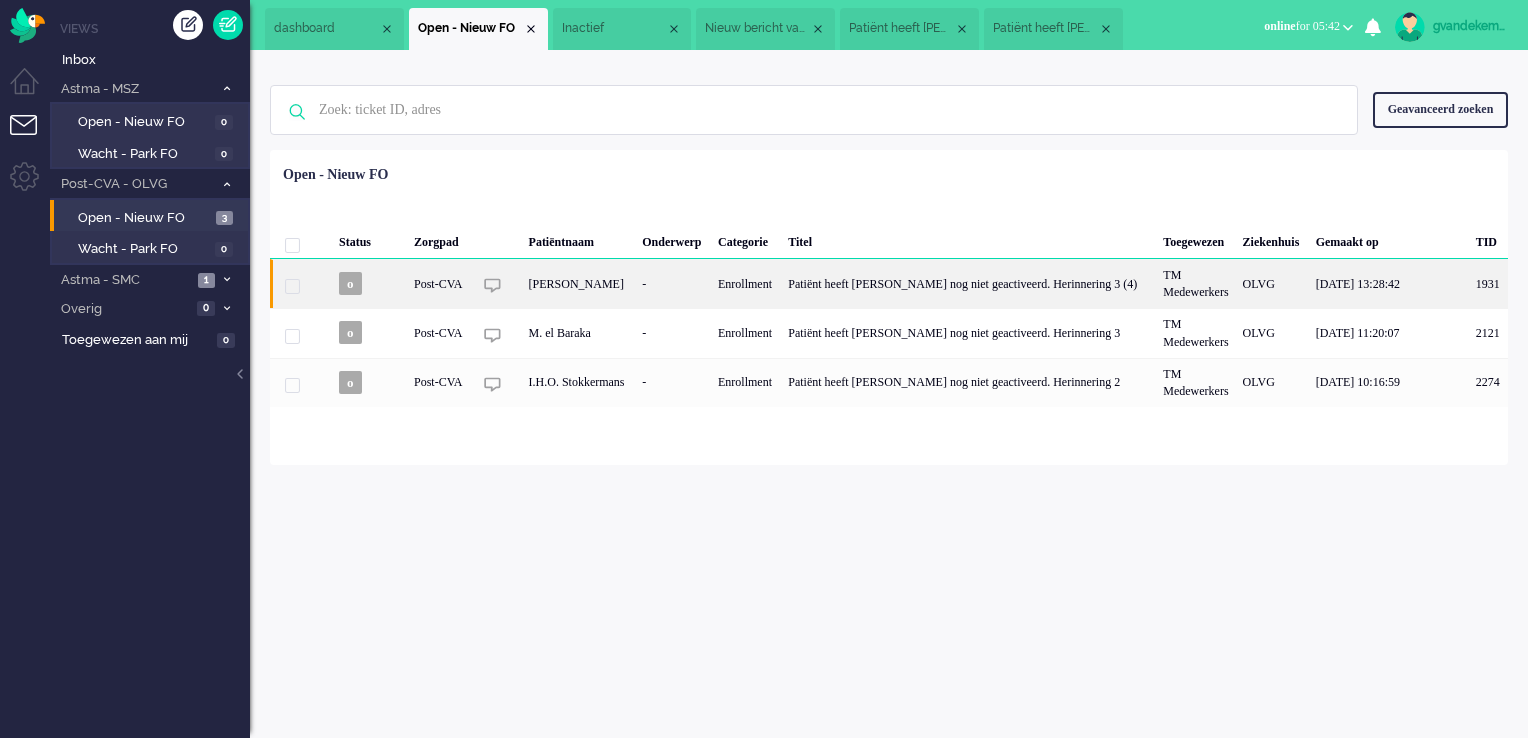 click at bounding box center (319, 283) 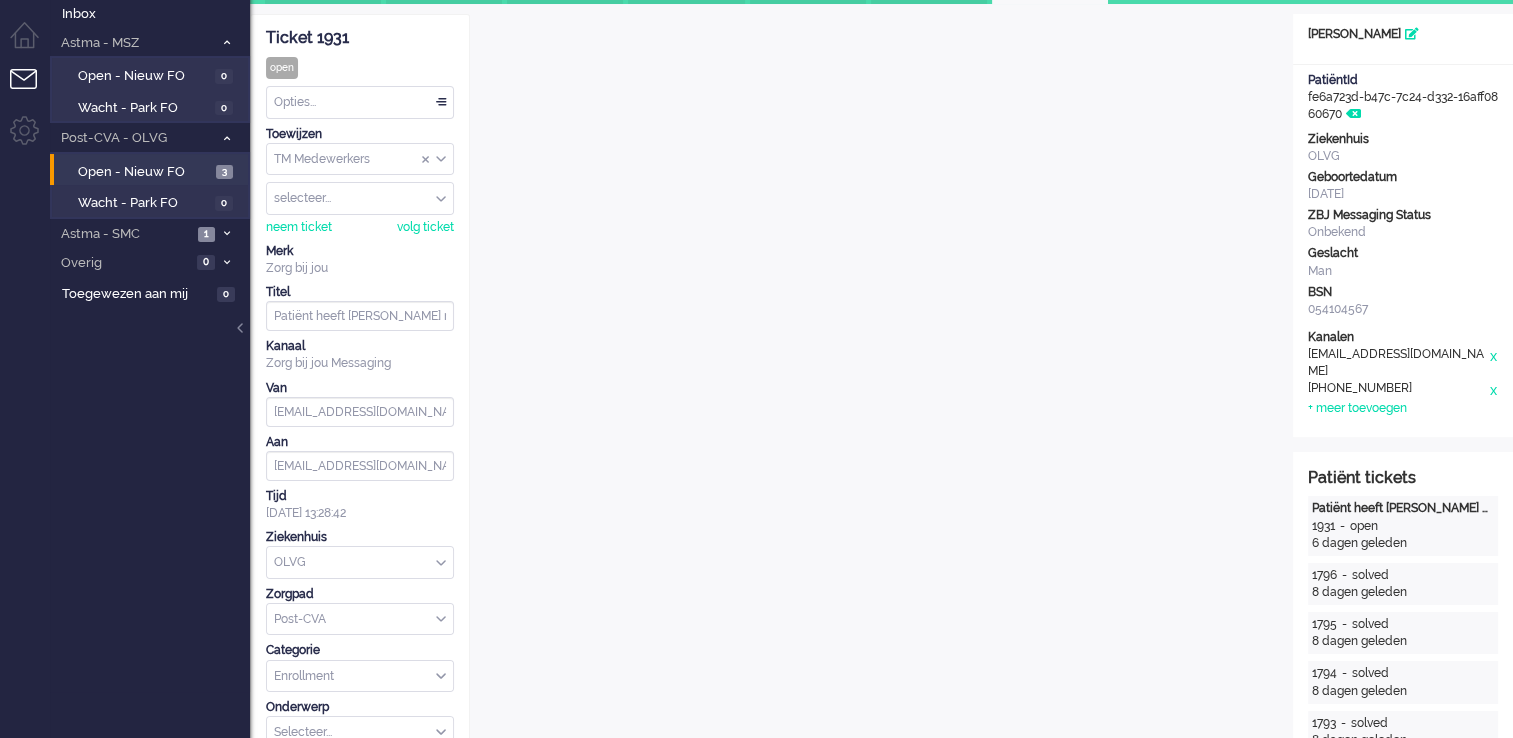 scroll, scrollTop: 0, scrollLeft: 0, axis: both 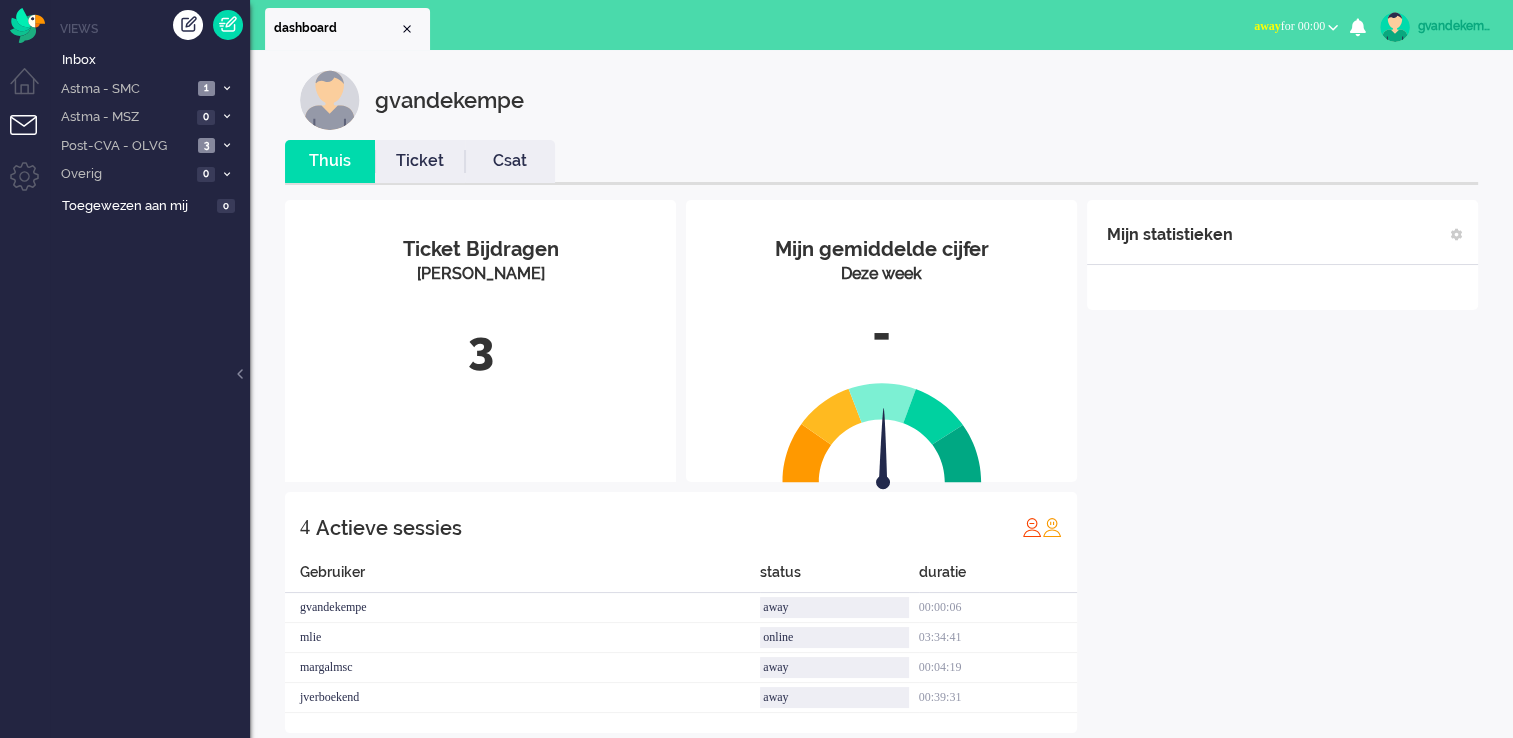 click at bounding box center [1333, 27] 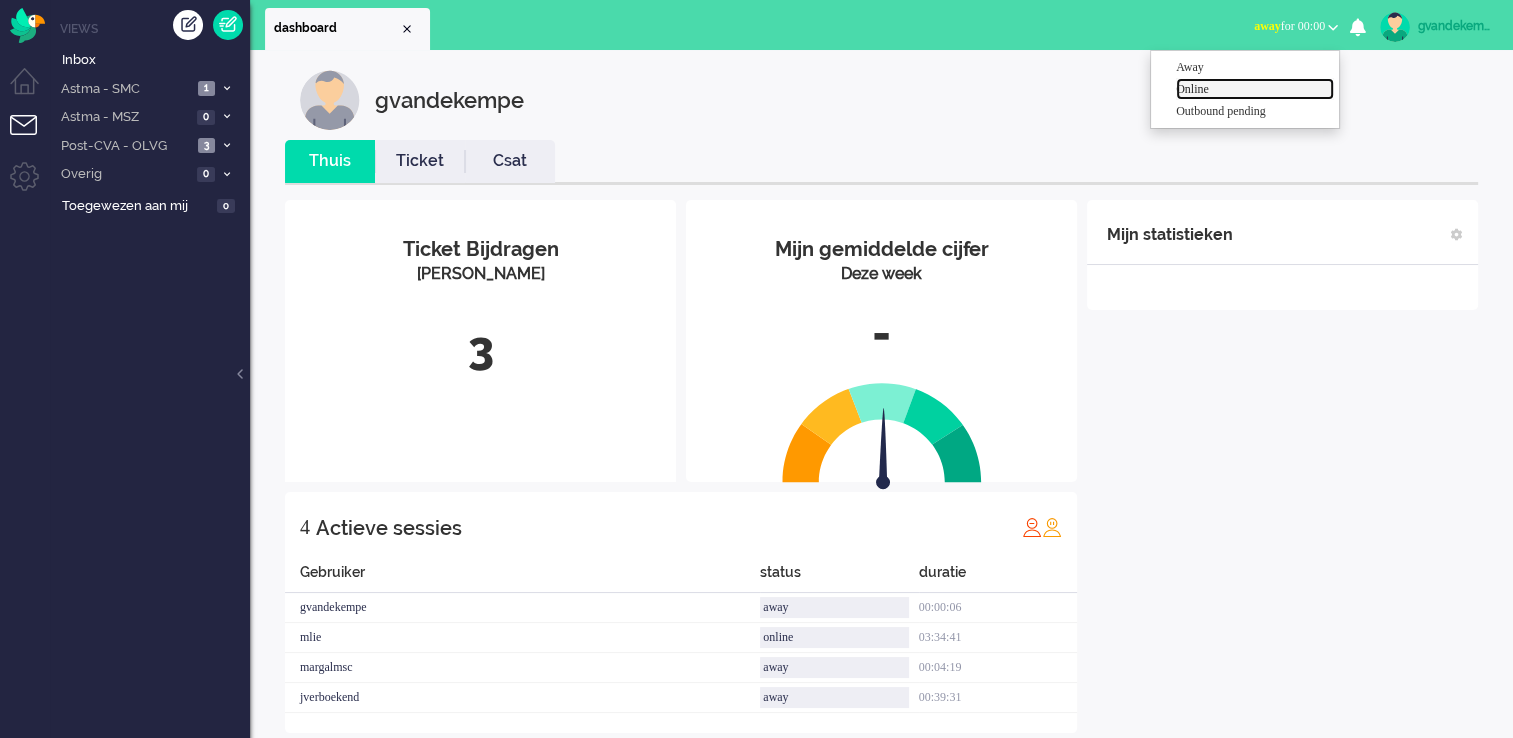 click on "Online" at bounding box center (1255, 89) 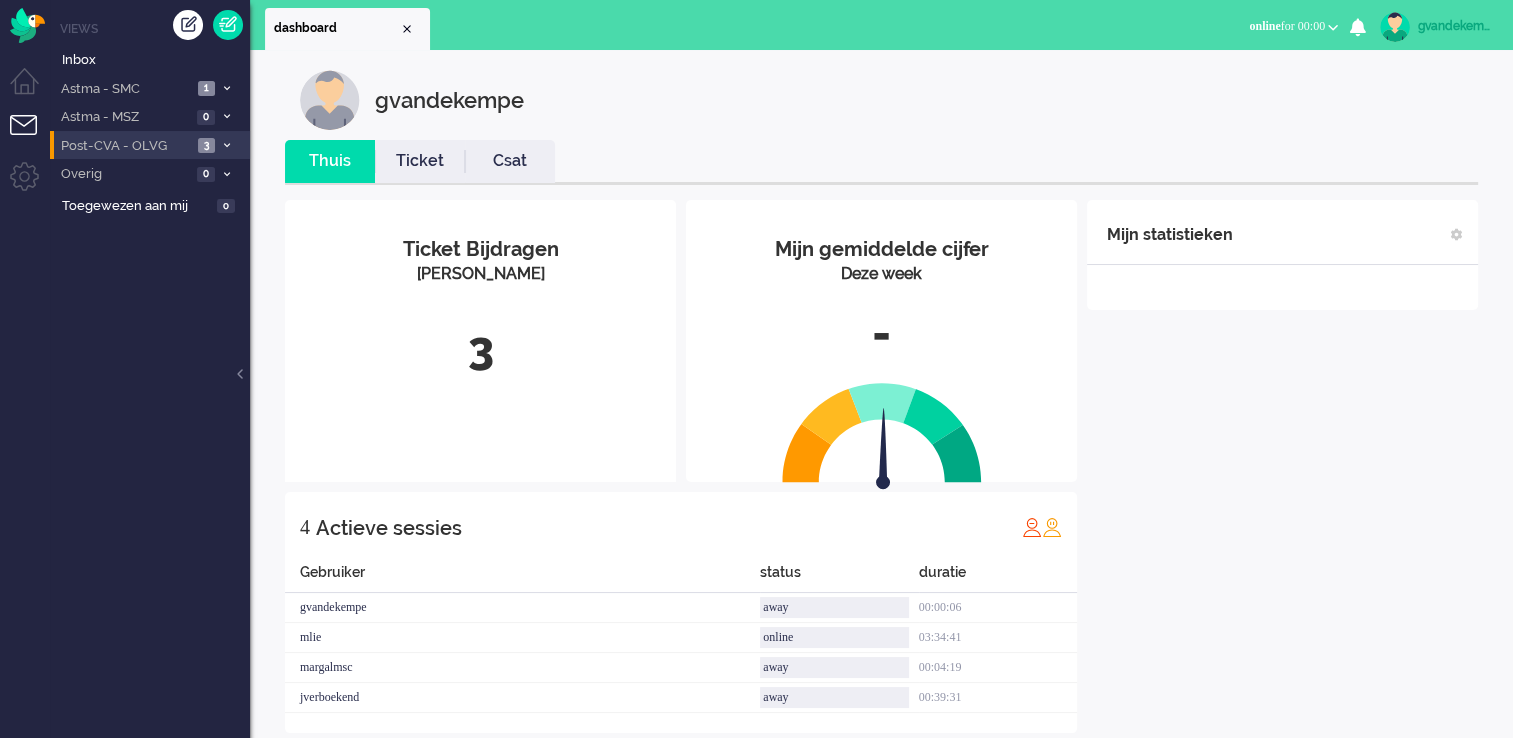click on "3" at bounding box center [206, 145] 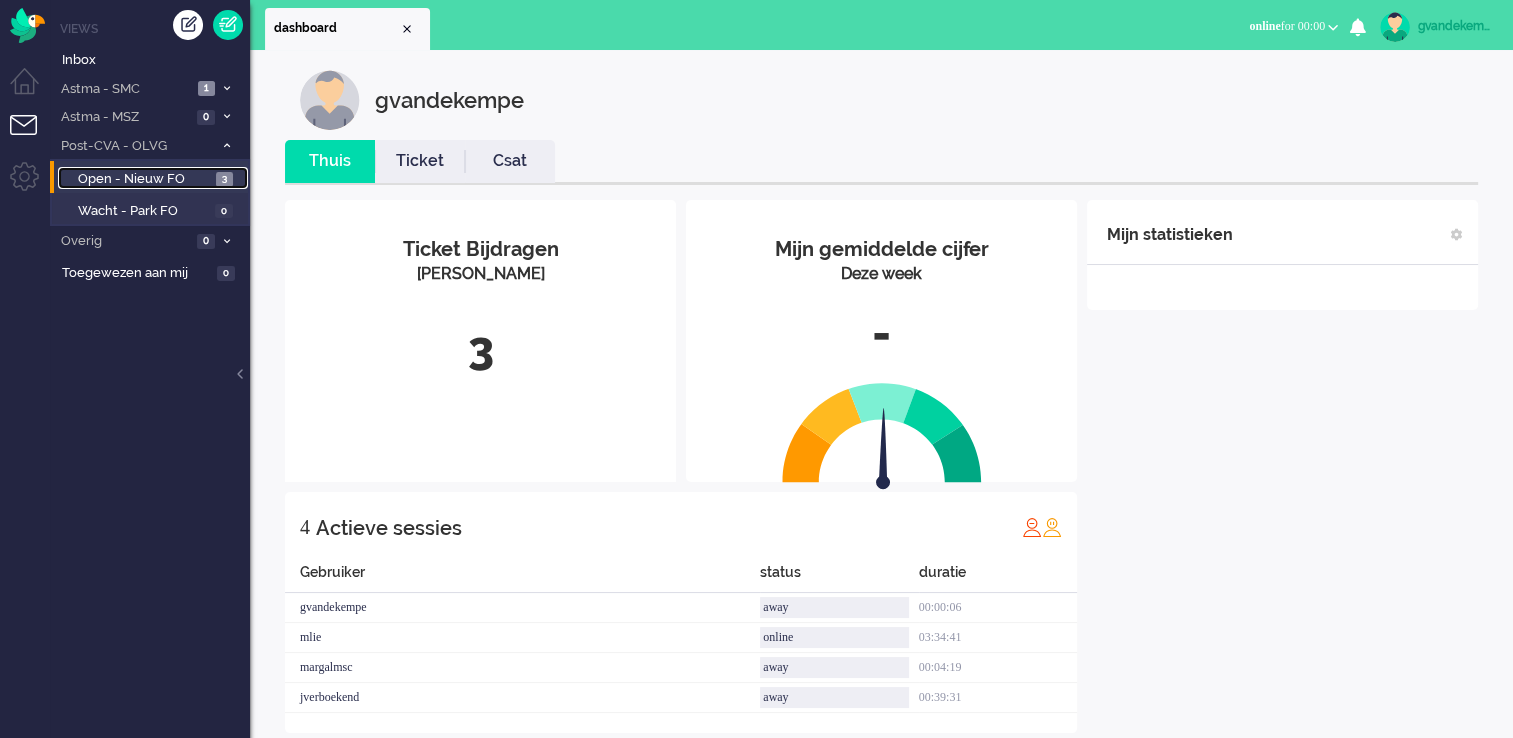 click on "Open - Nieuw FO" at bounding box center (144, 179) 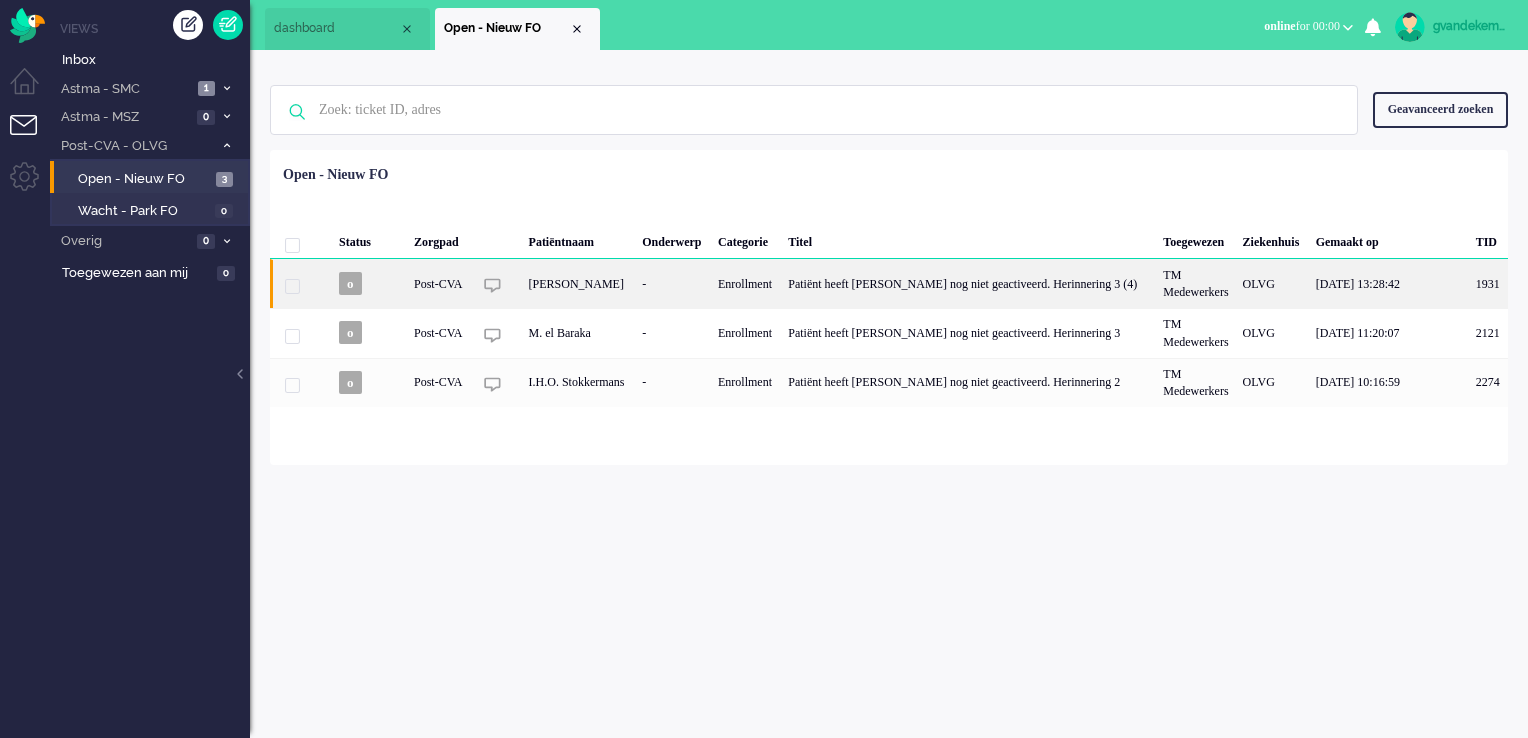 click on "Post-CVA" 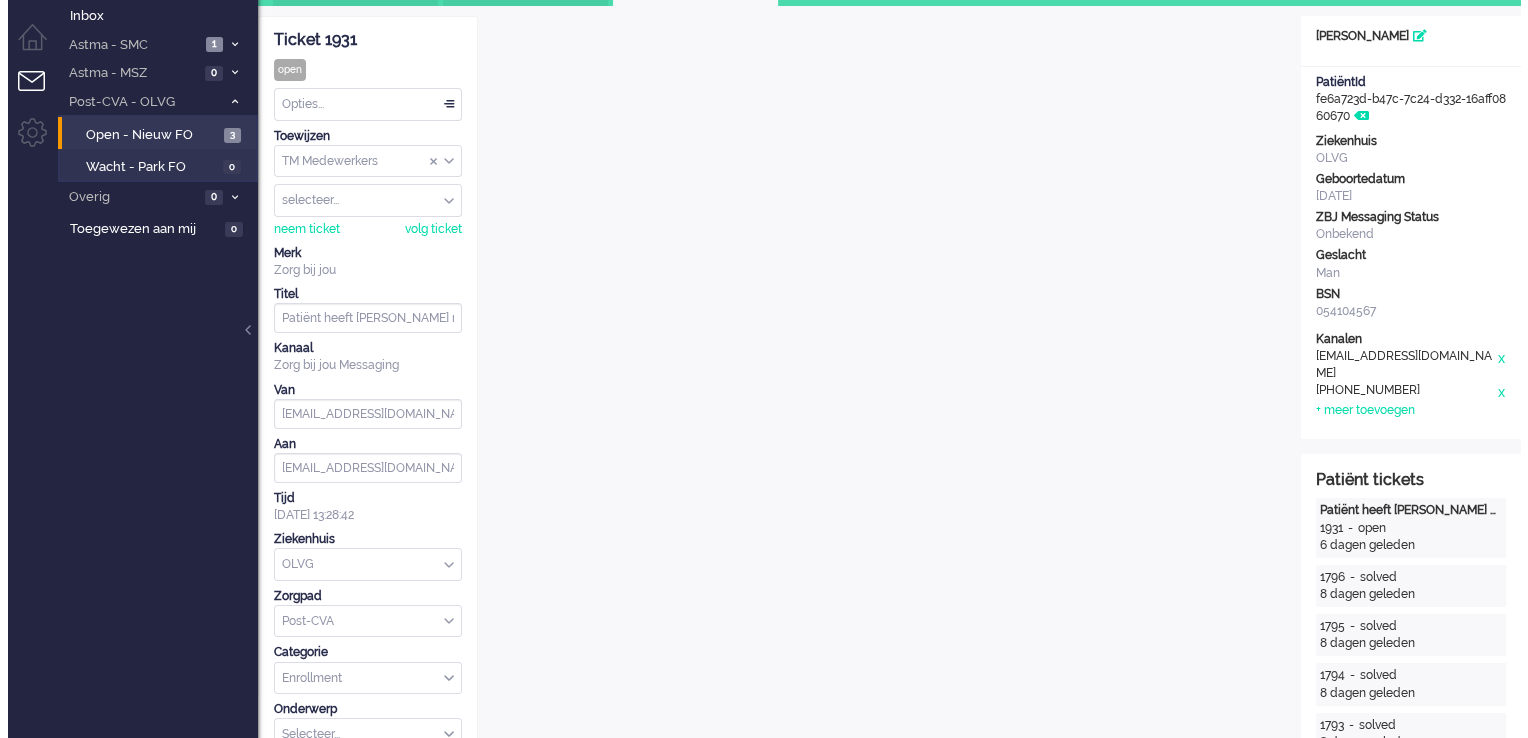 scroll, scrollTop: 0, scrollLeft: 0, axis: both 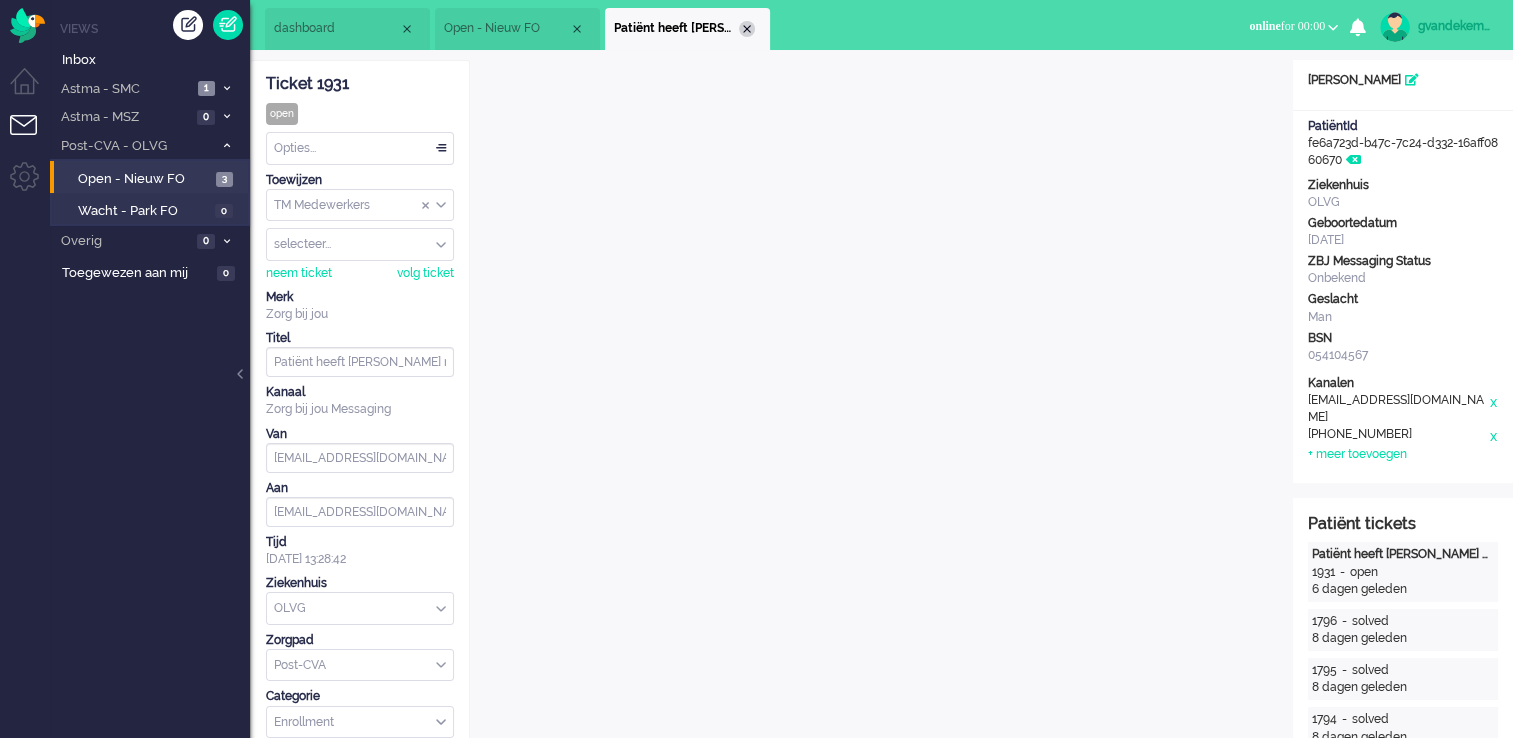 click at bounding box center (747, 29) 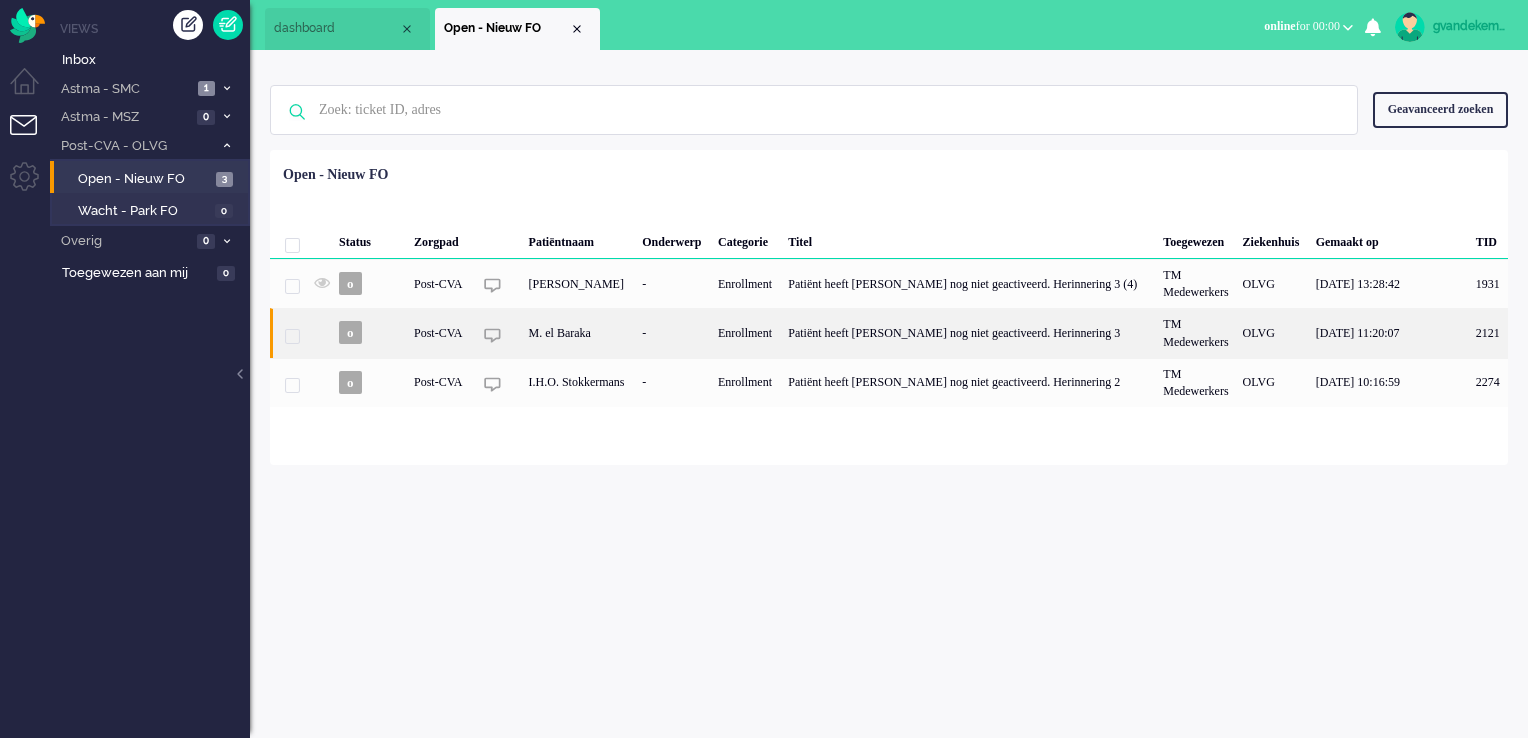 click on "M. el Baraka" 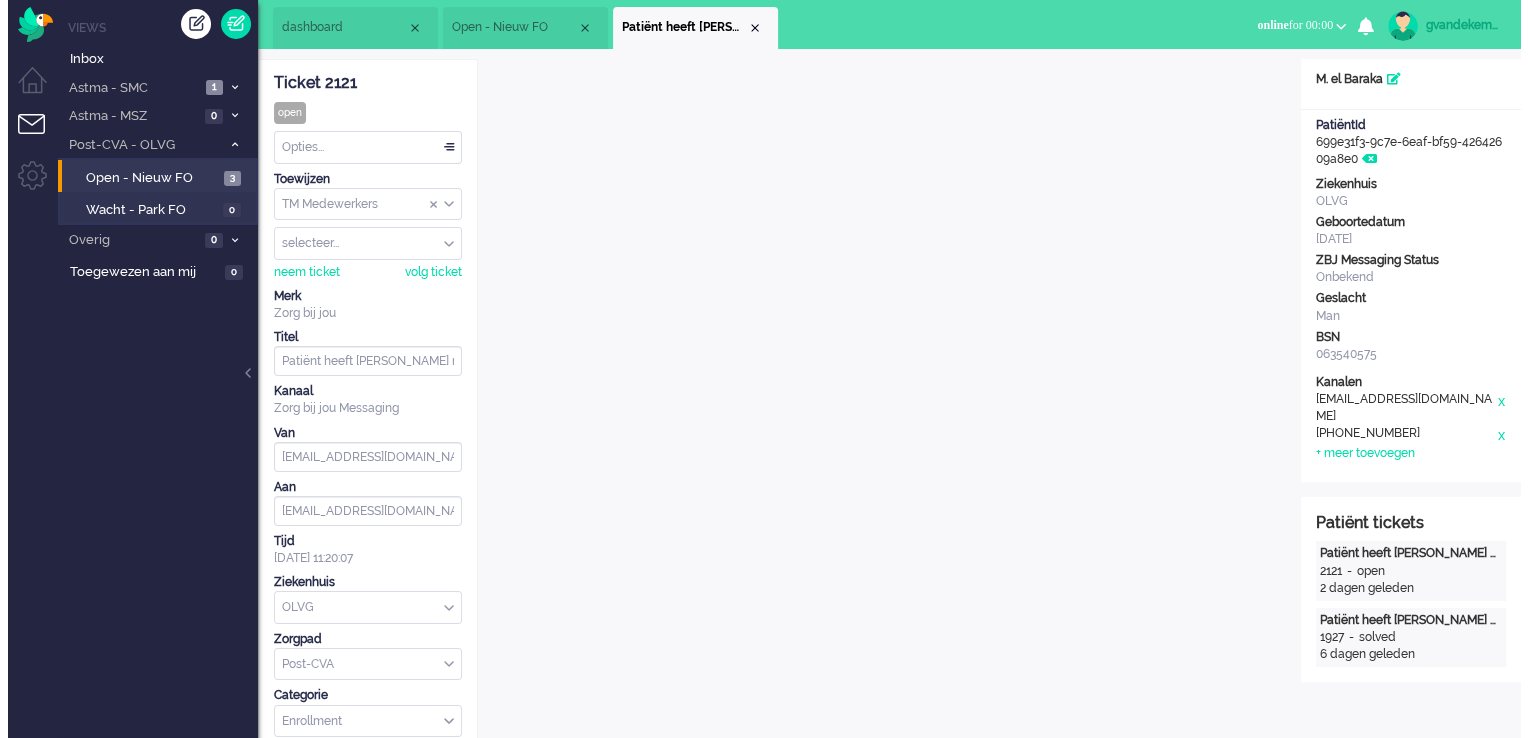 scroll, scrollTop: 0, scrollLeft: 0, axis: both 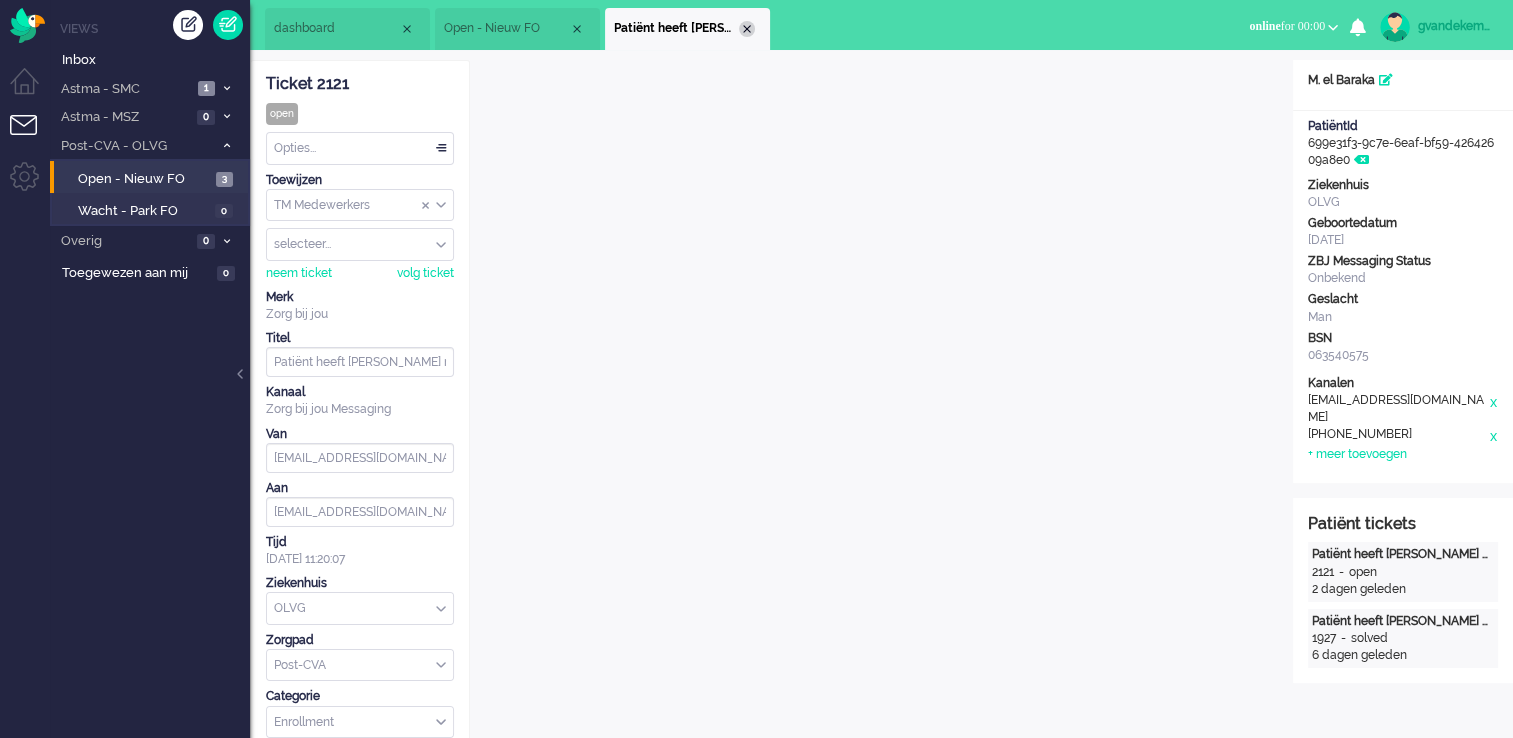 click at bounding box center (747, 29) 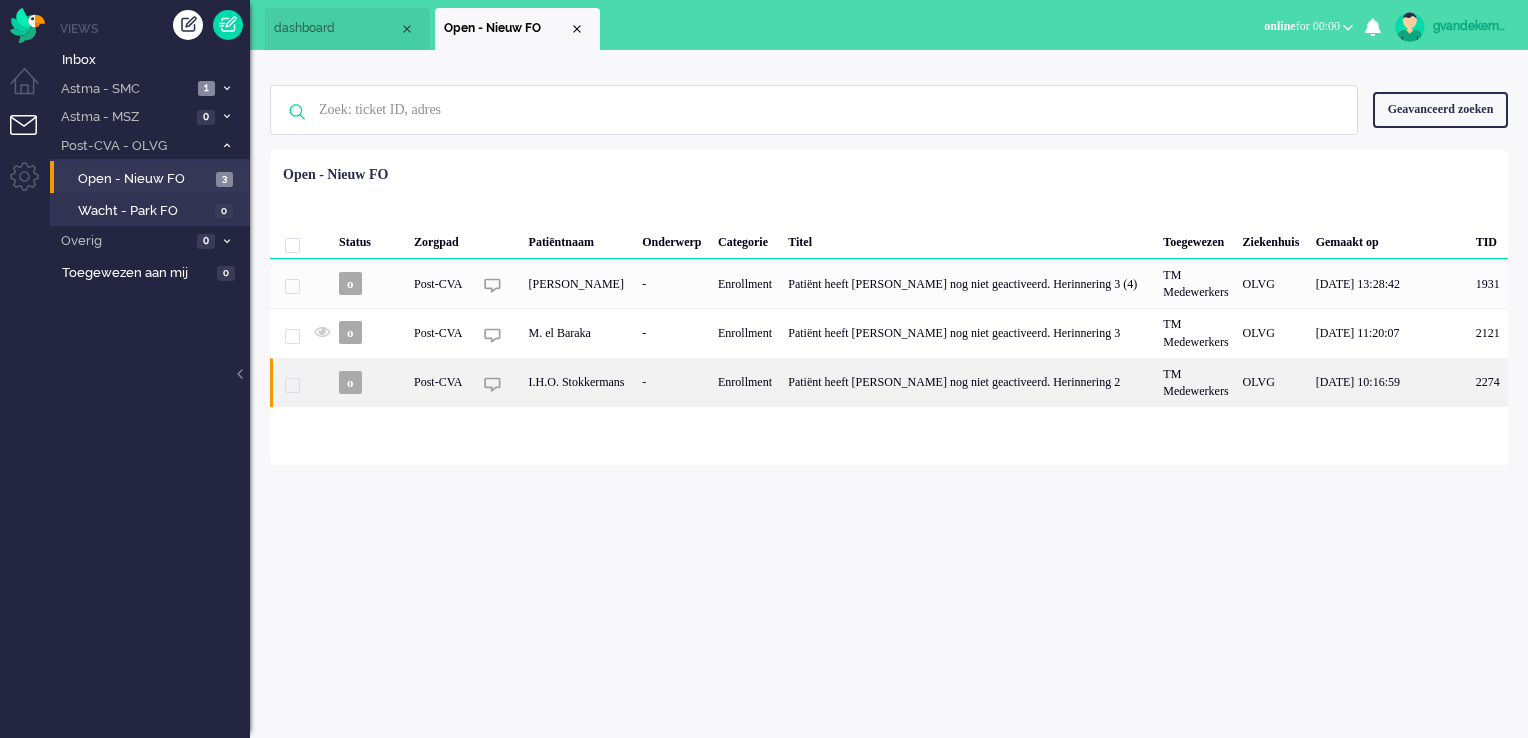 click on "I.H.O. Stokkermans" 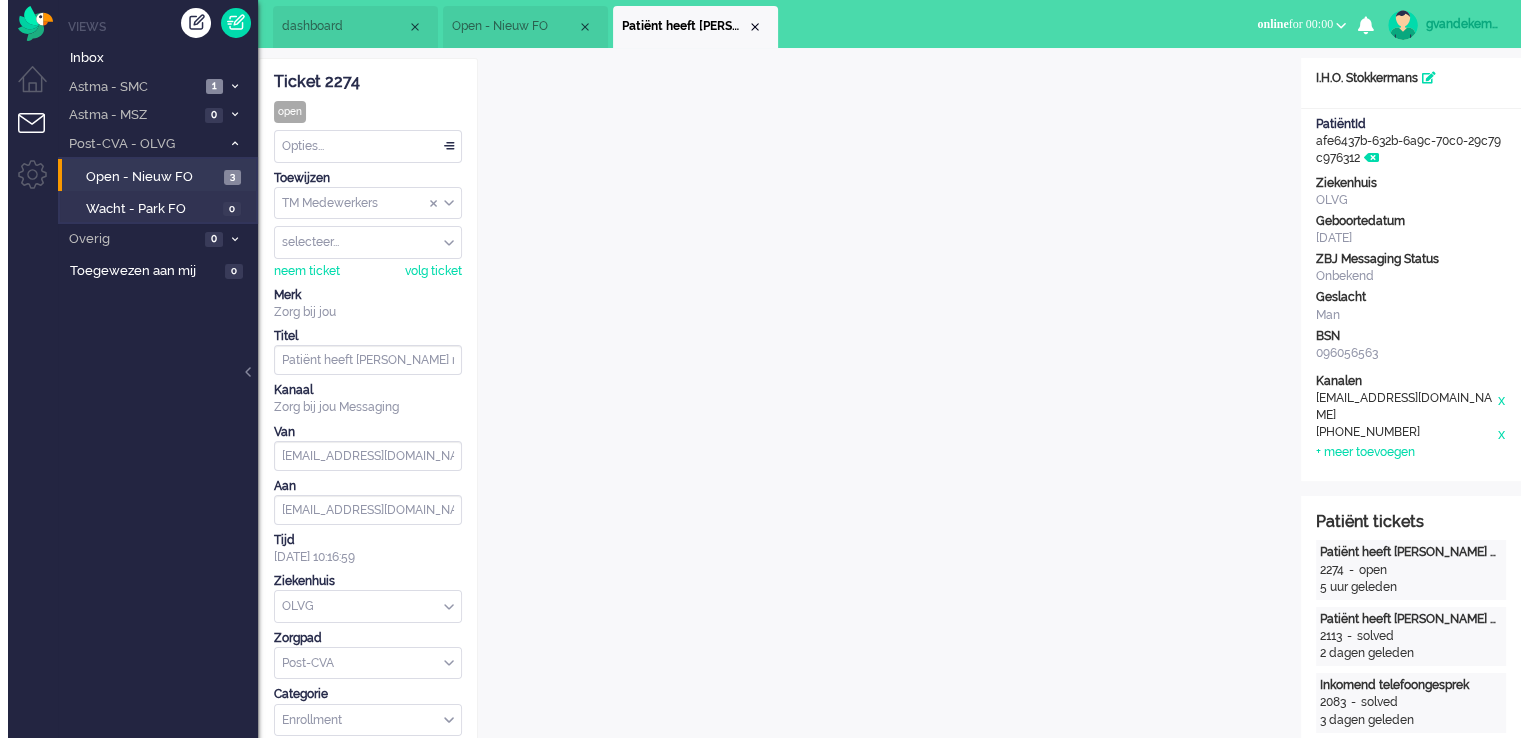 scroll, scrollTop: 0, scrollLeft: 0, axis: both 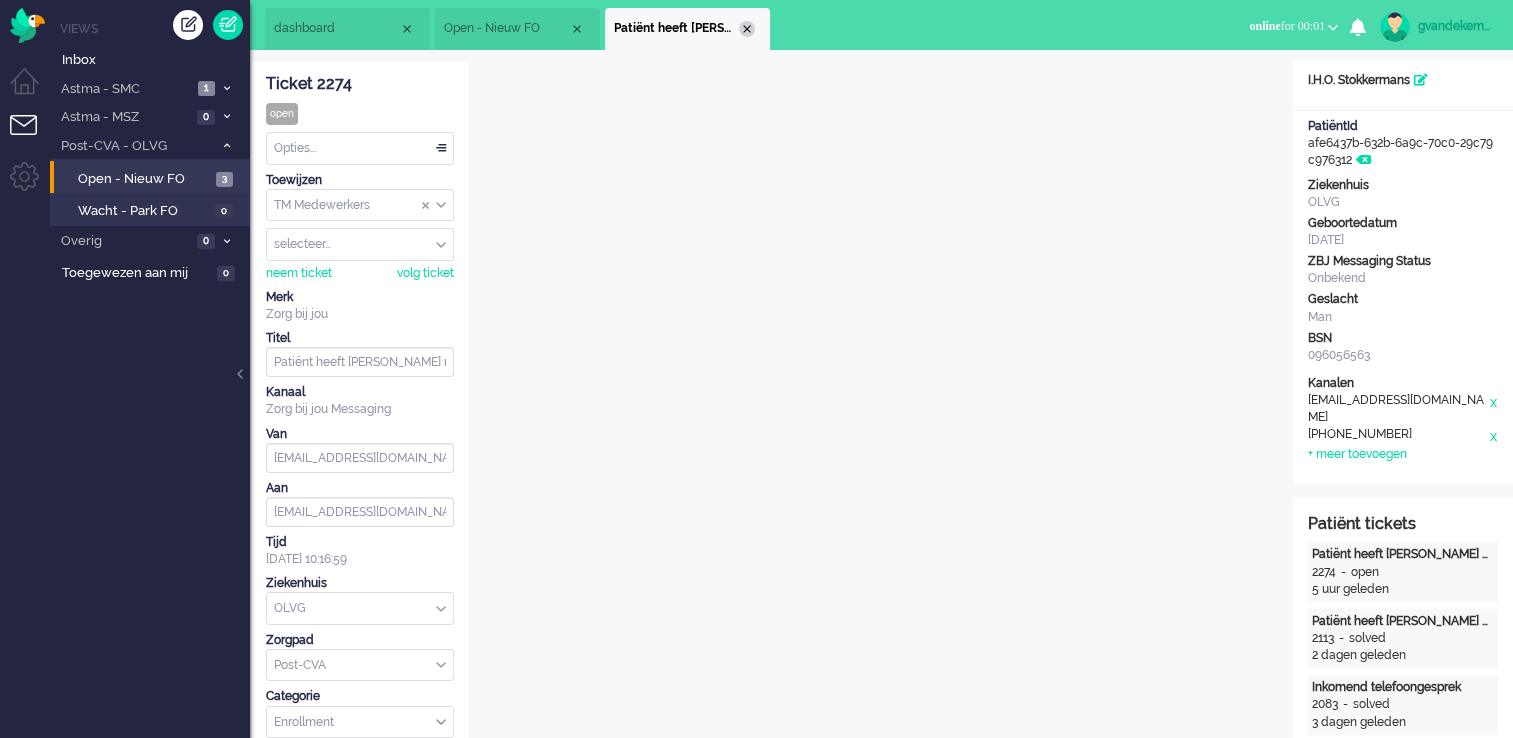click at bounding box center (747, 29) 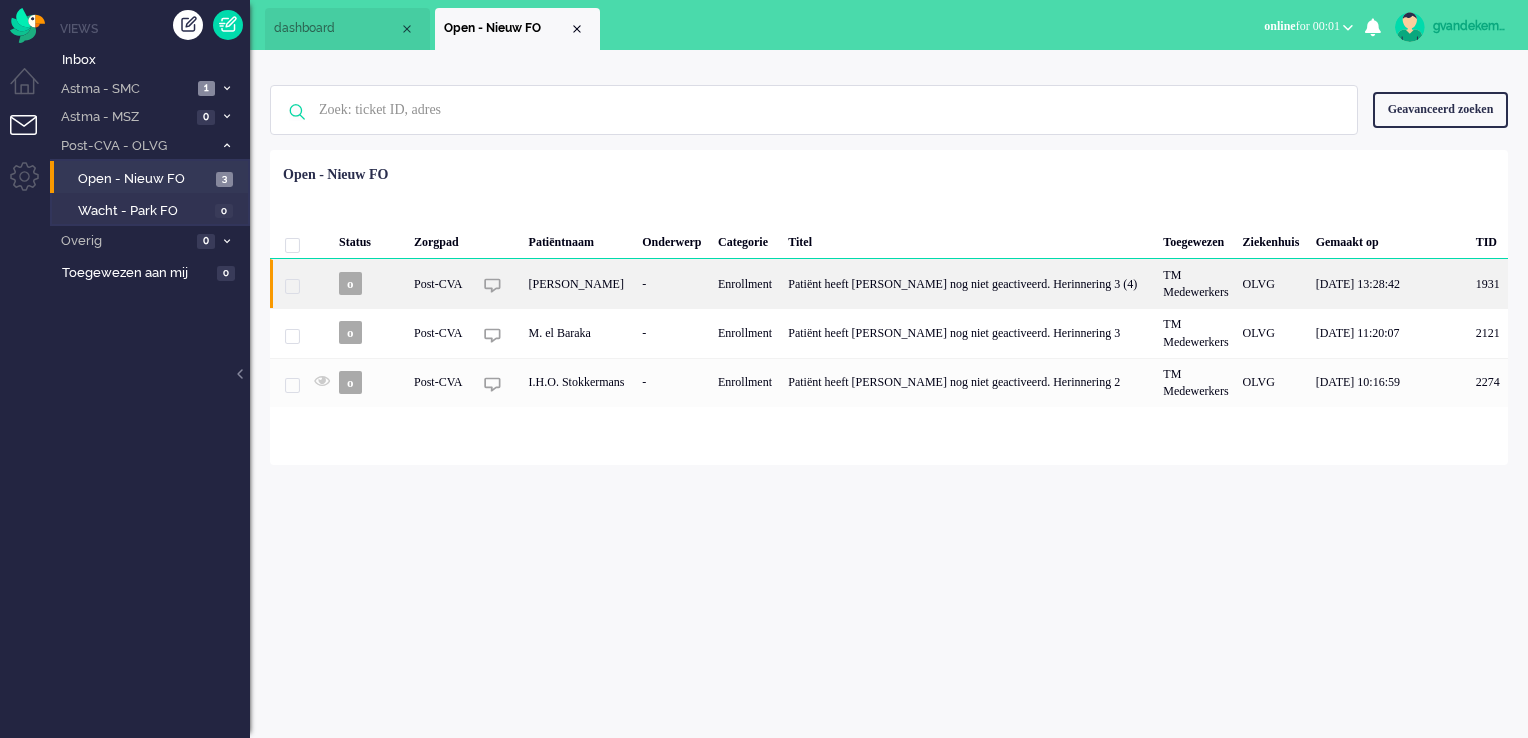 click on "[PERSON_NAME]" 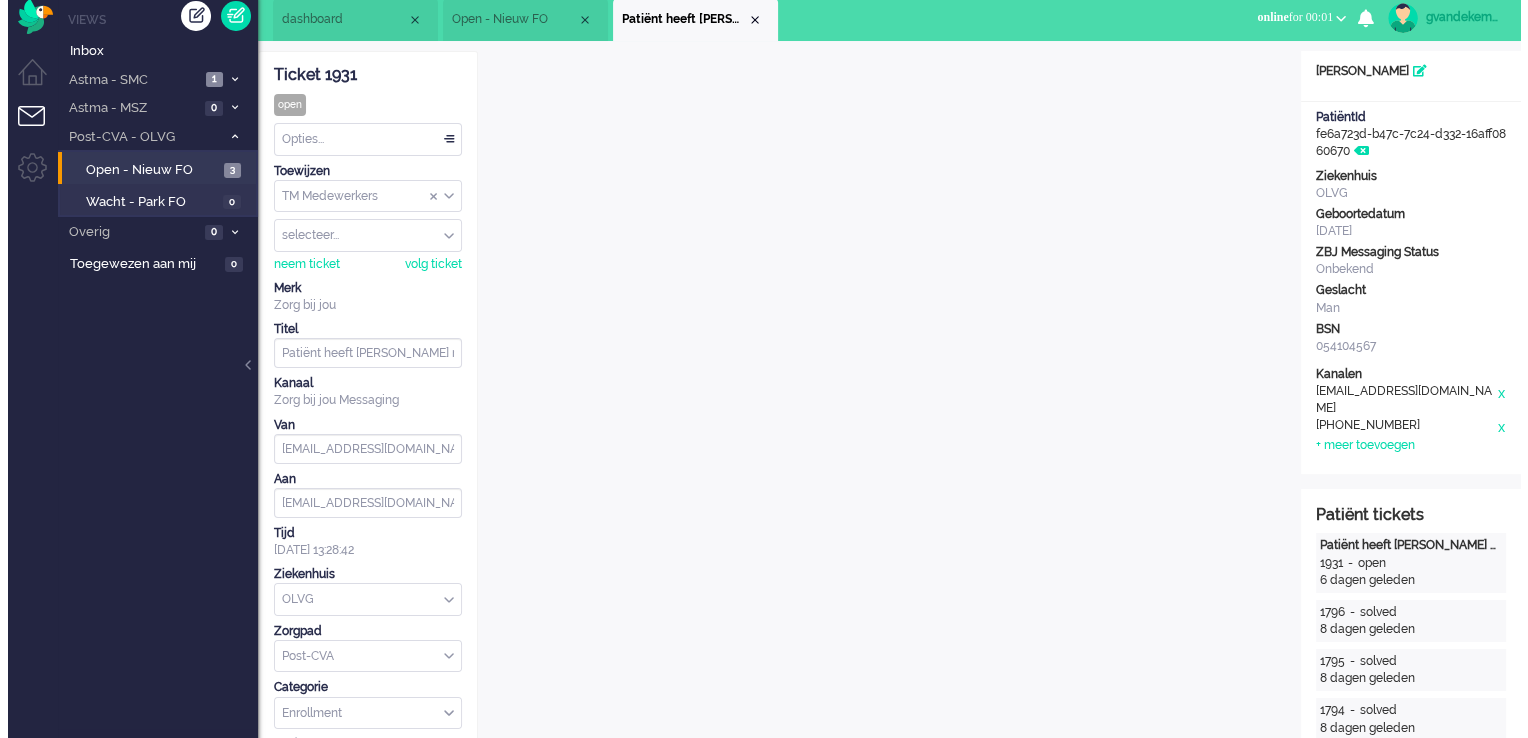 scroll, scrollTop: 0, scrollLeft: 0, axis: both 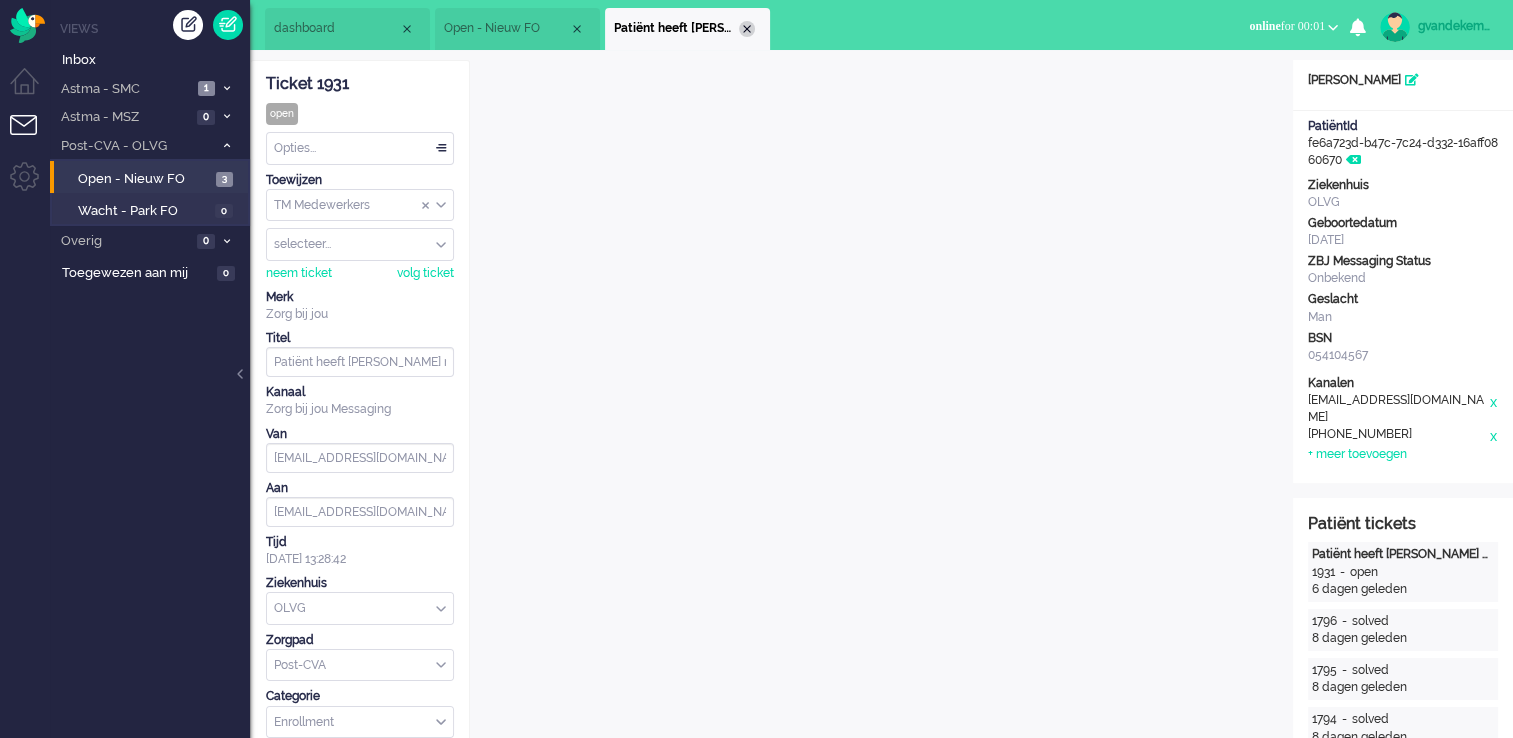 click at bounding box center [747, 29] 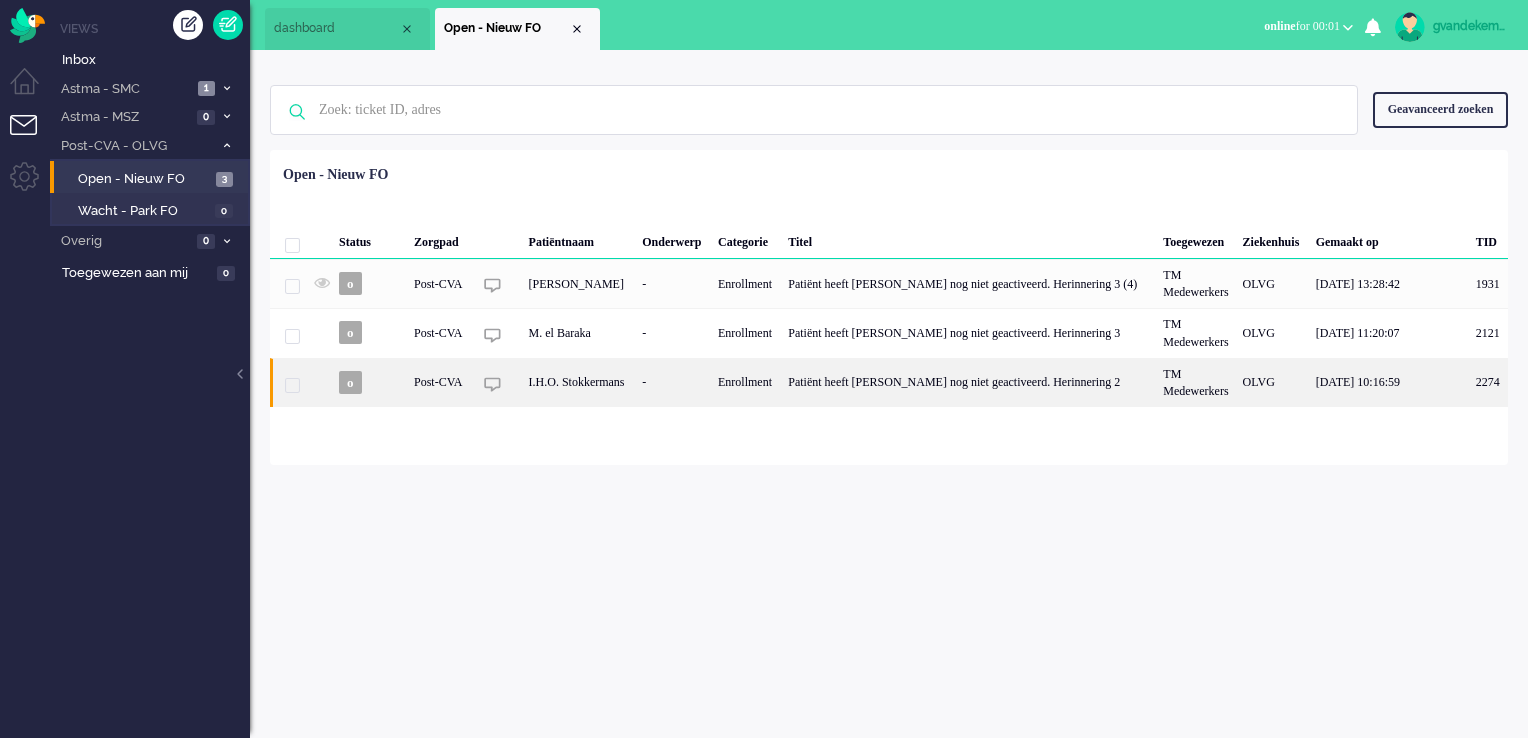 click on "-" 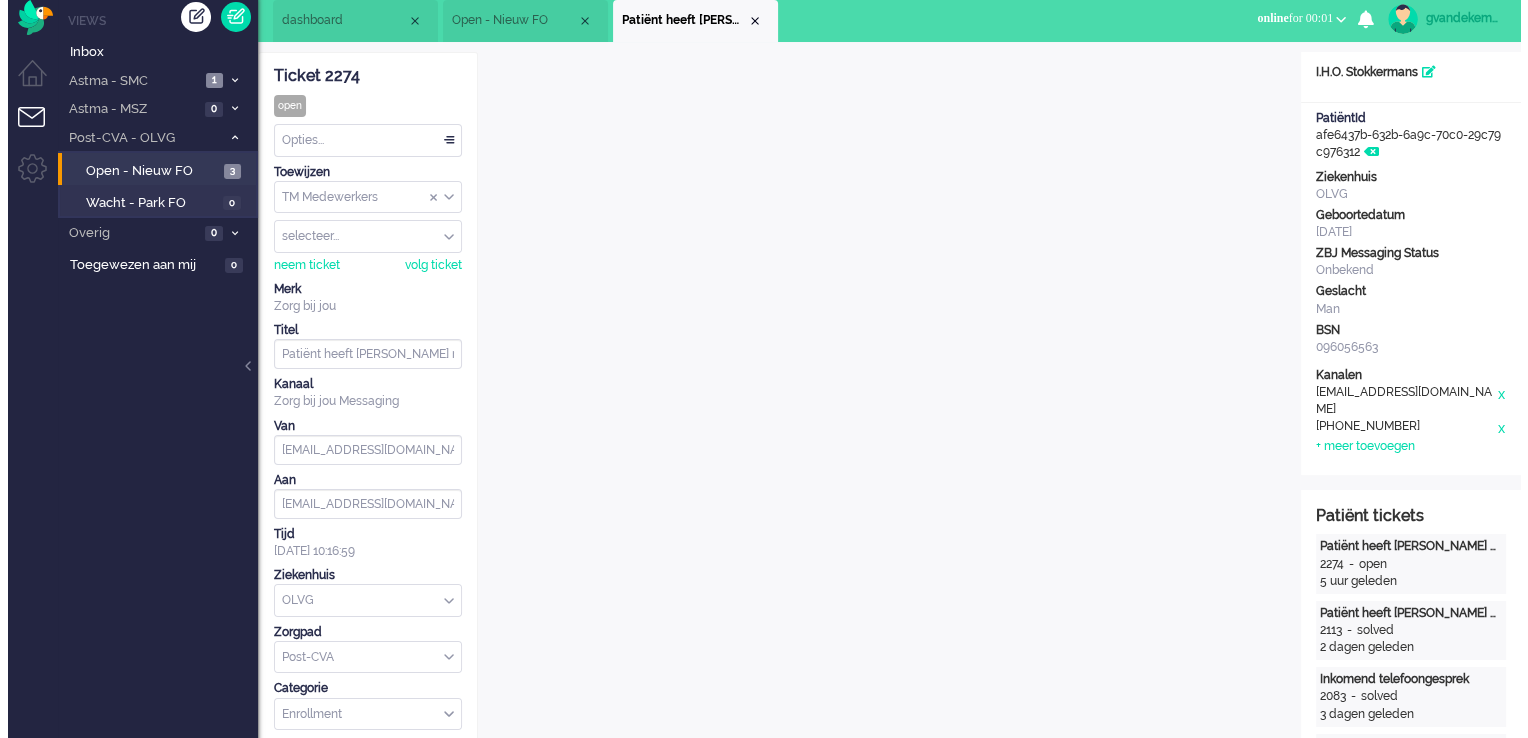 scroll, scrollTop: 0, scrollLeft: 0, axis: both 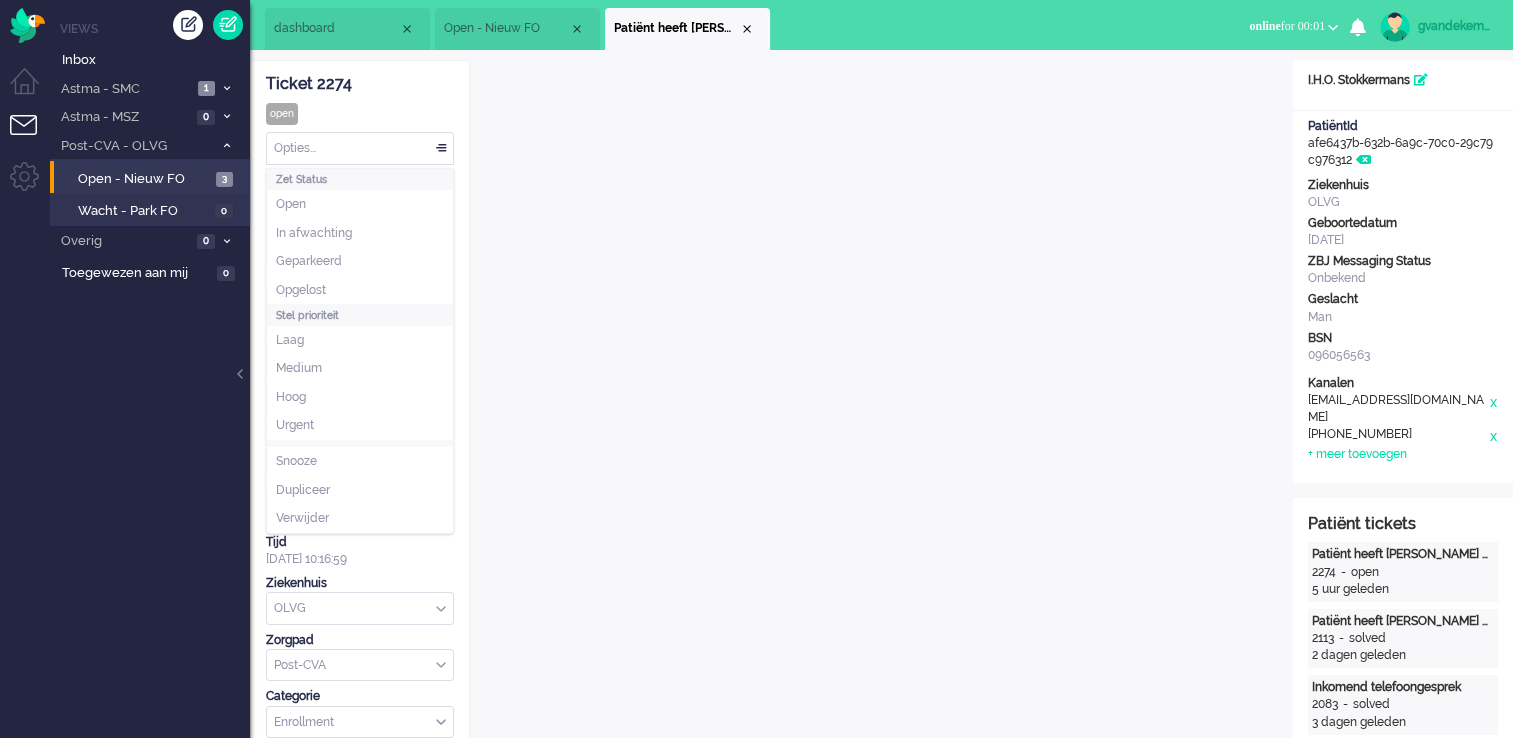 click on "Opties..." at bounding box center (360, 148) 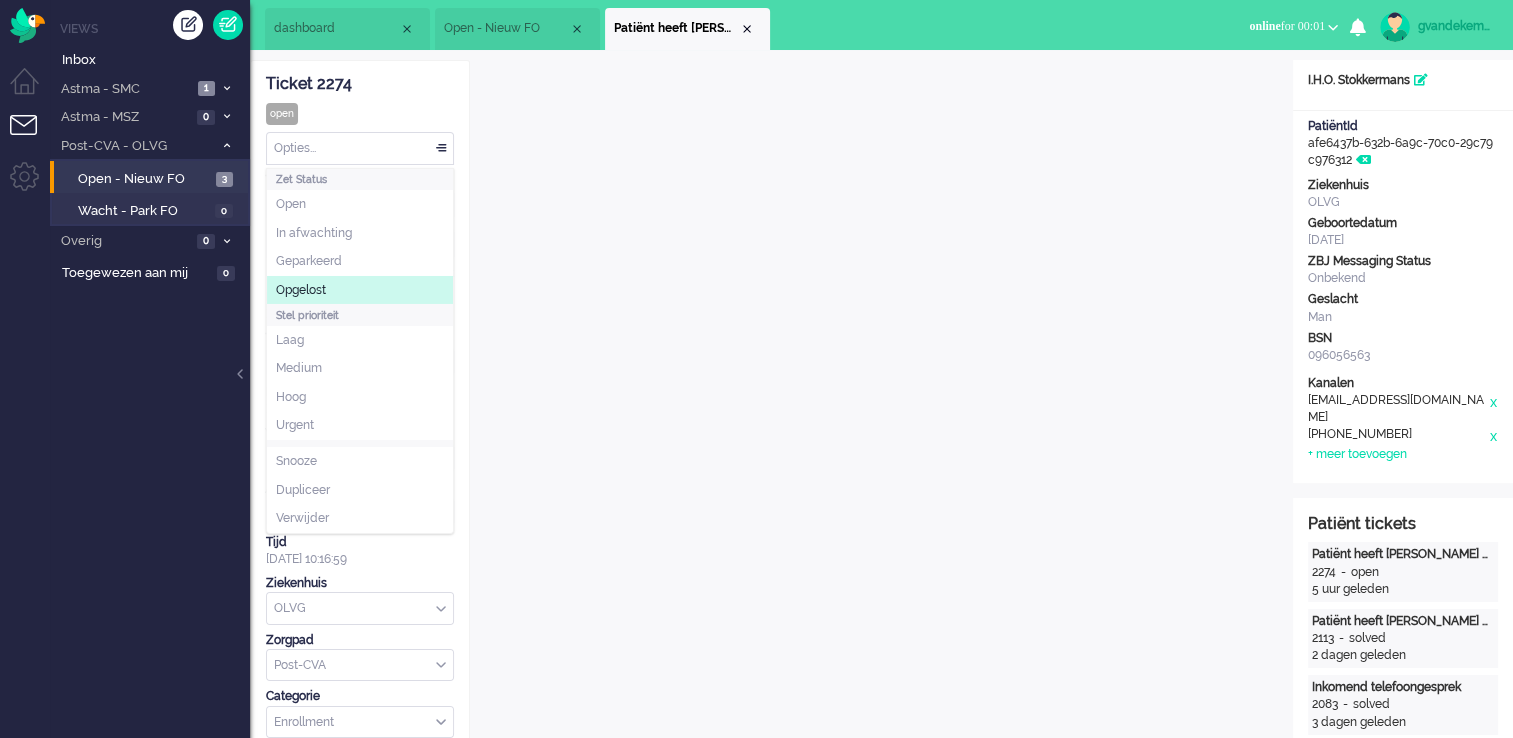 click on "Opgelost" 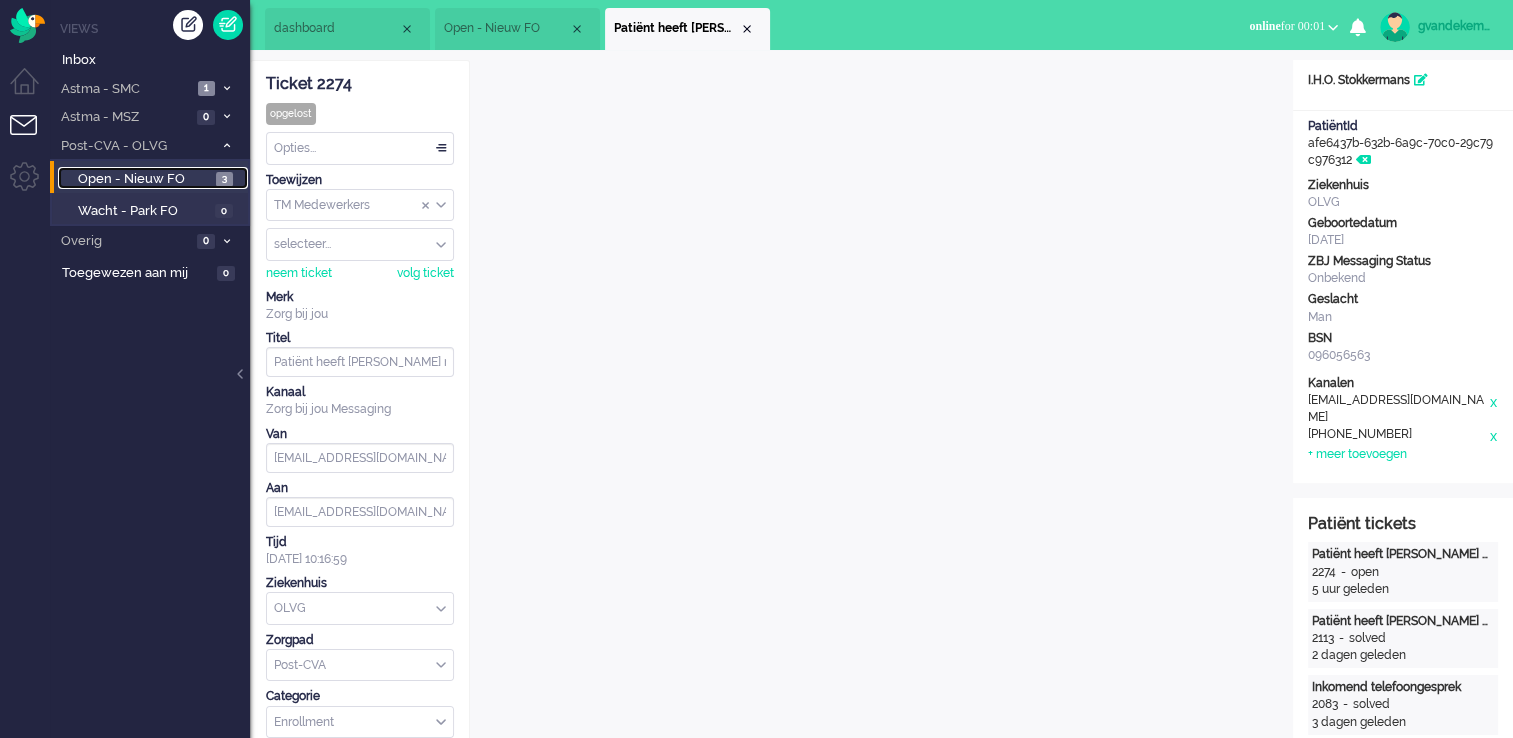 click on "Open - Nieuw FO" at bounding box center [144, 179] 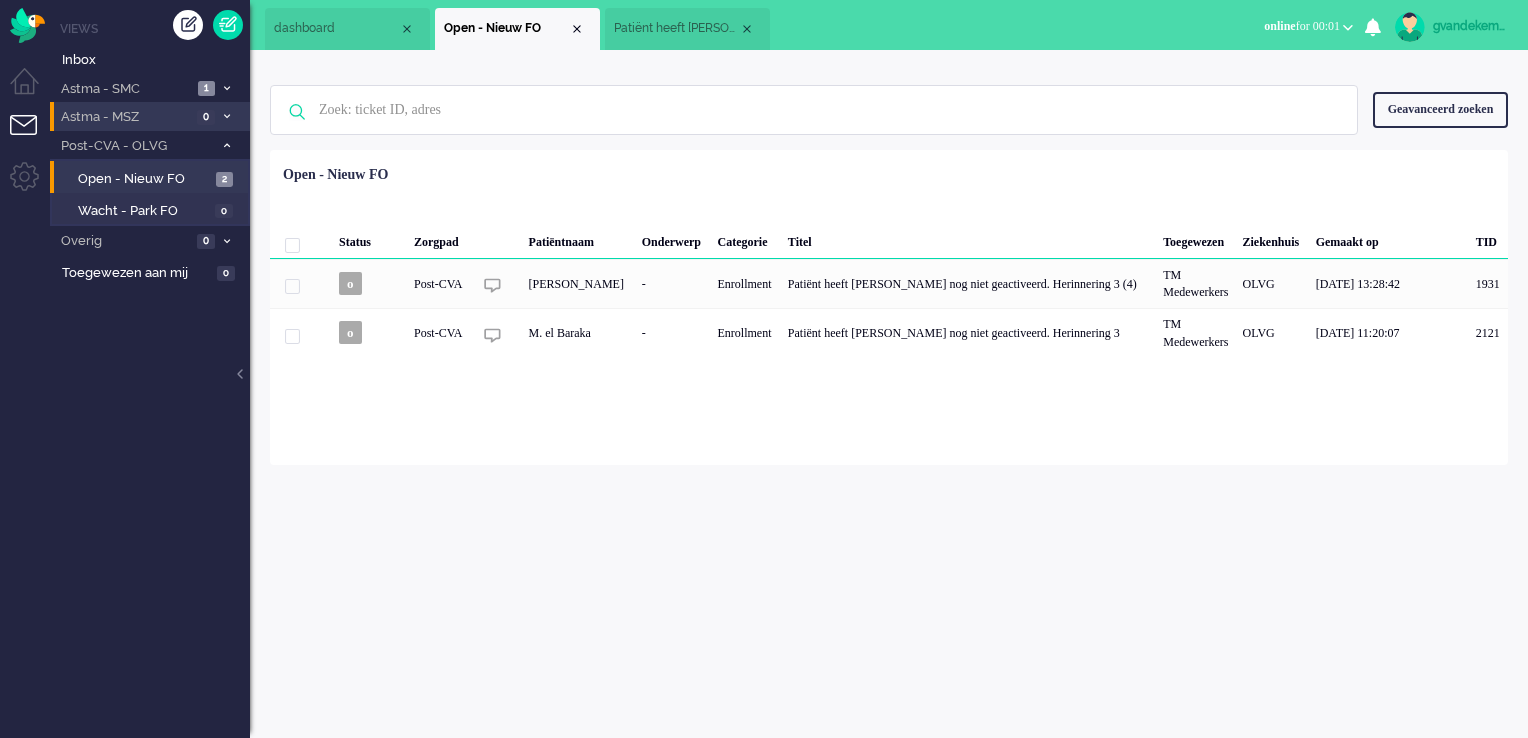 click on "Astma - MSZ" at bounding box center (124, 117) 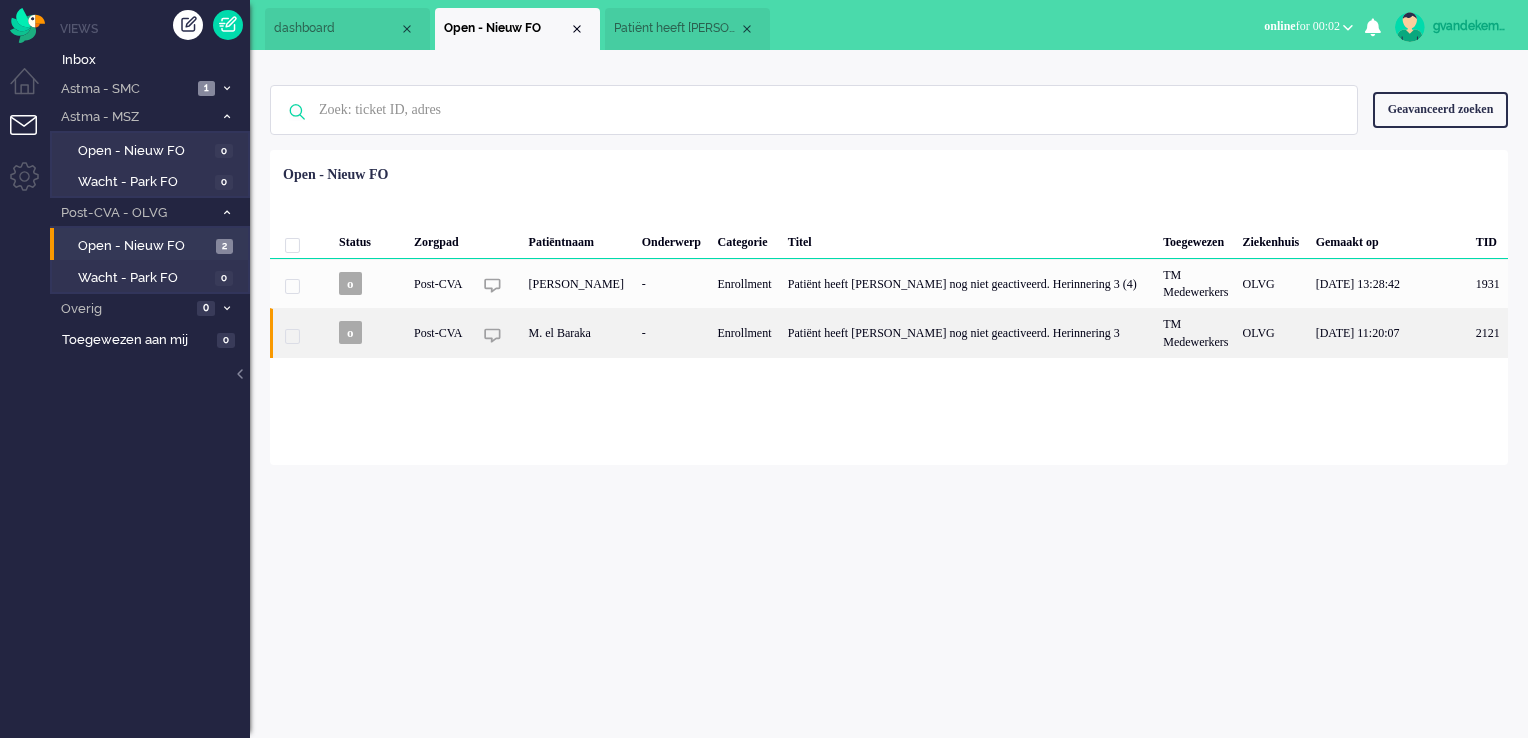 click on "-" 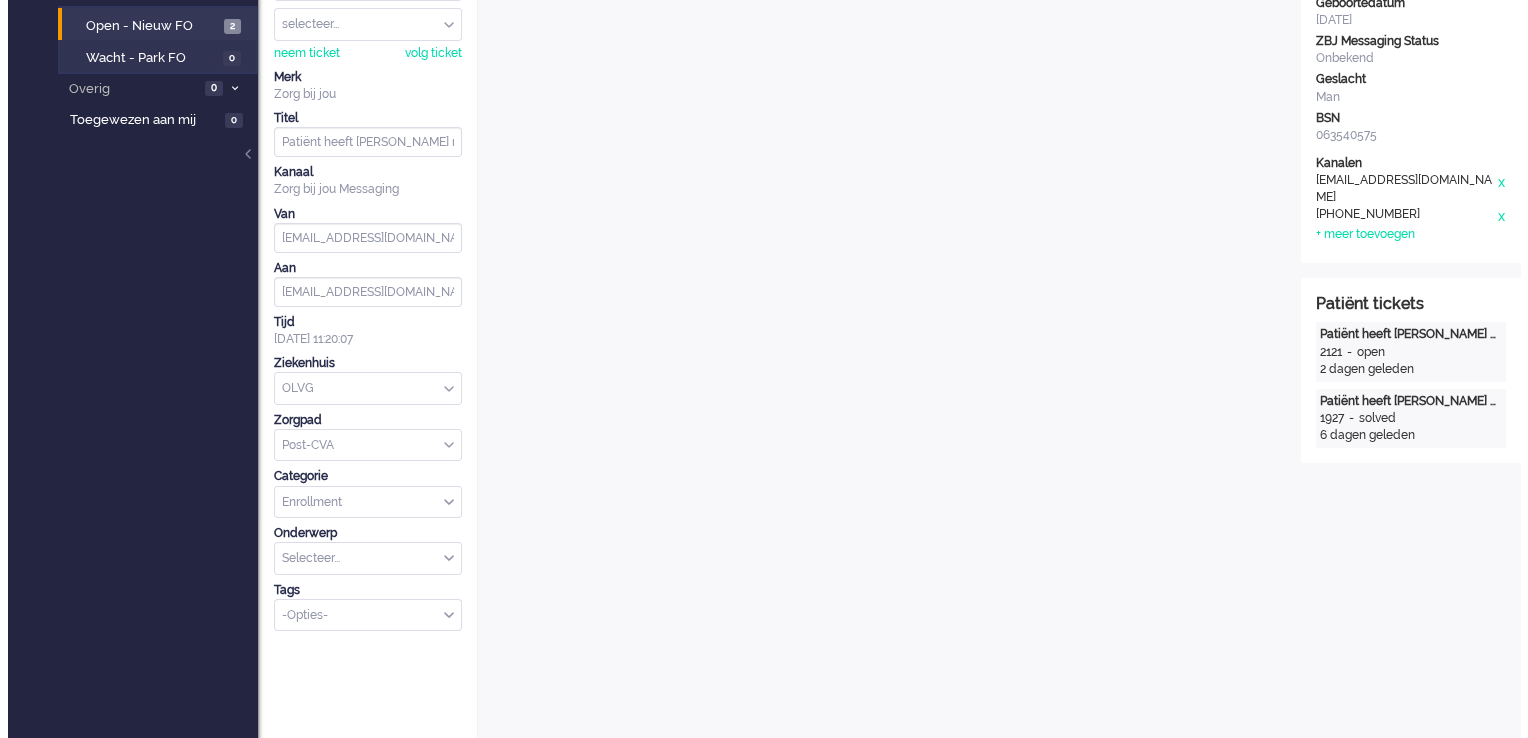 scroll, scrollTop: 0, scrollLeft: 0, axis: both 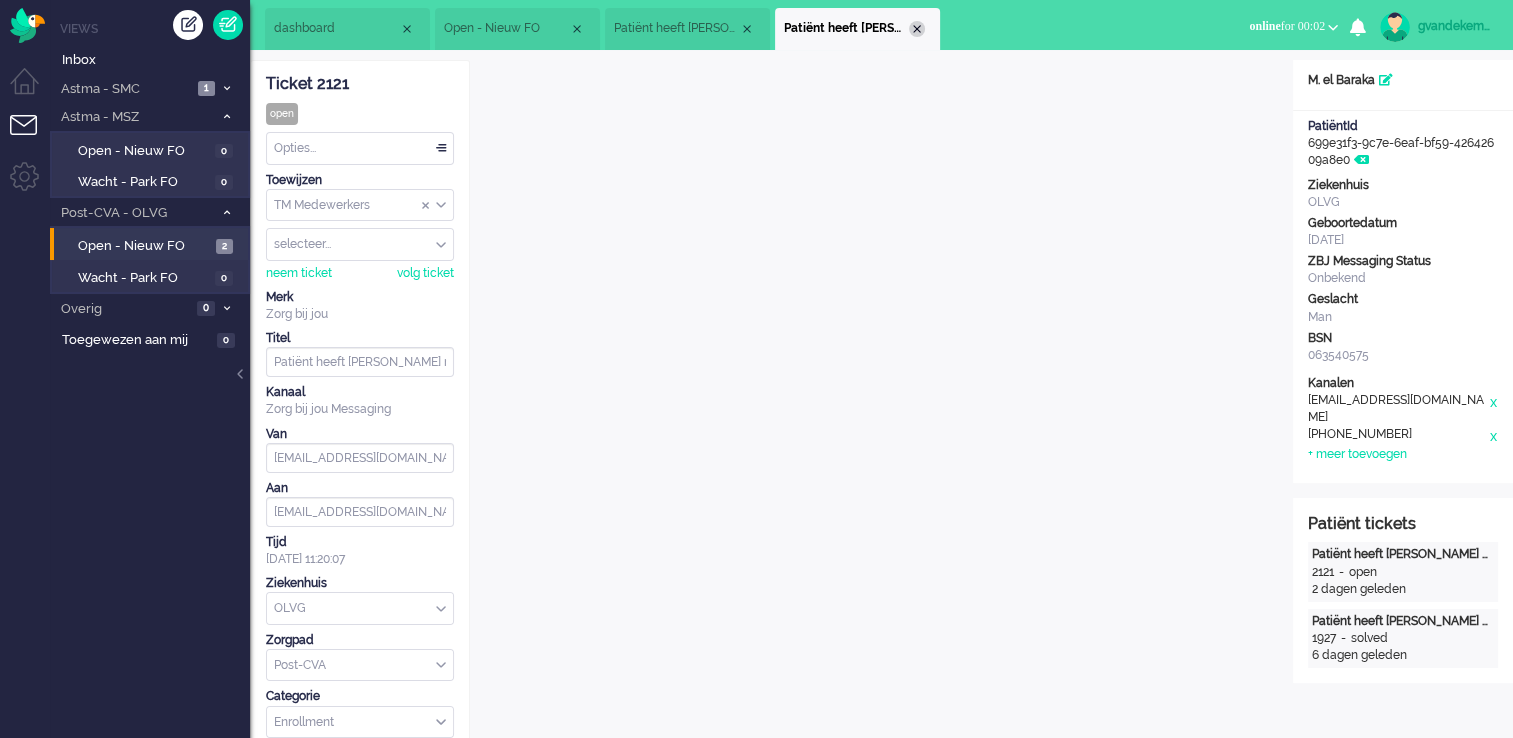 click at bounding box center [917, 29] 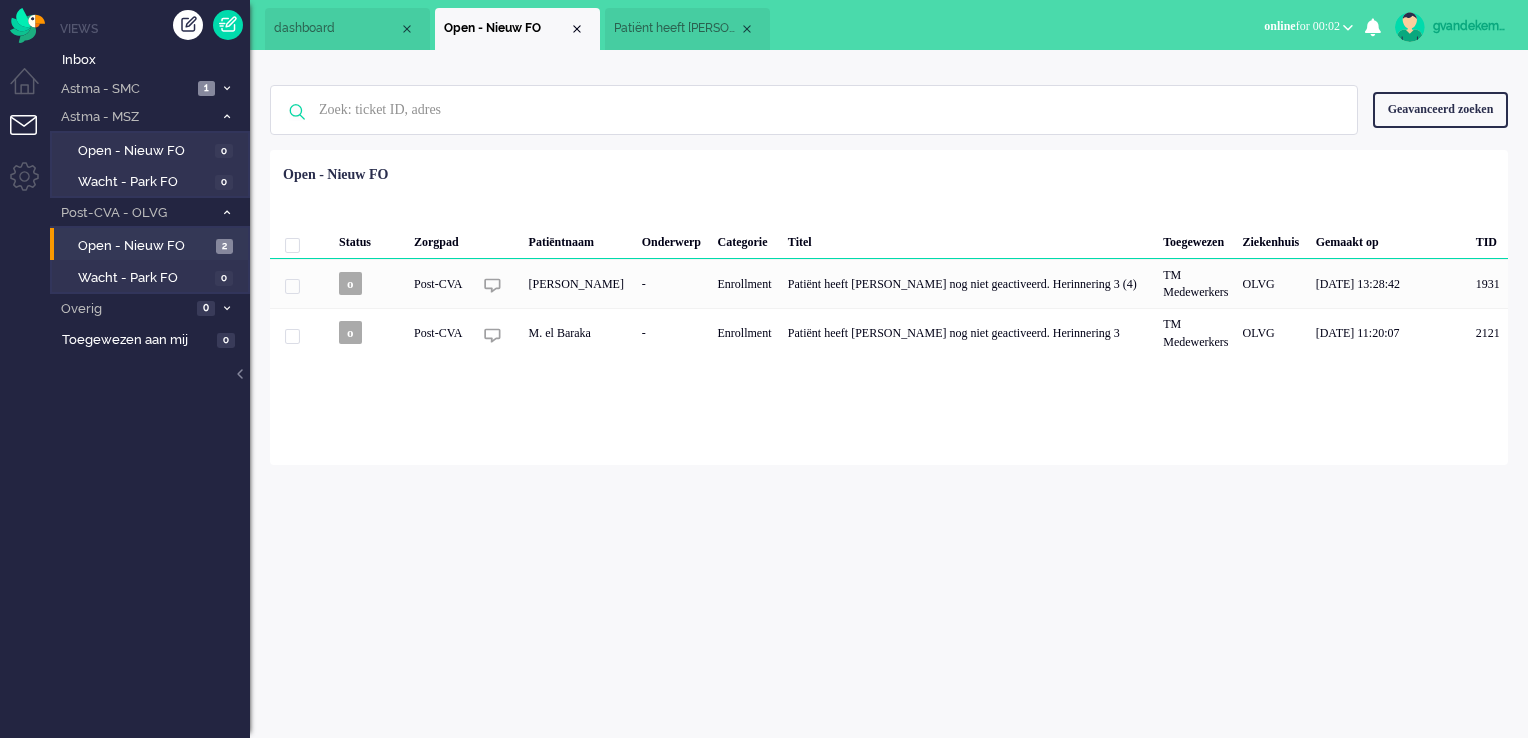 click on "Patiënt heeft [PERSON_NAME] nog niet geactiveerd. Herinnering 2" at bounding box center [676, 28] 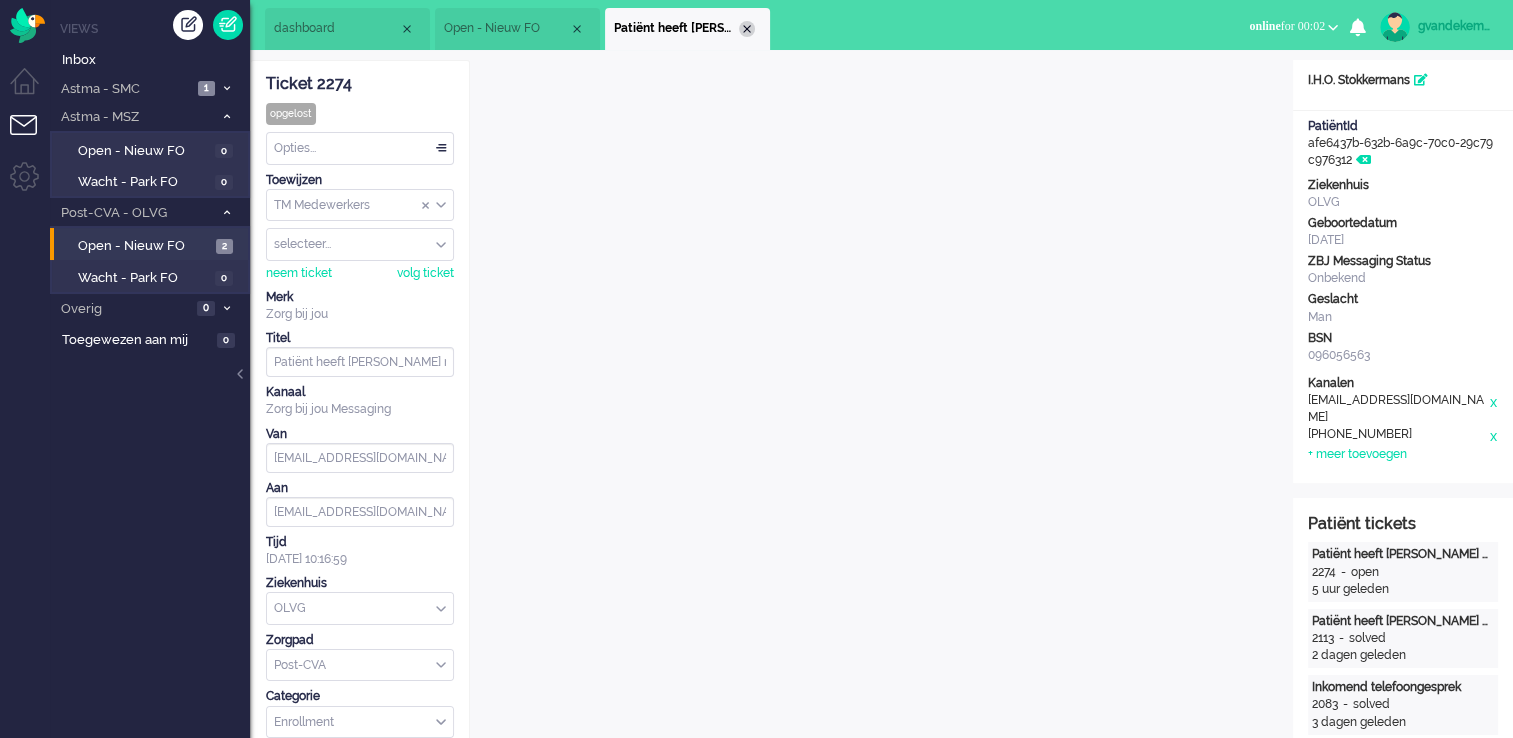 click at bounding box center (747, 29) 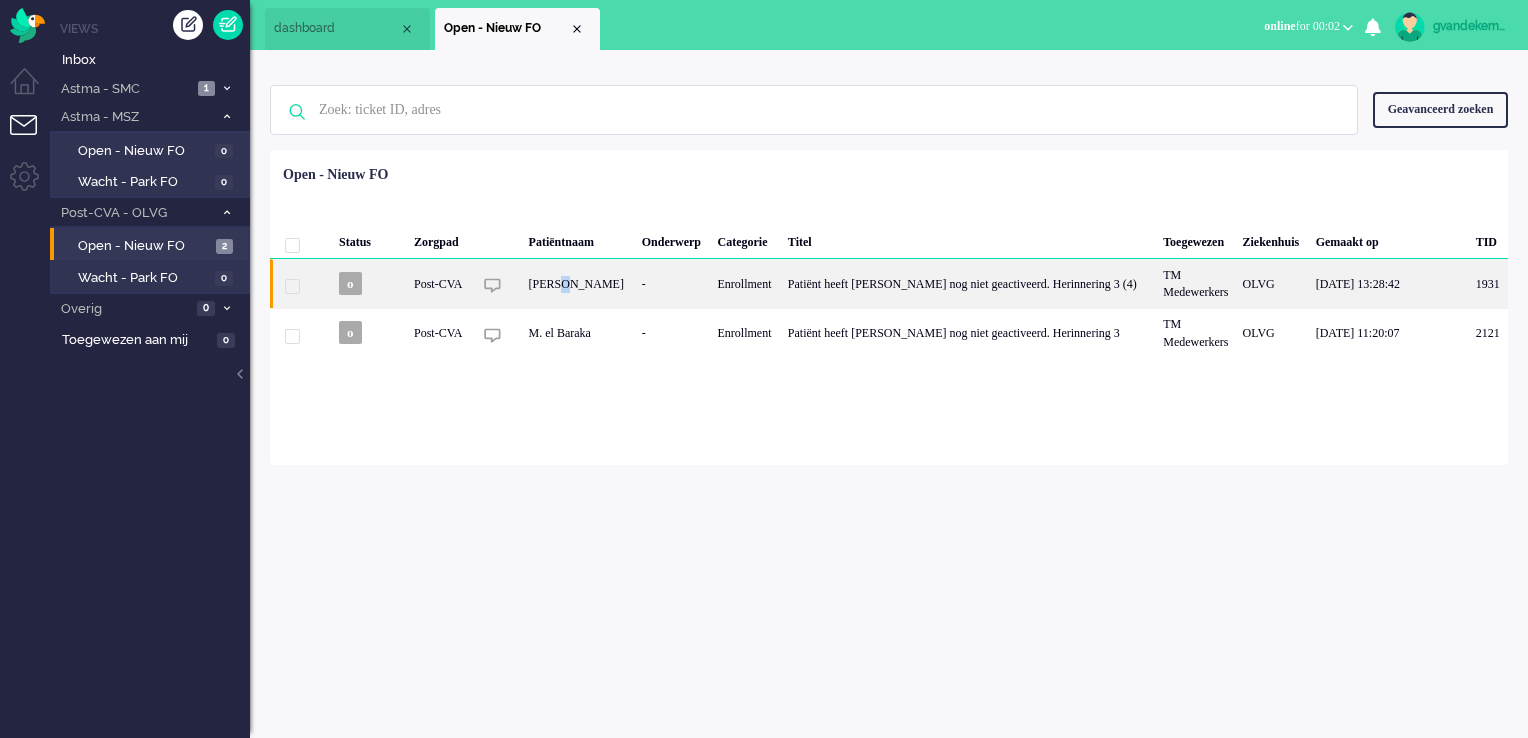 click on "[PERSON_NAME]" 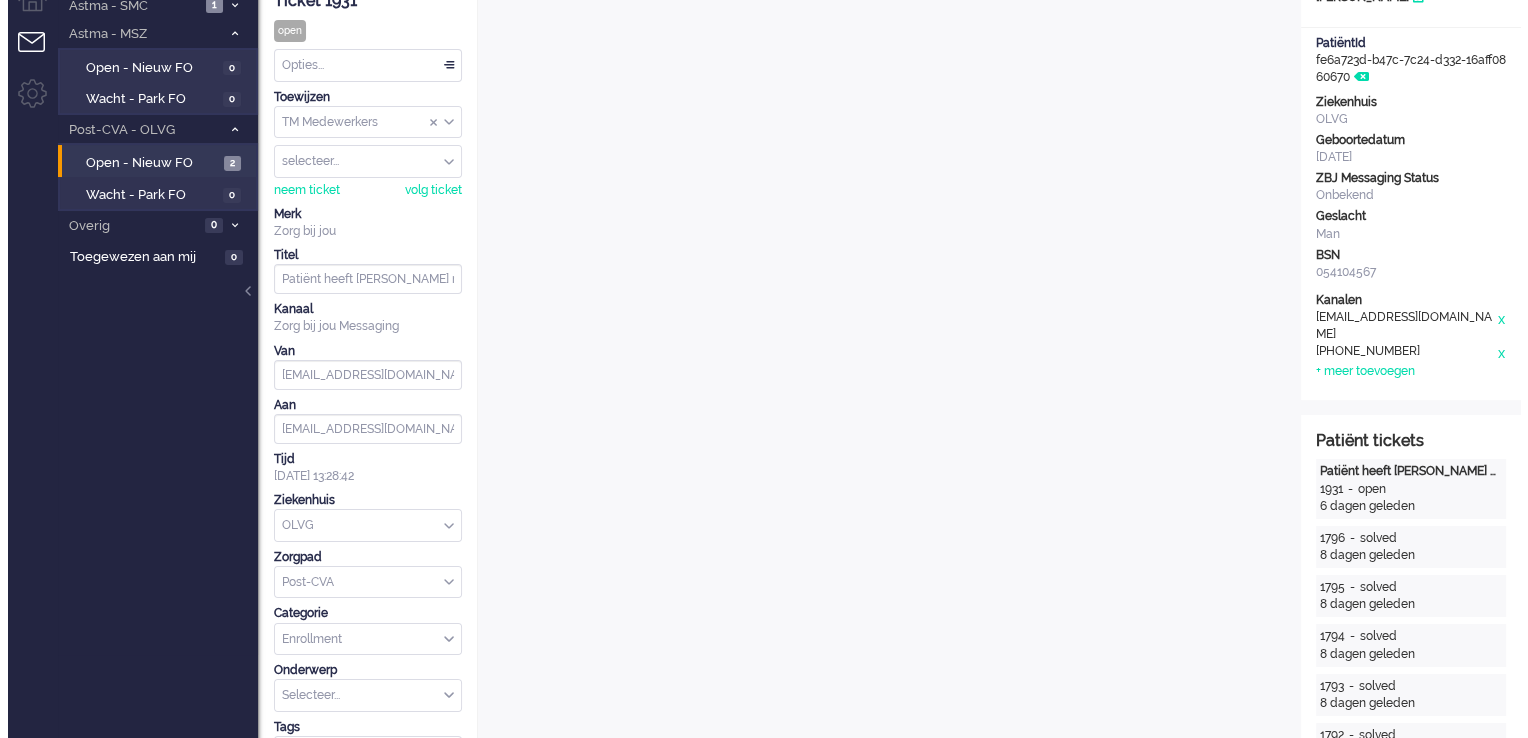 scroll, scrollTop: 0, scrollLeft: 0, axis: both 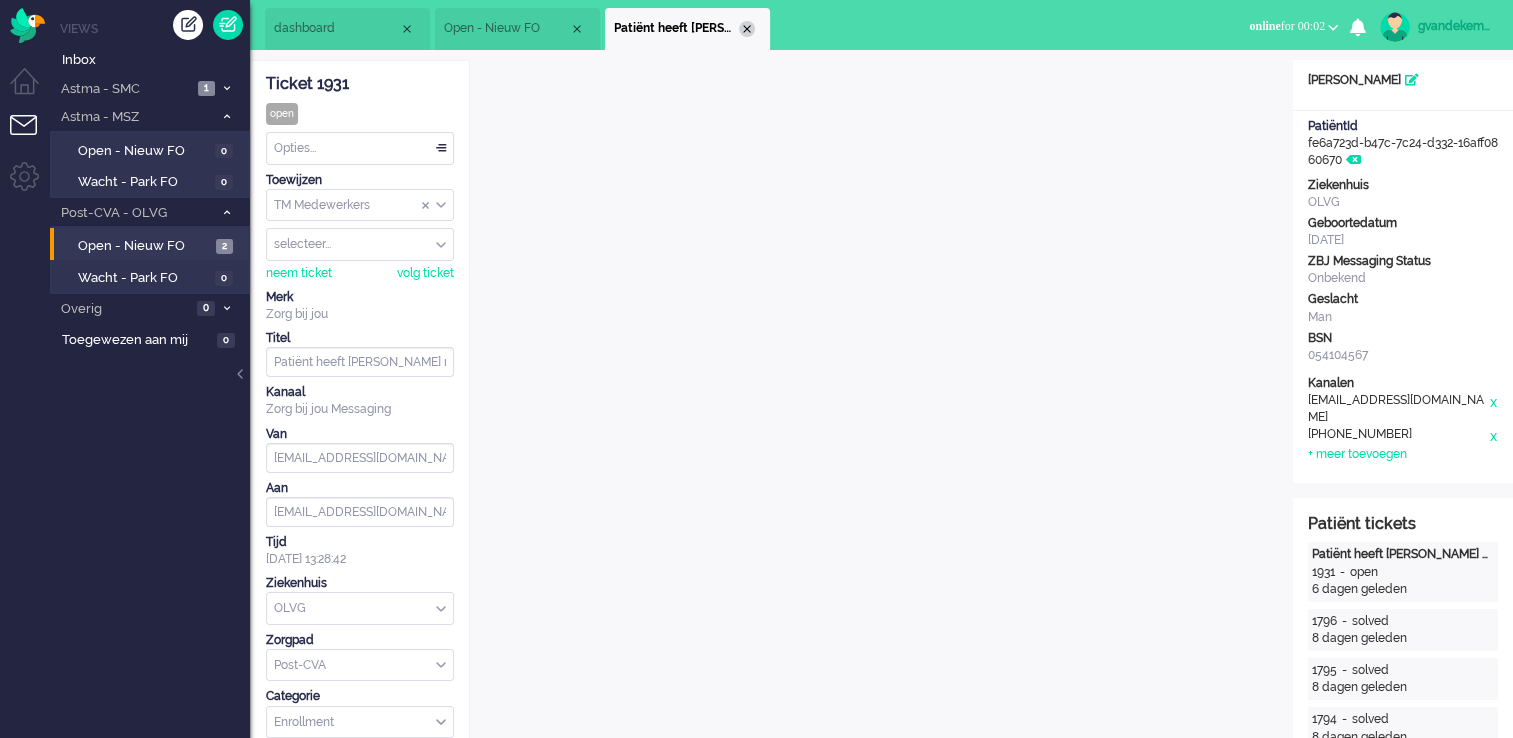 click at bounding box center [747, 29] 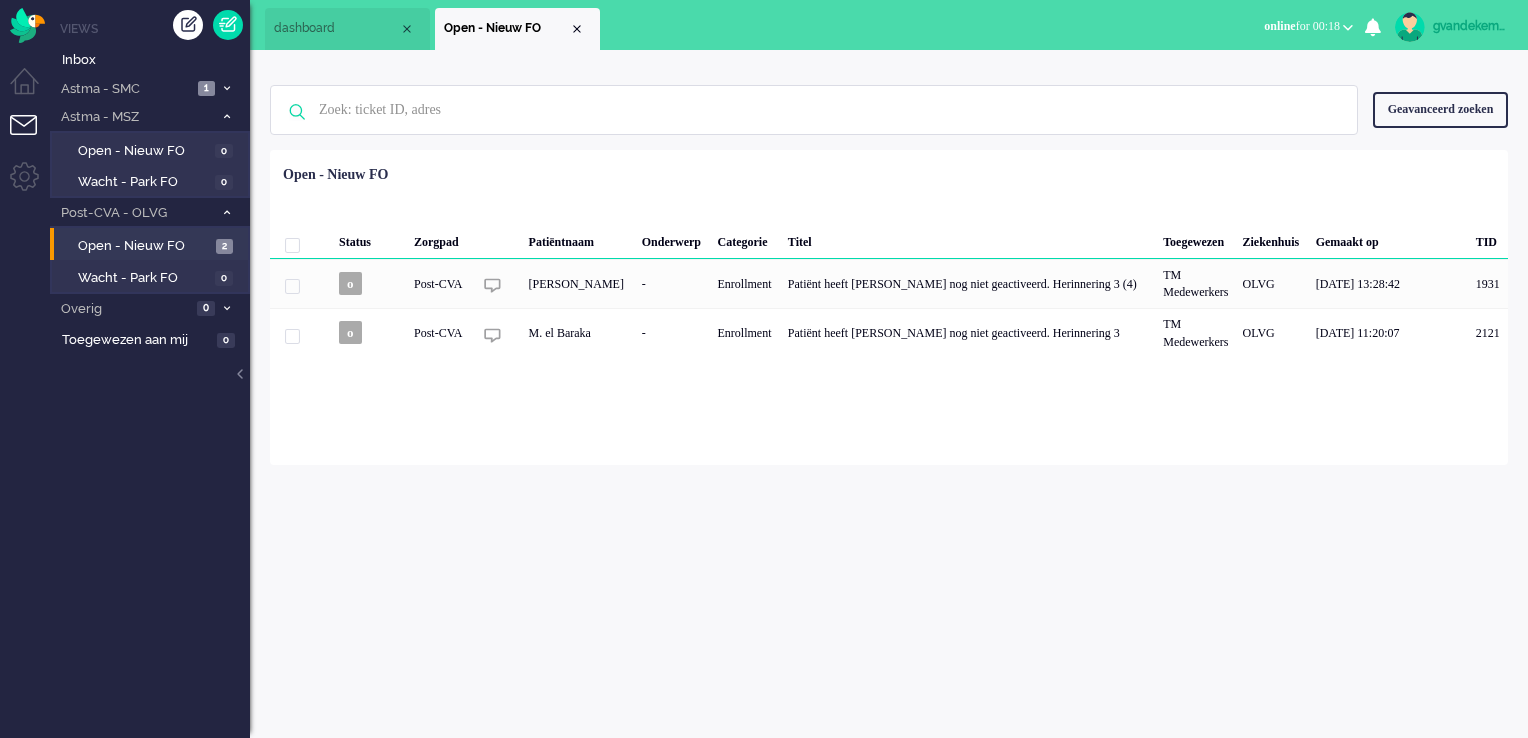 click on "Geselecteerd 0  Set Status: open pending holding solved Verwijder Selecteer... Unassign biancanmsc Nouwen christietmsc Terlouw claudiammsc Meij crisnmsc Noort daniellesmsc Schaaf davidnmsc Nunez Gonzalez msagarageproddemo User denisehmsc Henschel denisebmsc Breukelman dmeelis Meelis ealexander Alexander ZbjCareProfessionalsteam admin fgrutters Grutters GeraldJmsc Jansen gvandekempe Kempe hbenard Bernard i.huikko Huikko isawmsc van der Wijst jeannetgmsc Gjaltema jverboekendnurse Verboekend jverboekend Verboekend jvanseijen Seijen winegum-joris Seijen jorisprod Seijen jorisprodadmin van Seijen kimkmsc Kroon ltas Tas liesbethvmsc Visser lusciialarms Alarms margalmsc Leistra mhulzink Hulzink marinadmsc Dorenmalen mlie Lie marjagmsc Dantuma marthabmsc Bouma miyurusagarage Sagarage nberger Berger NienkeHmsc Hermanides - de Jong plaan Laan pattylmsc Laan SabineBmsc Broek samanthapmsc Postma stanmsc Kleijn tvanderzanden Zanden vvuoriprod Vuori wtijsma Tijsma younjuwmsc Westra zorgbijjou bij jou Zorg-bij-jou bij jou 1" 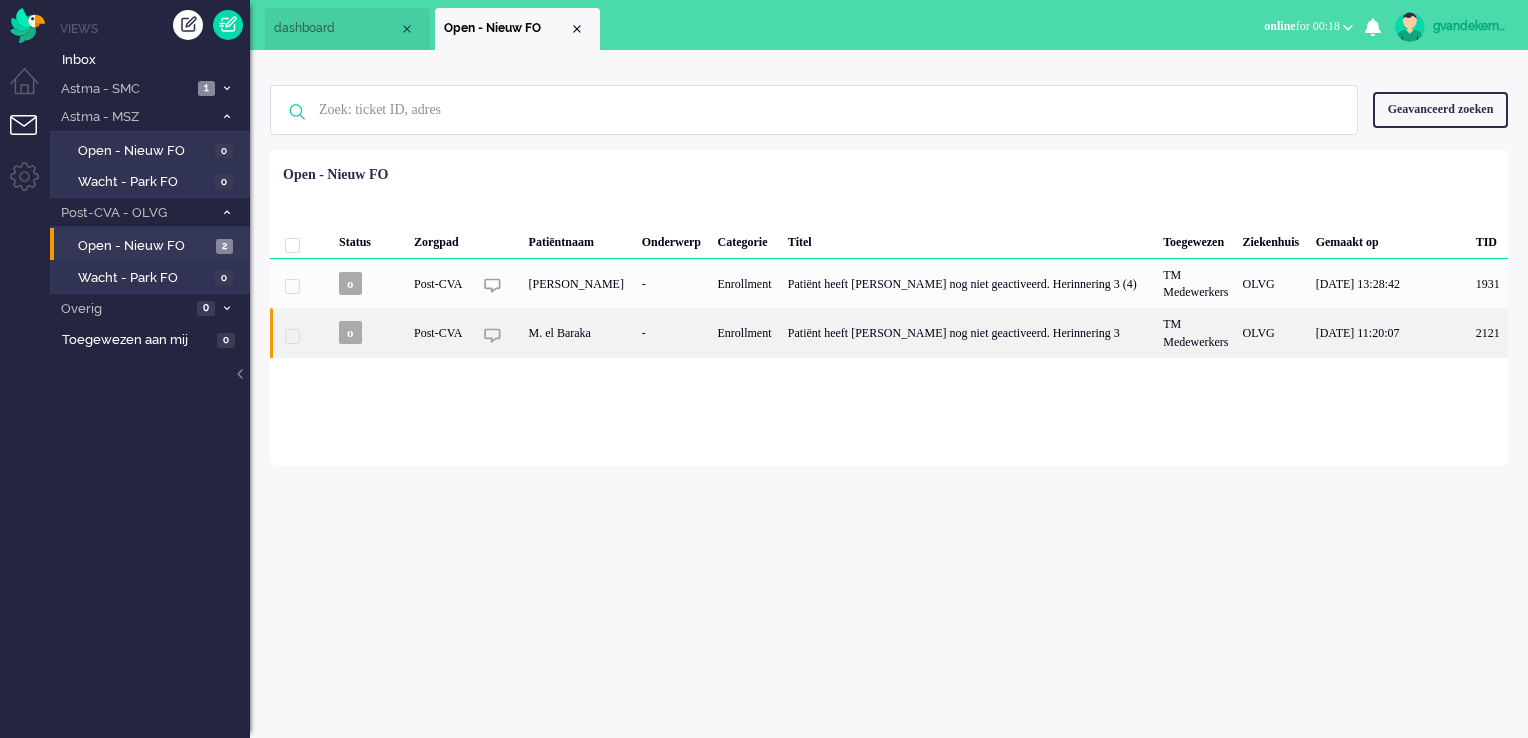 click on "Enrollment" 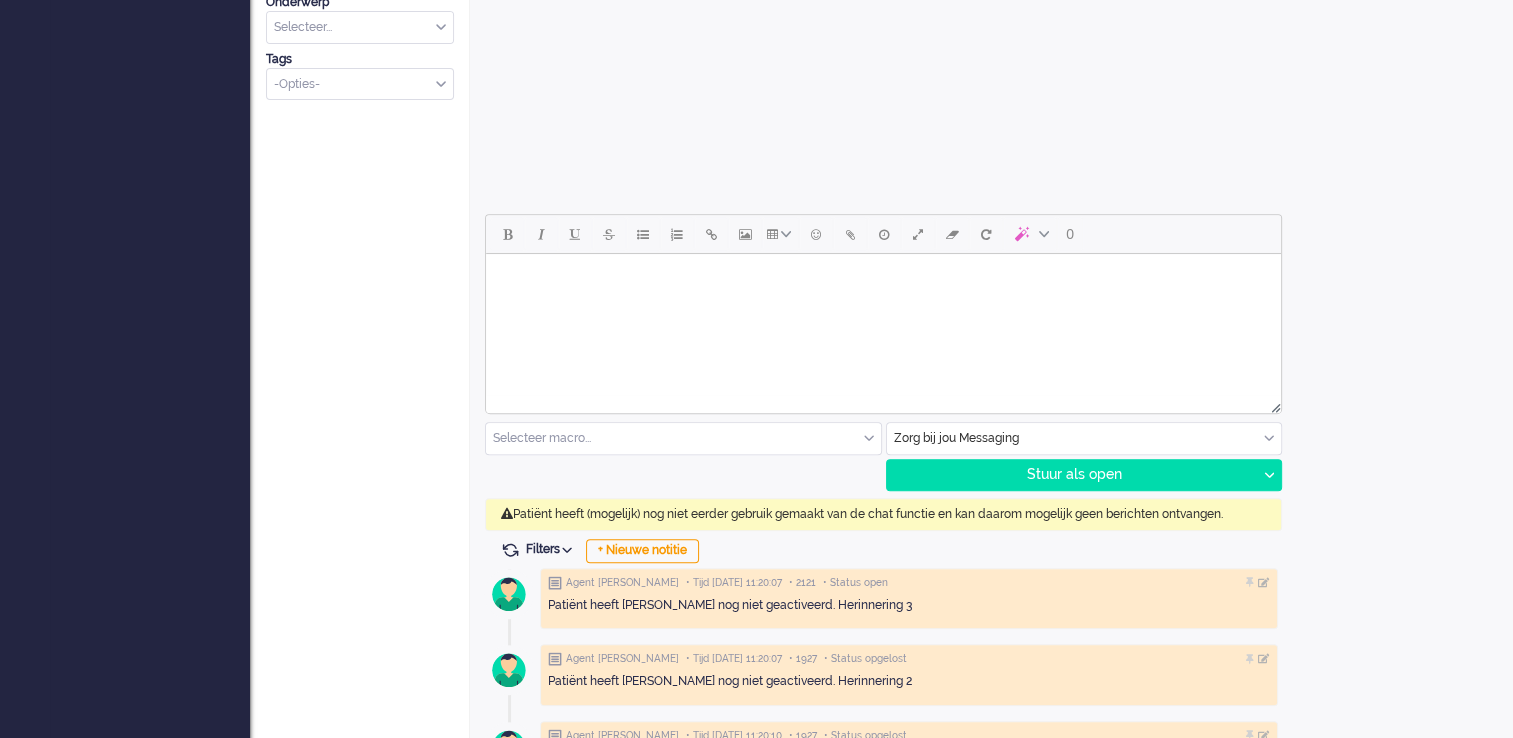 scroll, scrollTop: 708, scrollLeft: 0, axis: vertical 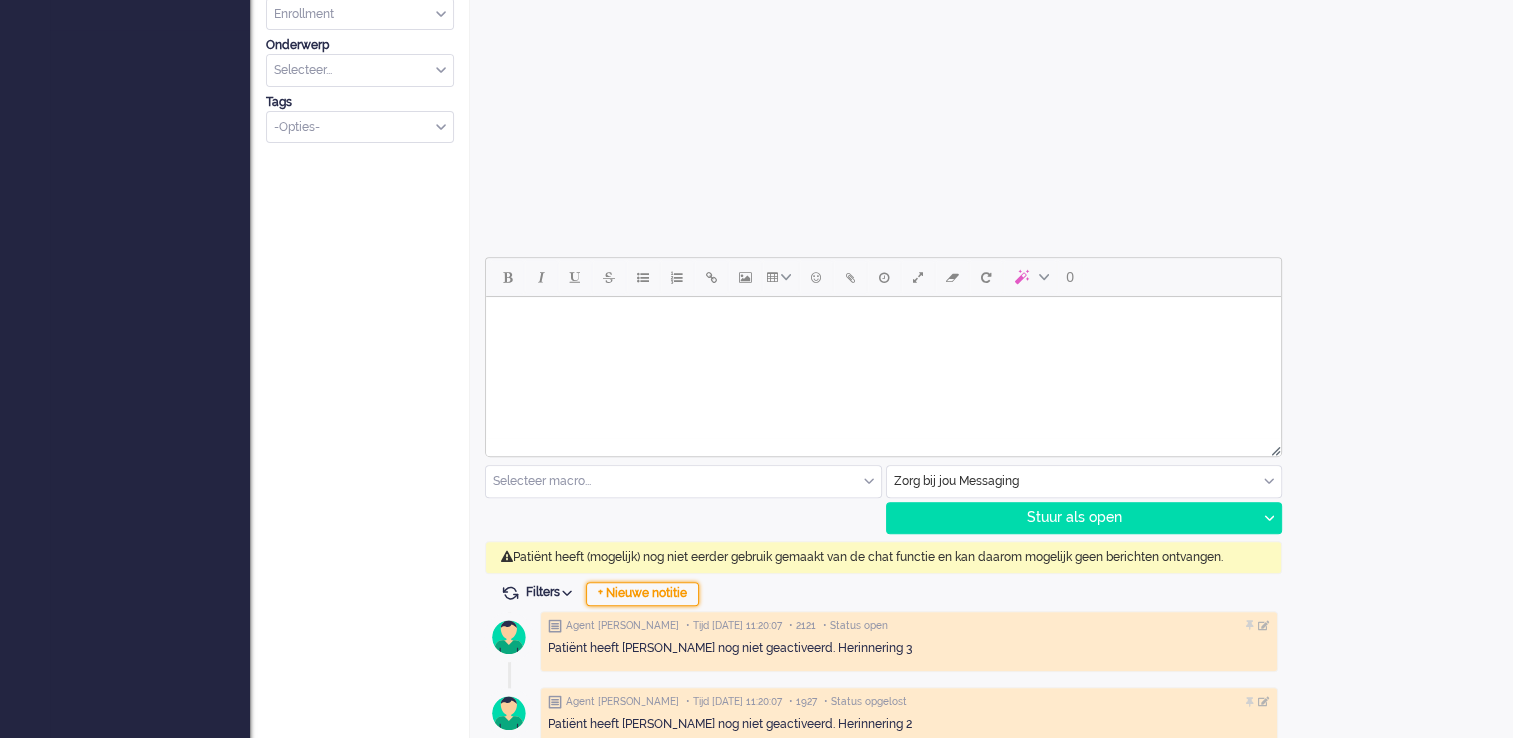 click on "+ Nieuwe notitie" at bounding box center (642, 594) 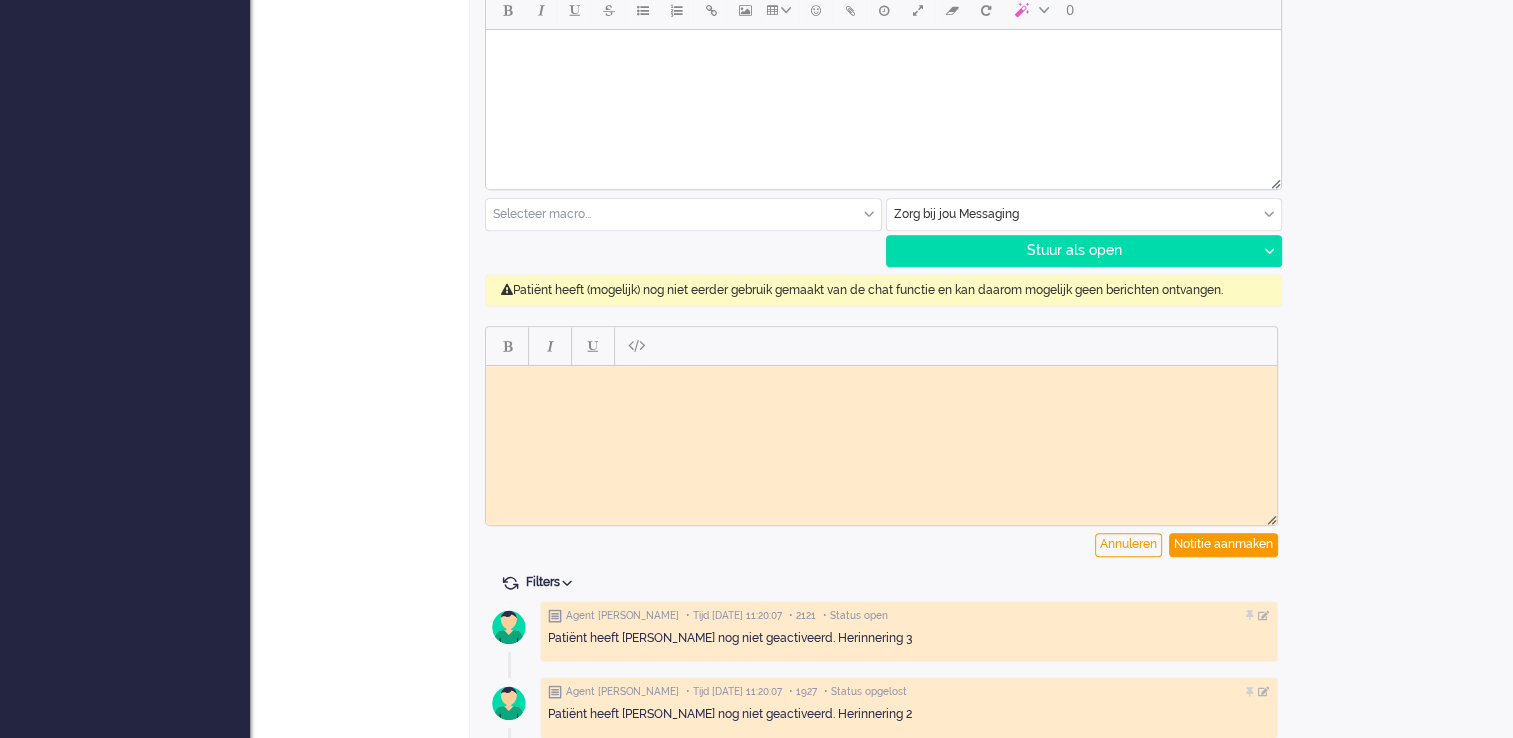 scroll, scrollTop: 1008, scrollLeft: 0, axis: vertical 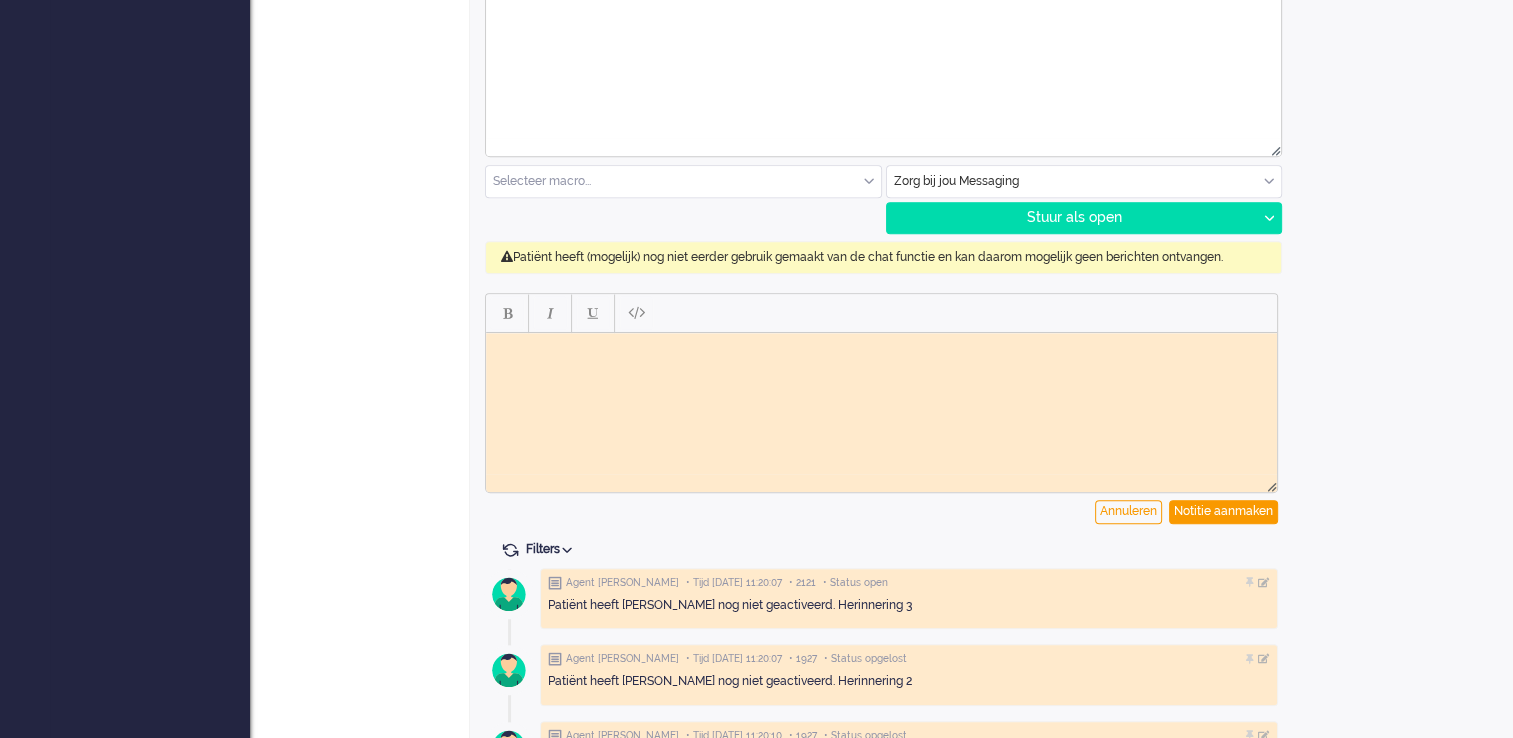 type 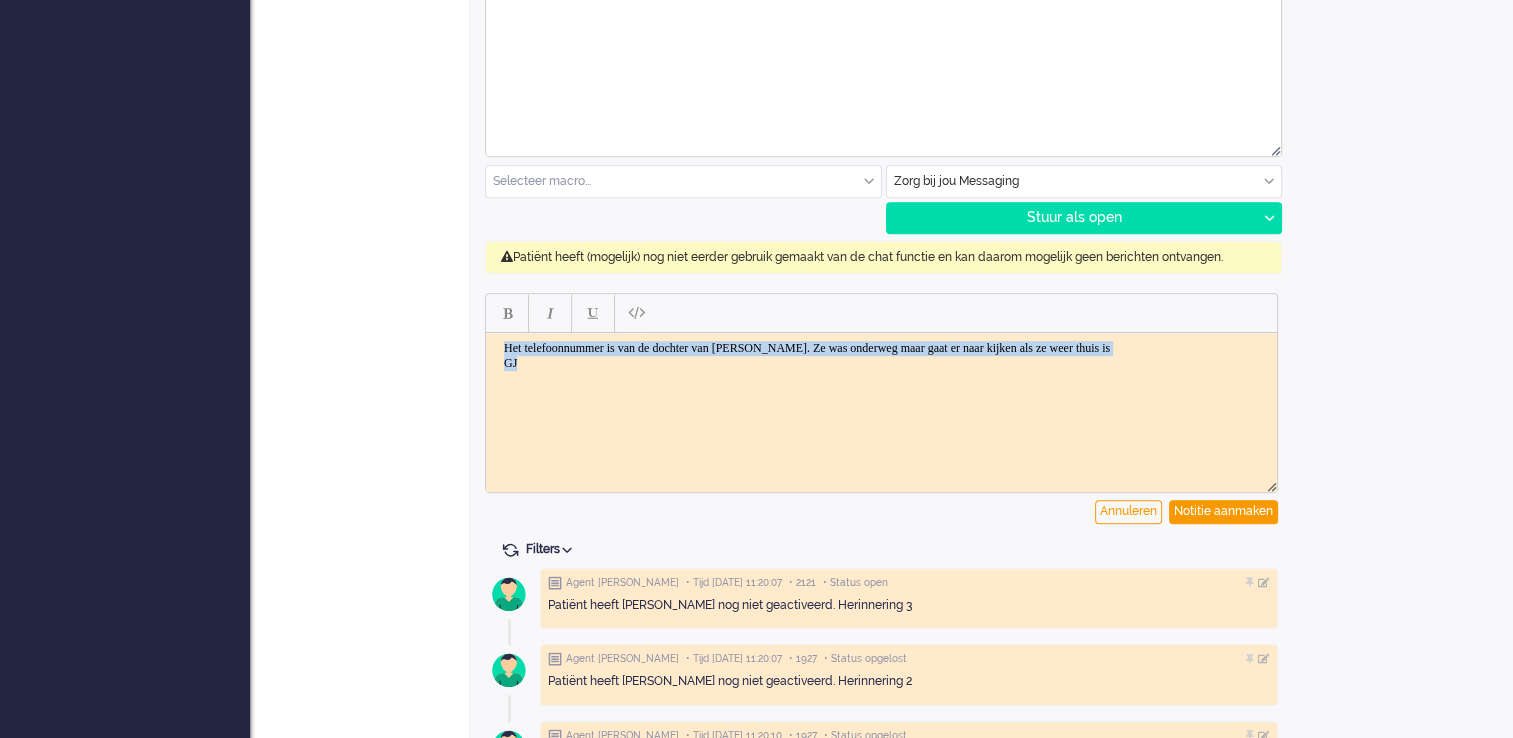 drag, startPoint x: 527, startPoint y: 367, endPoint x: 501, endPoint y: 343, distance: 35.383614 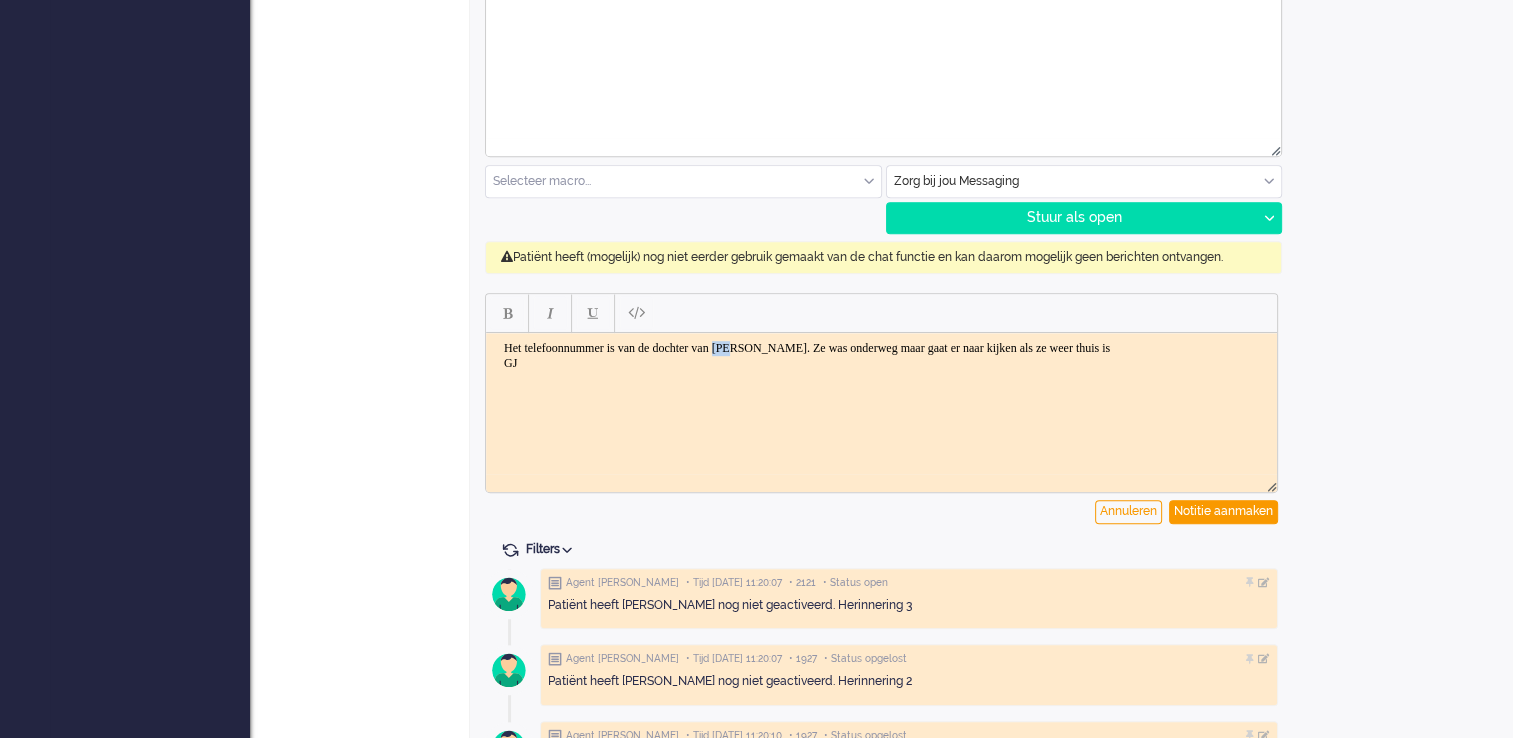 click on "Het telefoonnummer is van de dochter van dhr. Ze was onderweg maar gaat er naar kijken als ze weer thuis is GJ" at bounding box center (881, 355) 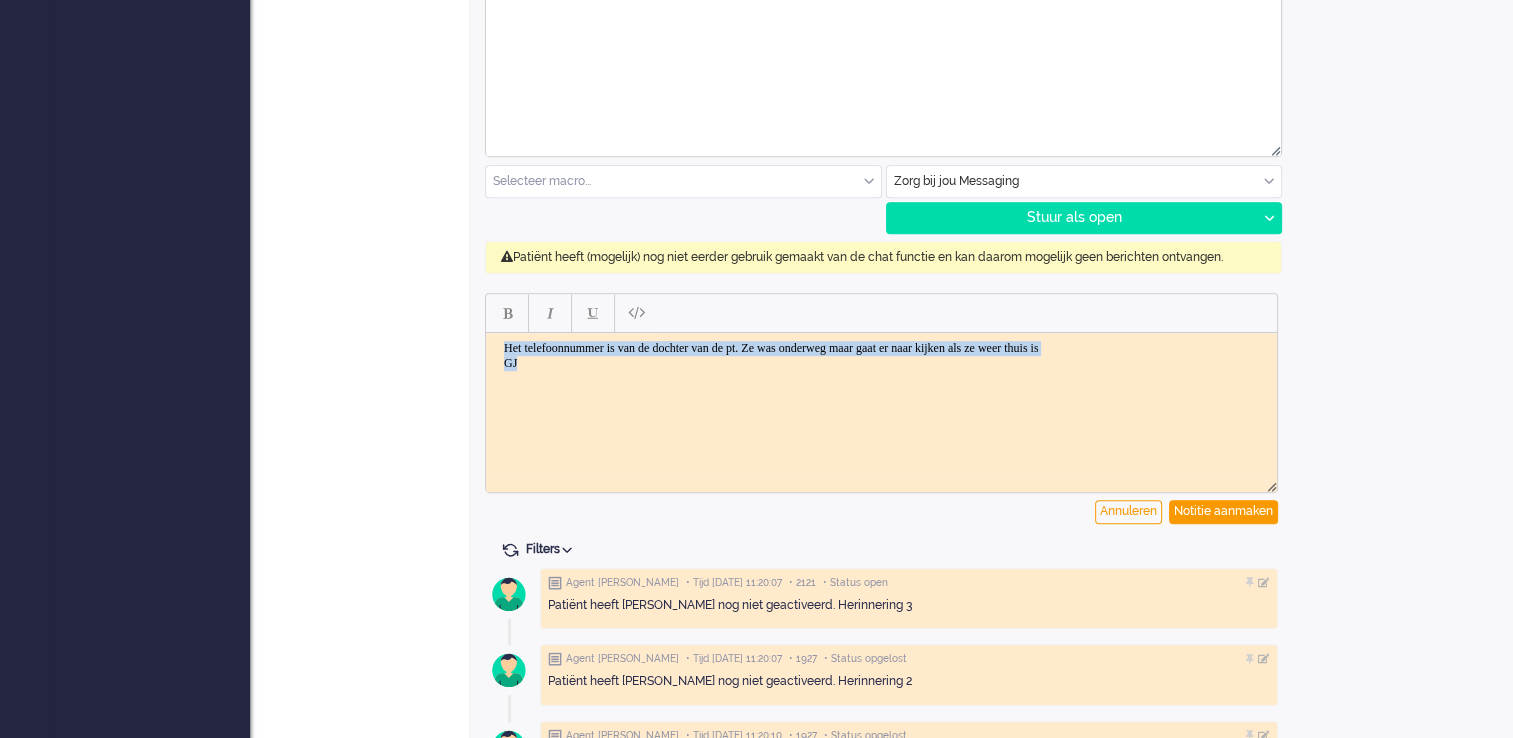 drag, startPoint x: 530, startPoint y: 364, endPoint x: 501, endPoint y: 343, distance: 35.805027 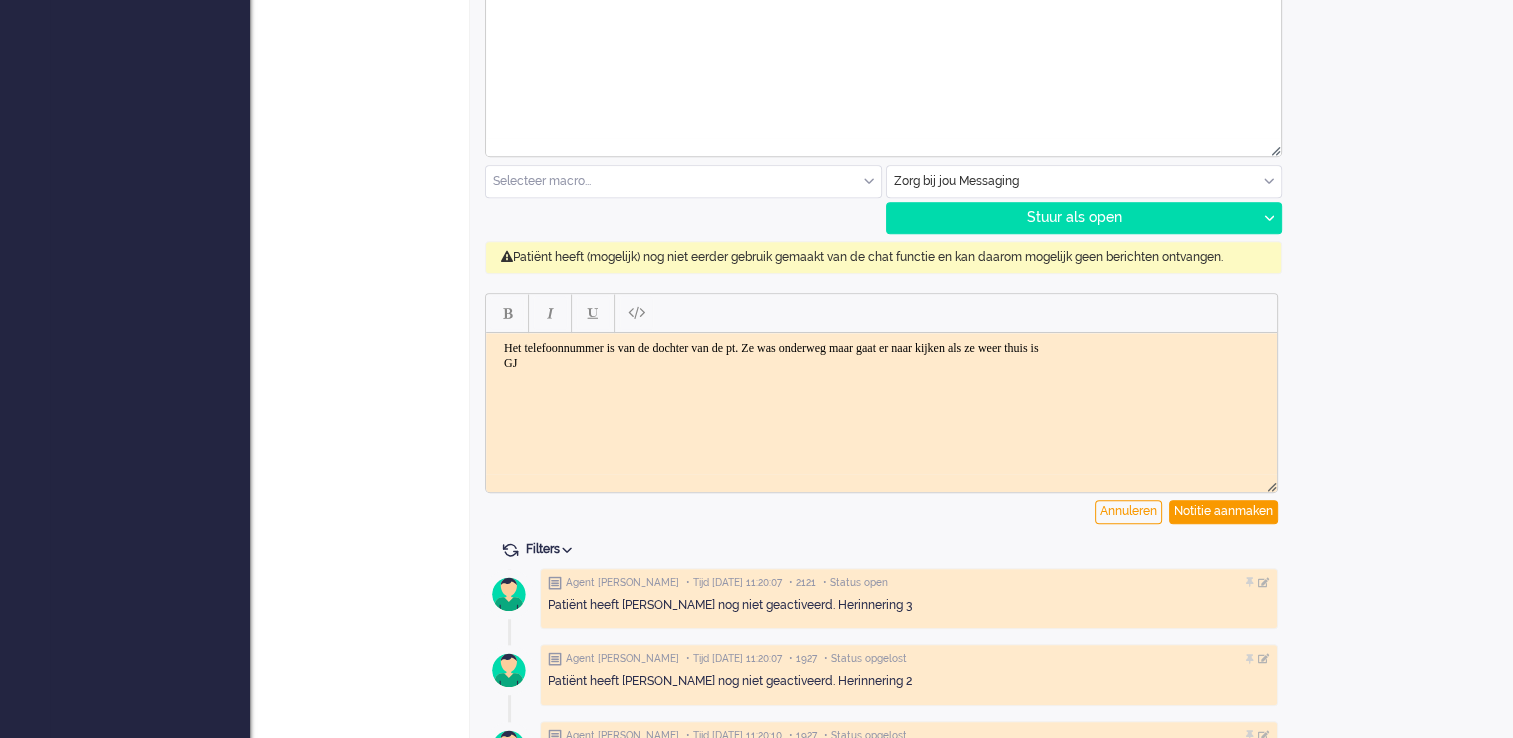 click on "Het telefoonnummer is van de dochter van de pt. Ze was onderweg maar gaat er naar kijken als ze weer thuis is GJ" at bounding box center (881, 355) 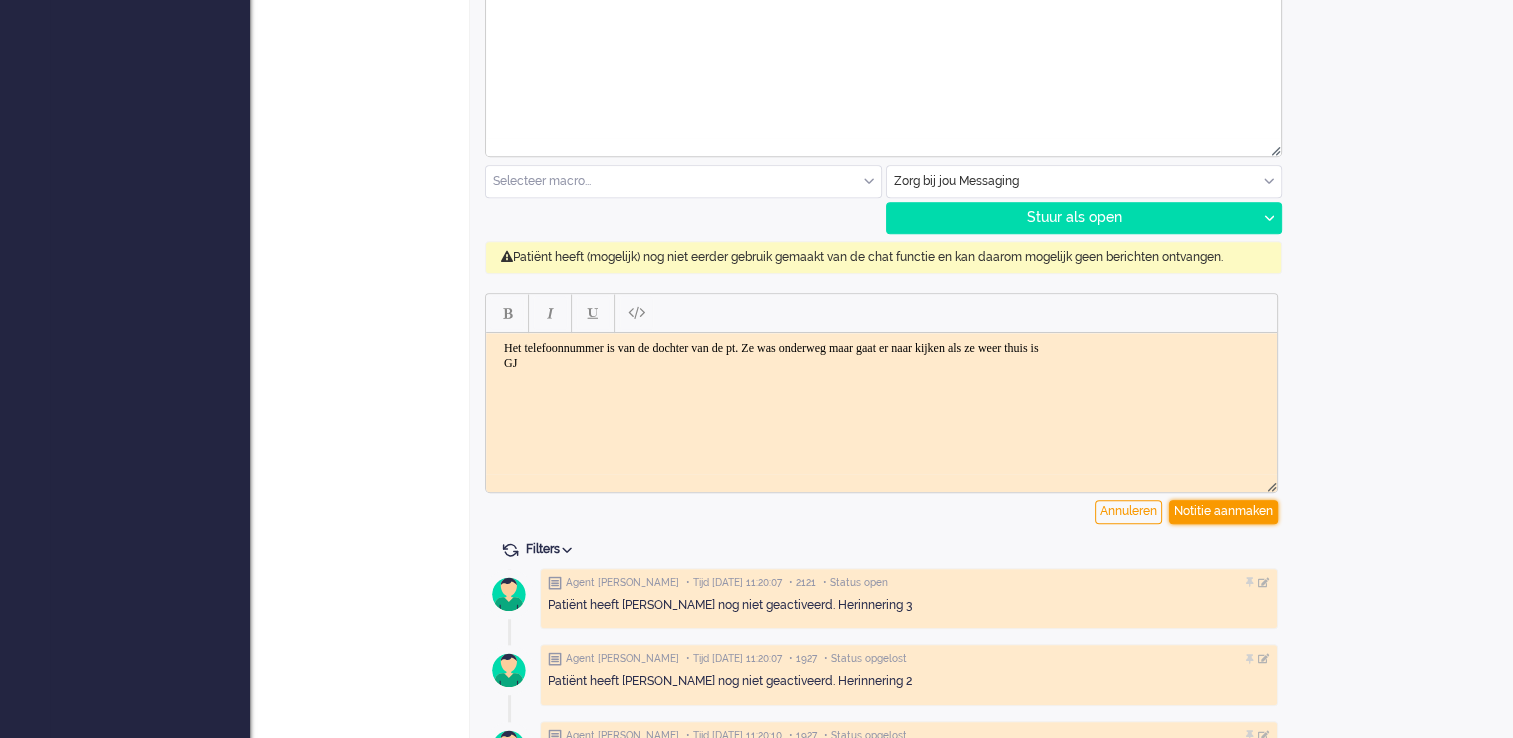 click on "Notitie aanmaken" at bounding box center (1223, 512) 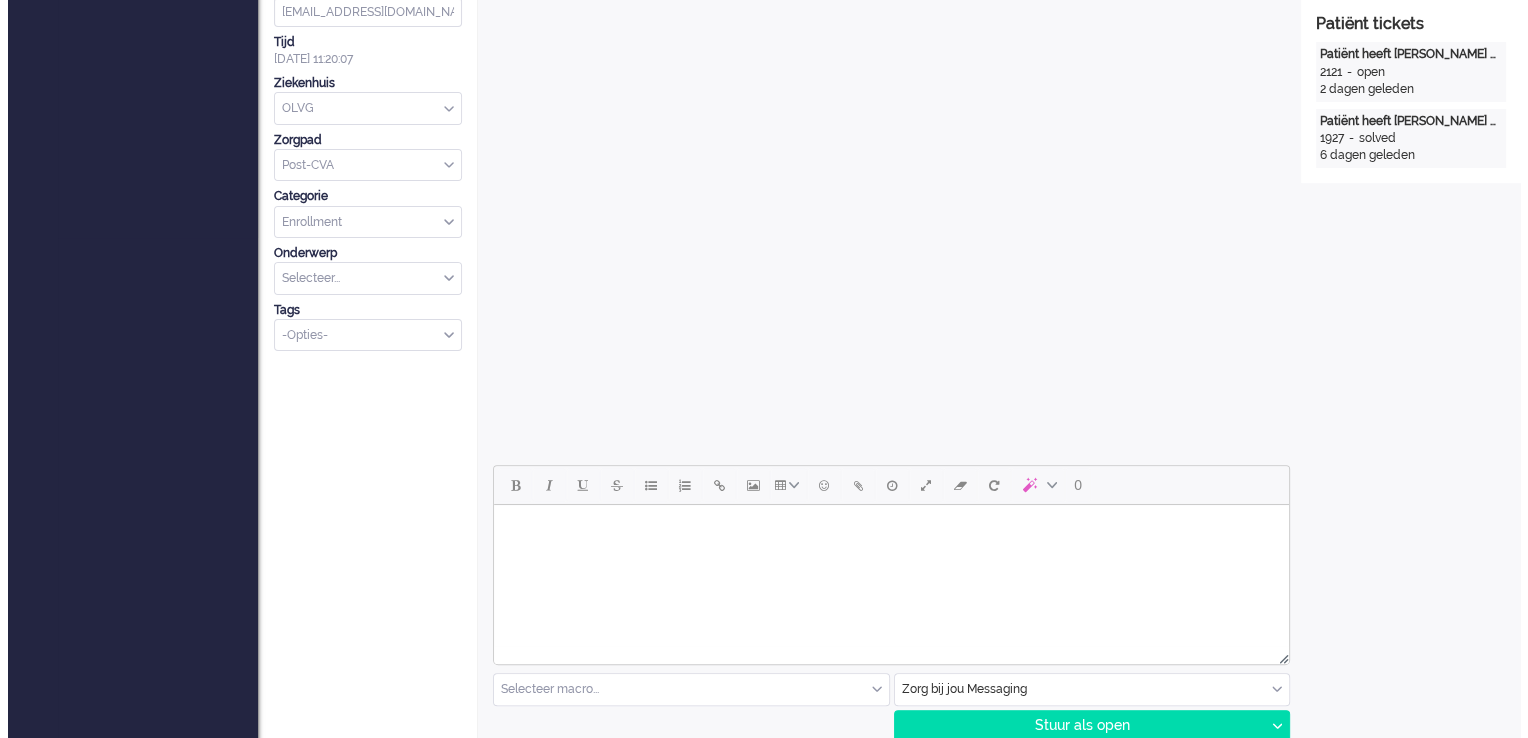 scroll, scrollTop: 0, scrollLeft: 0, axis: both 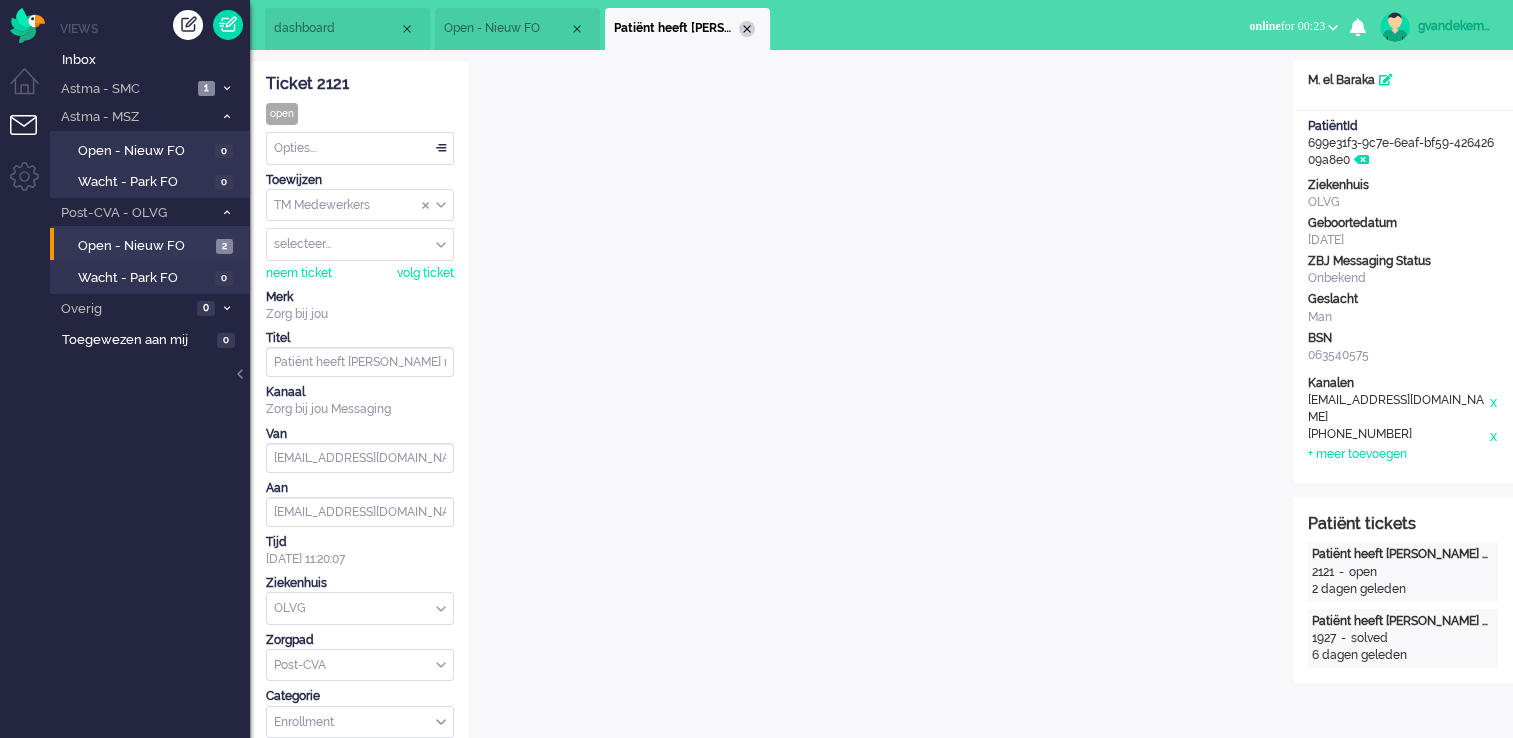 click at bounding box center [747, 29] 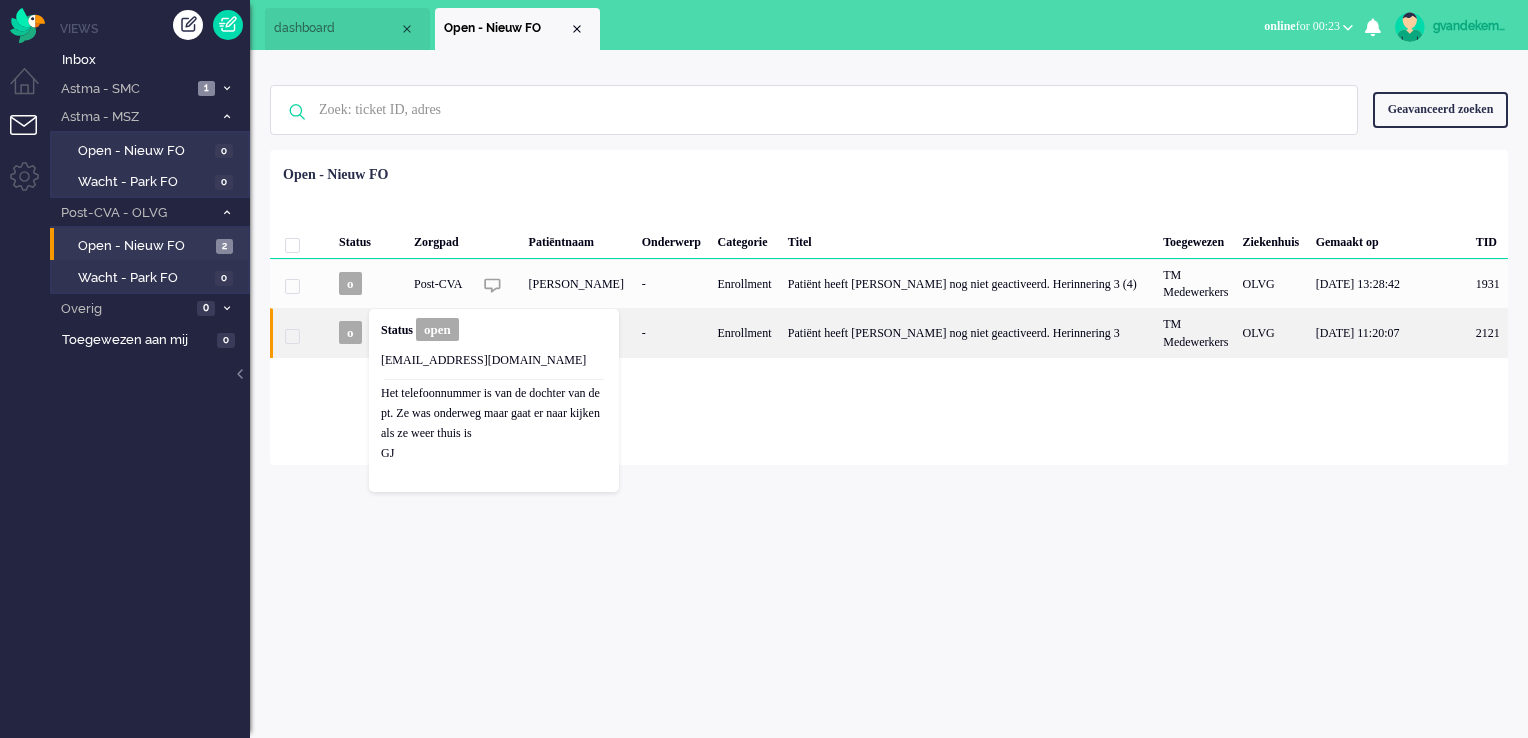 click on "o" at bounding box center [350, 332] 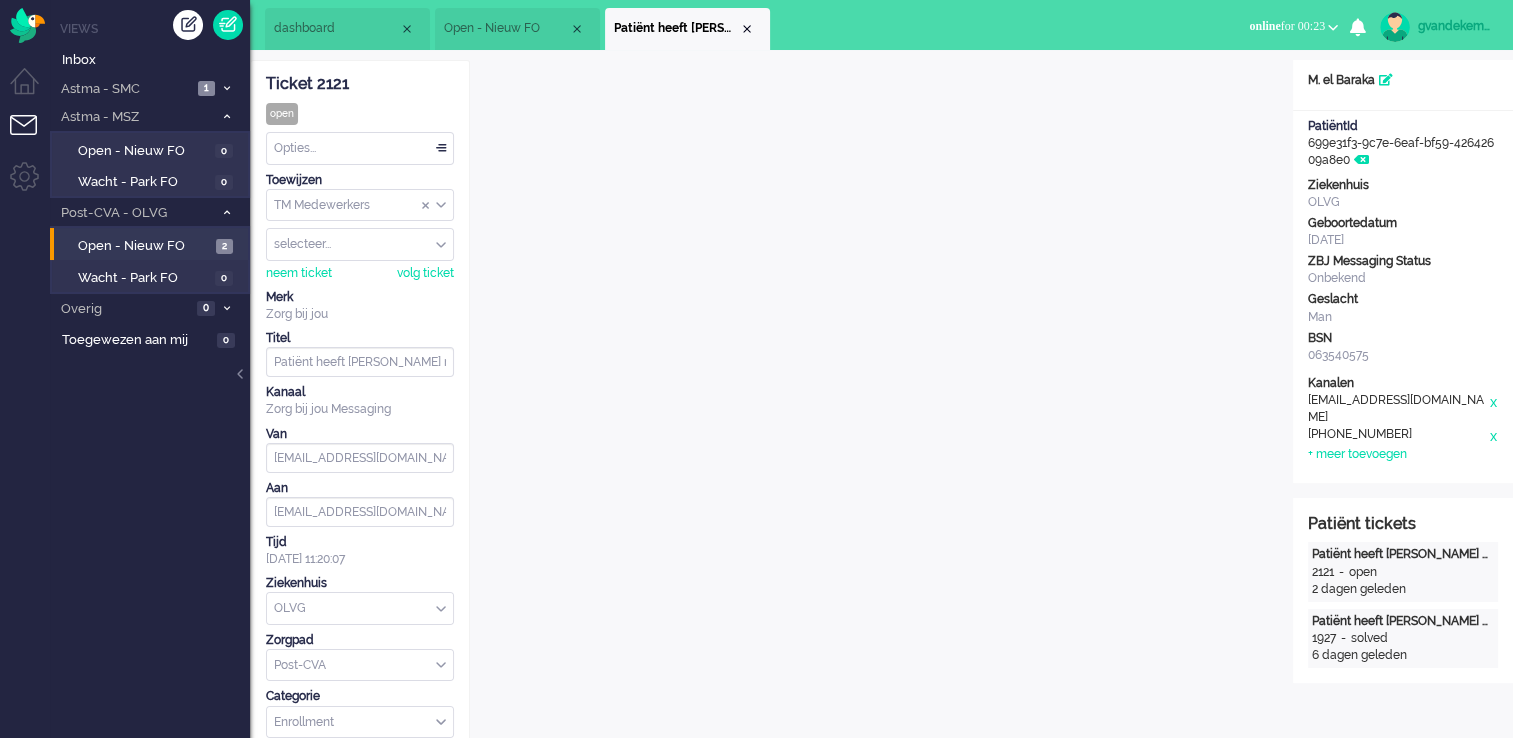 scroll, scrollTop: 60, scrollLeft: 0, axis: vertical 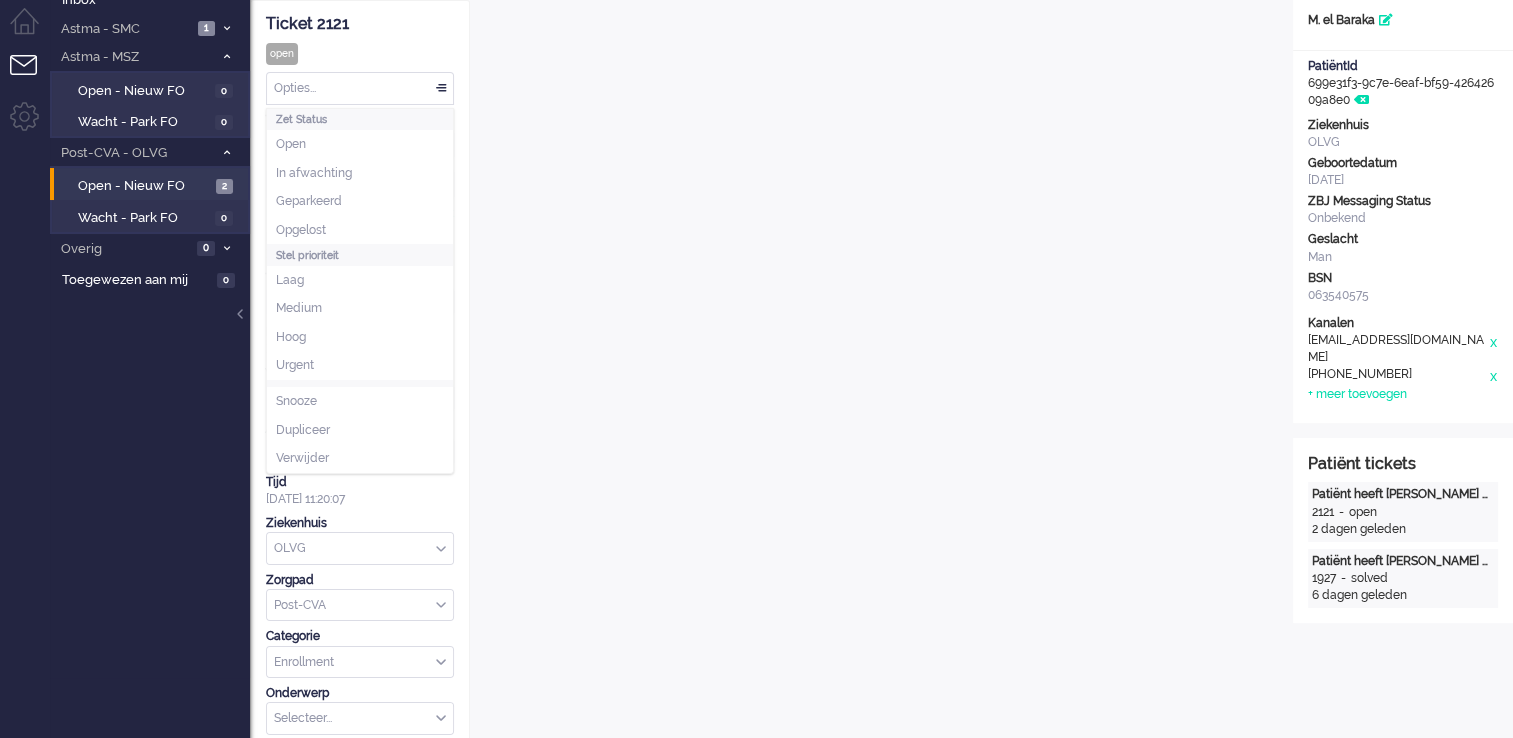 click on "Opties..." at bounding box center (360, 88) 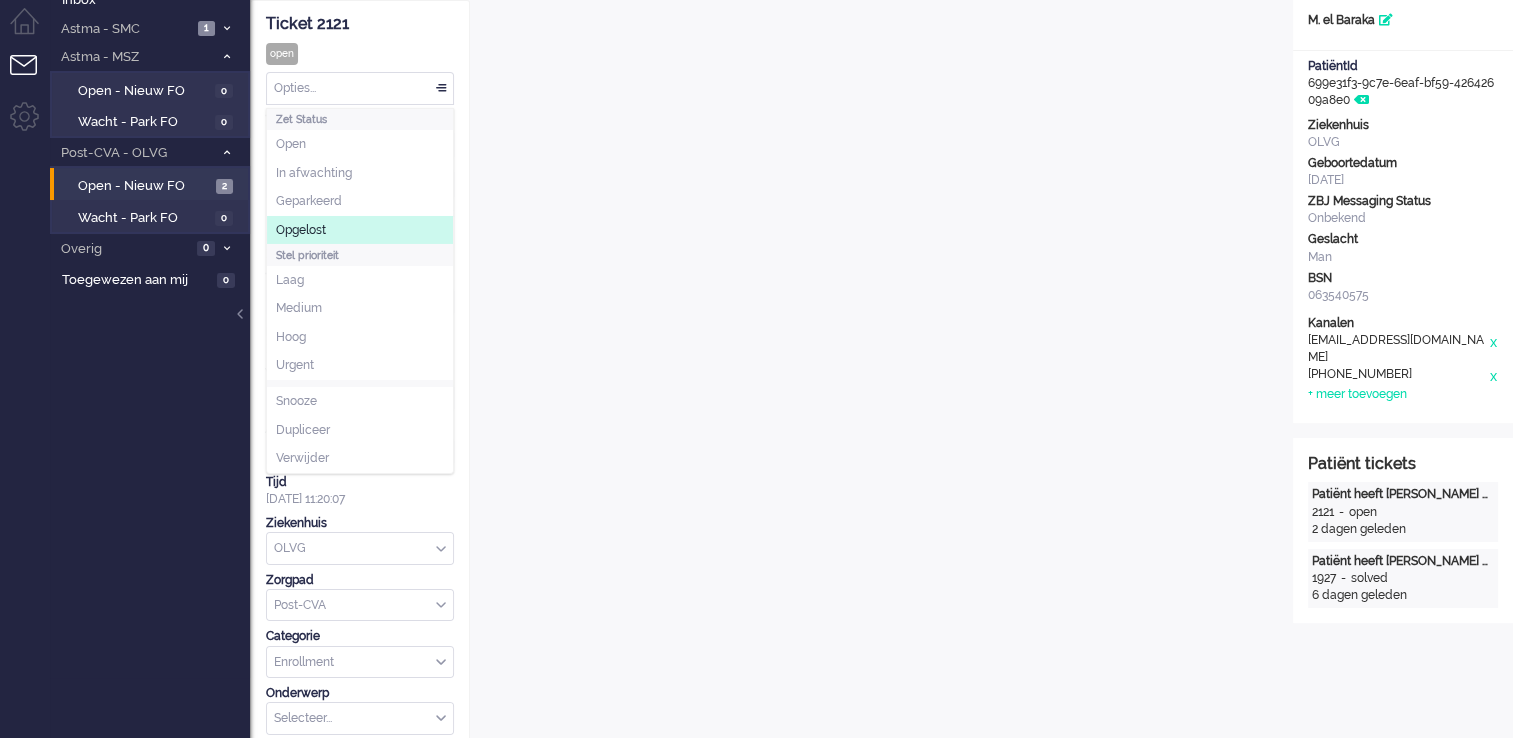 click on "Opgelost" 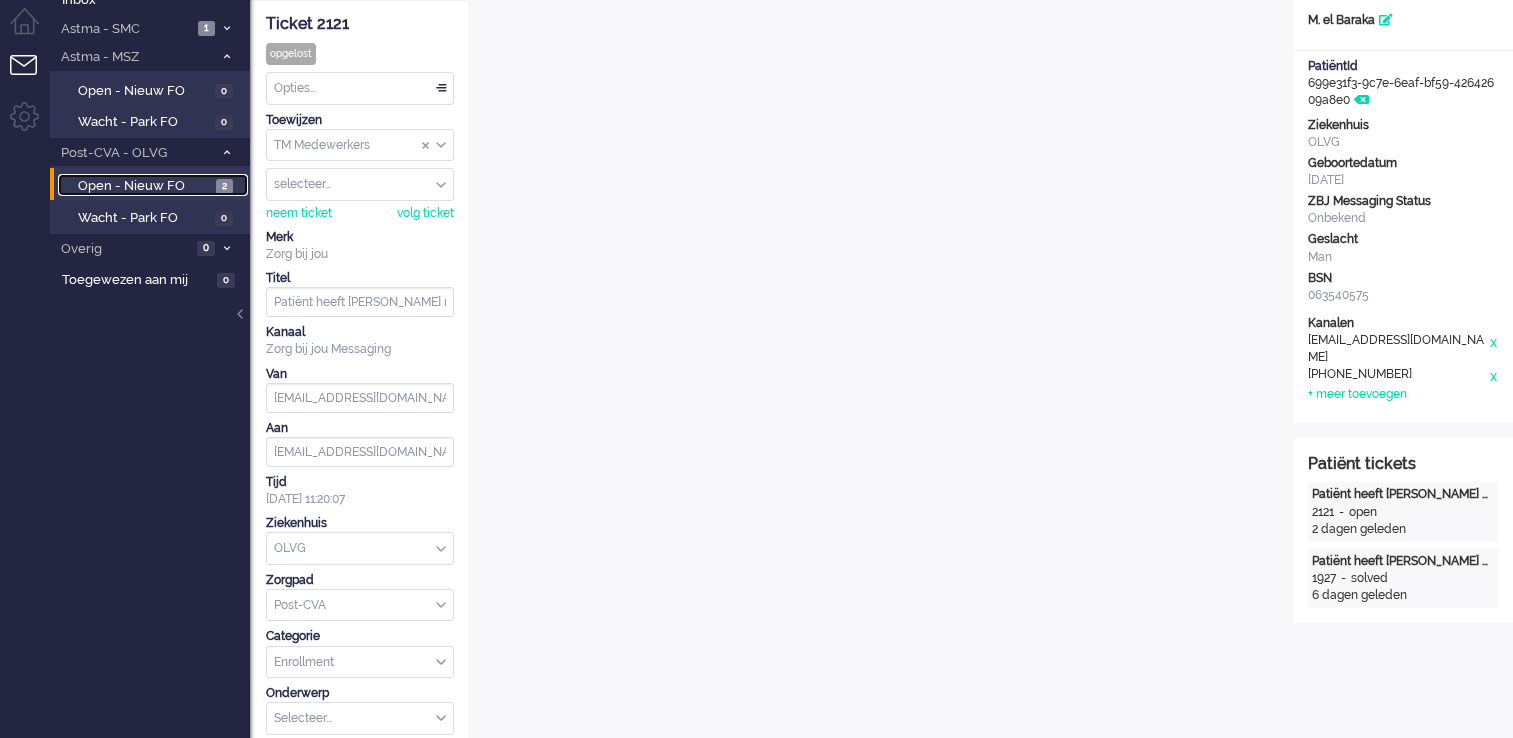click on "Open - Nieuw FO" at bounding box center [144, 186] 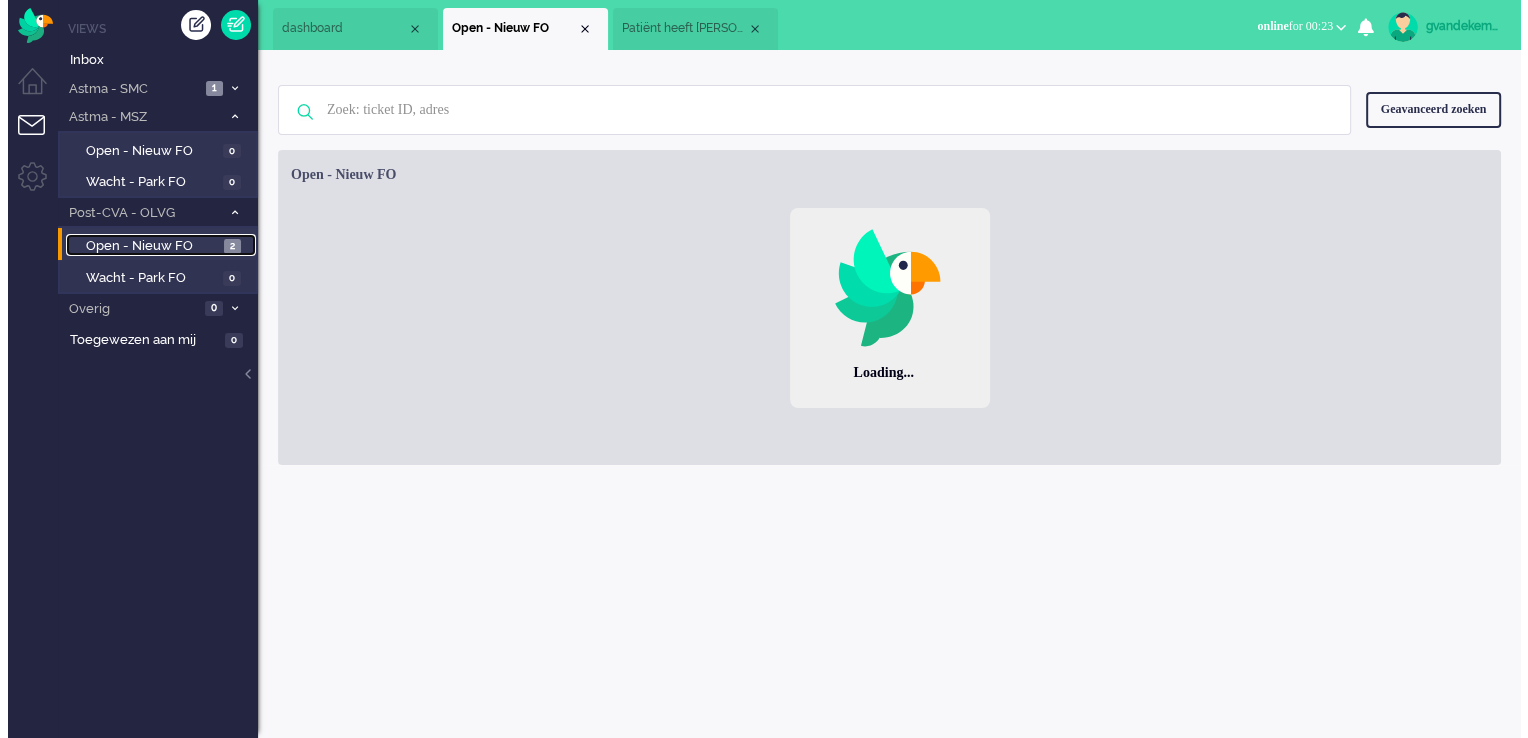 scroll, scrollTop: 0, scrollLeft: 0, axis: both 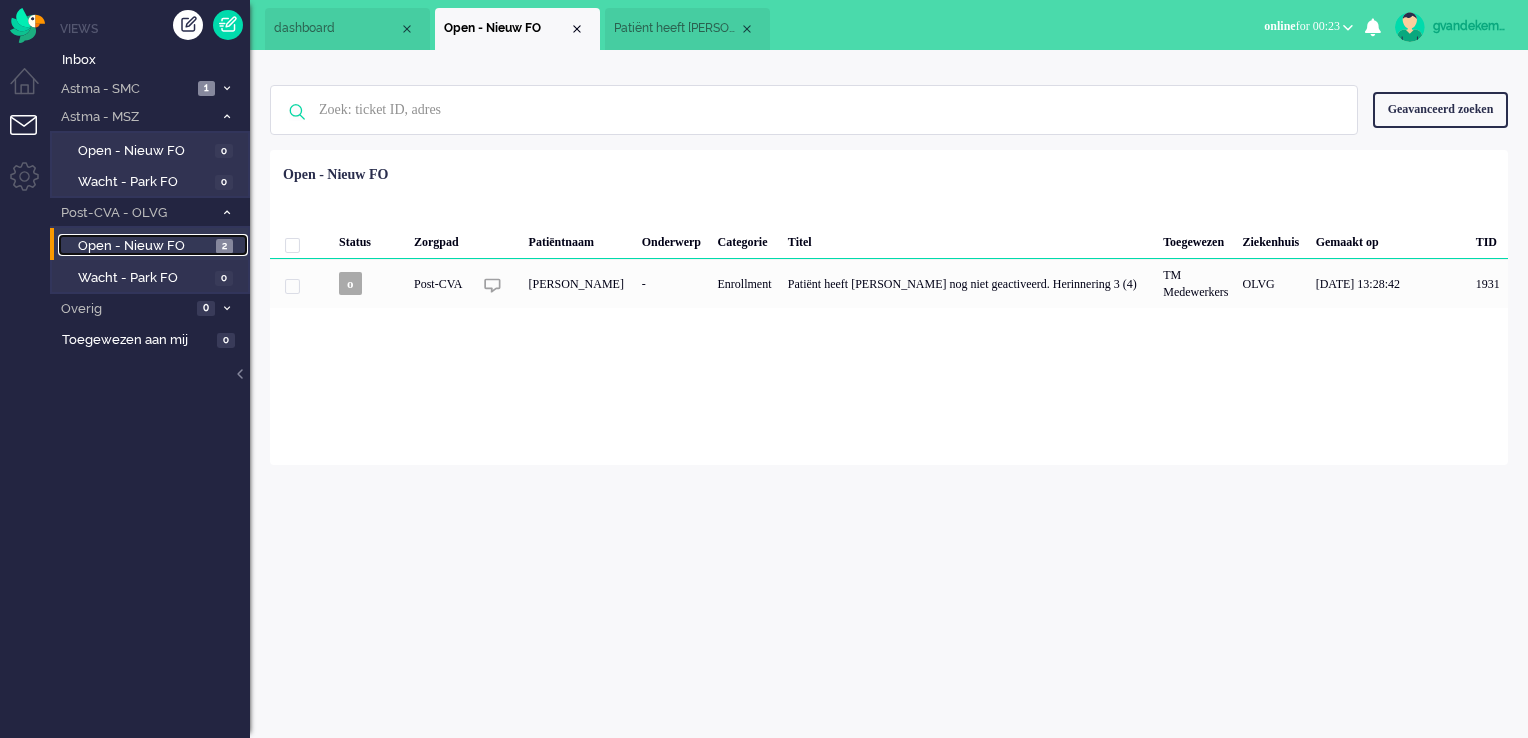 click on "Open - Nieuw FO" at bounding box center (144, 246) 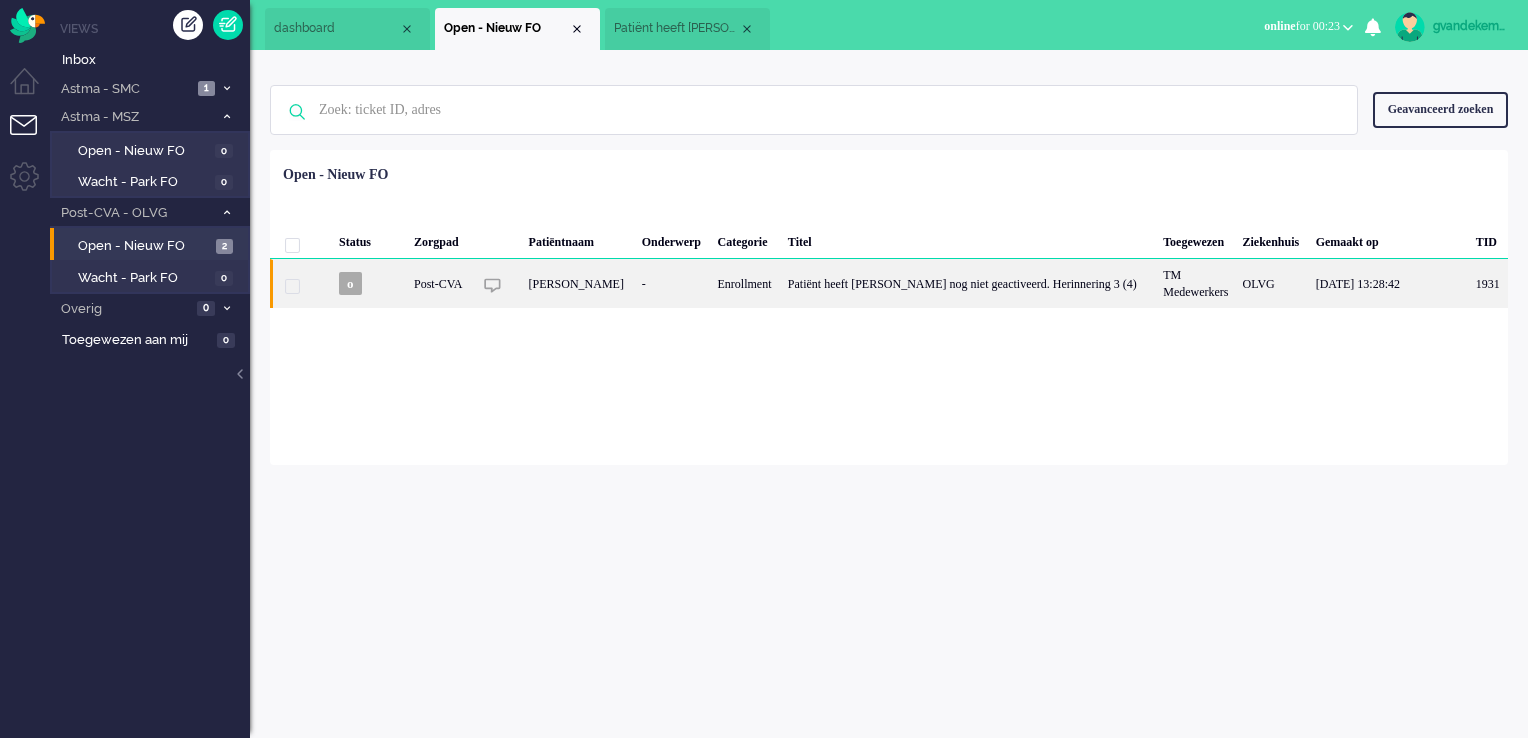 click on "-" 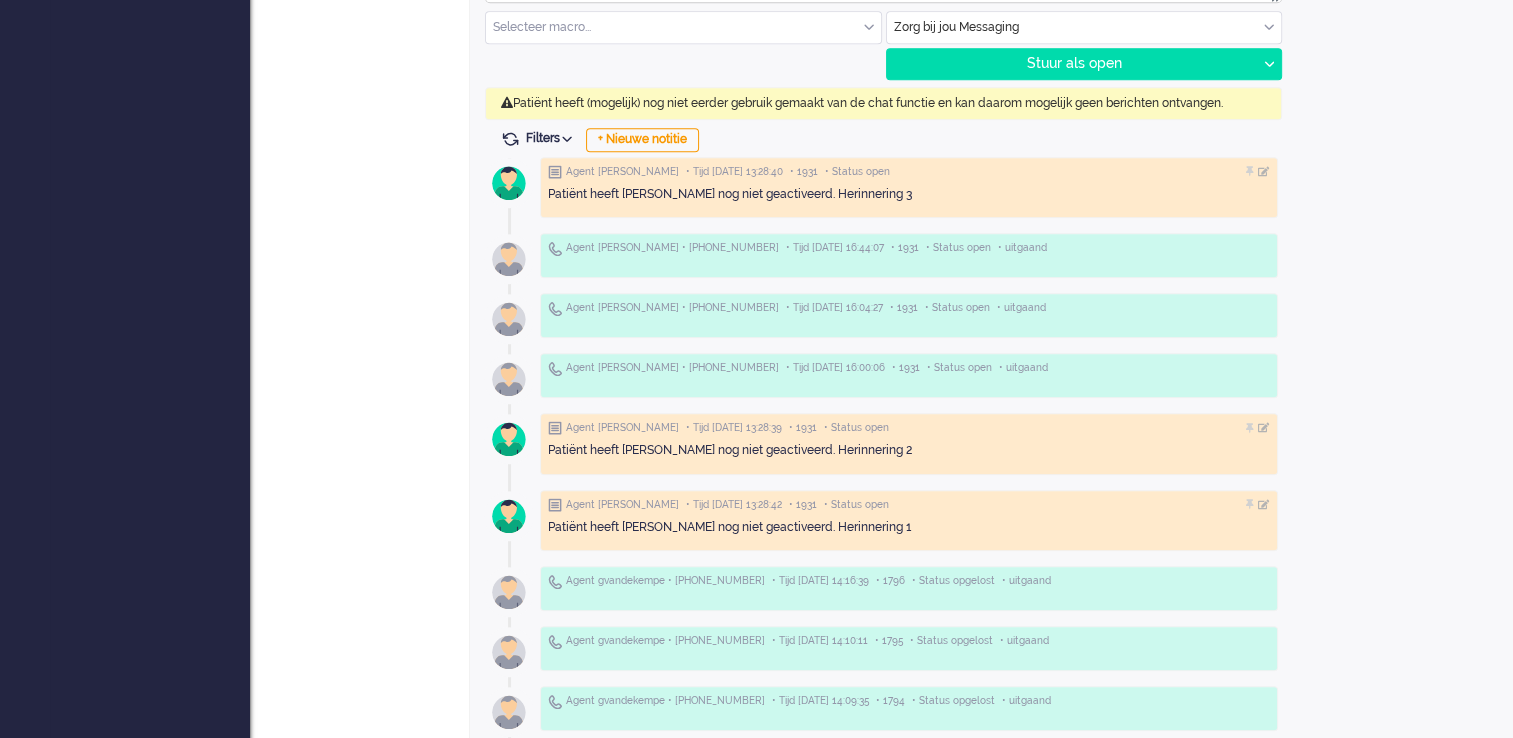 scroll, scrollTop: 1163, scrollLeft: 0, axis: vertical 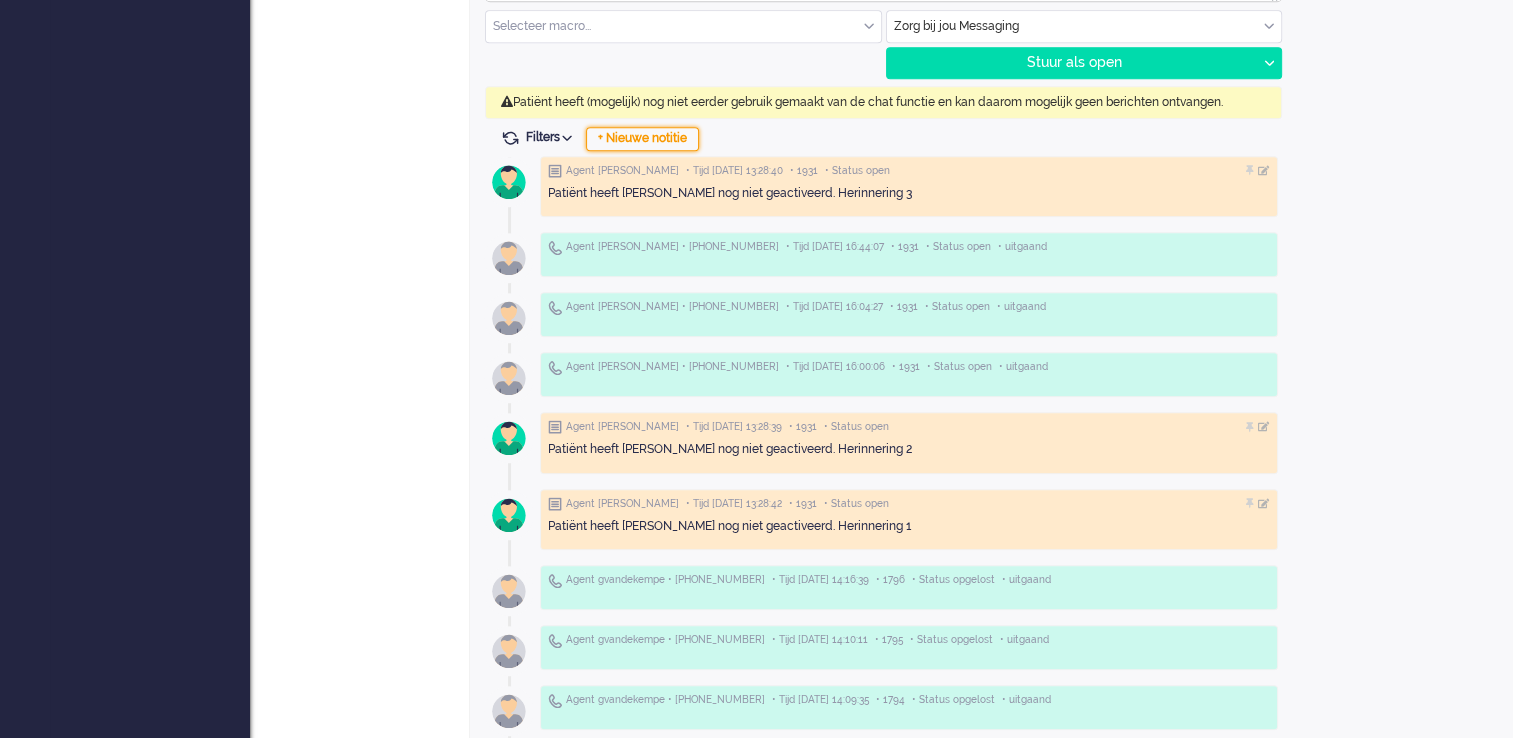click on "+ Nieuwe notitie" at bounding box center (642, 139) 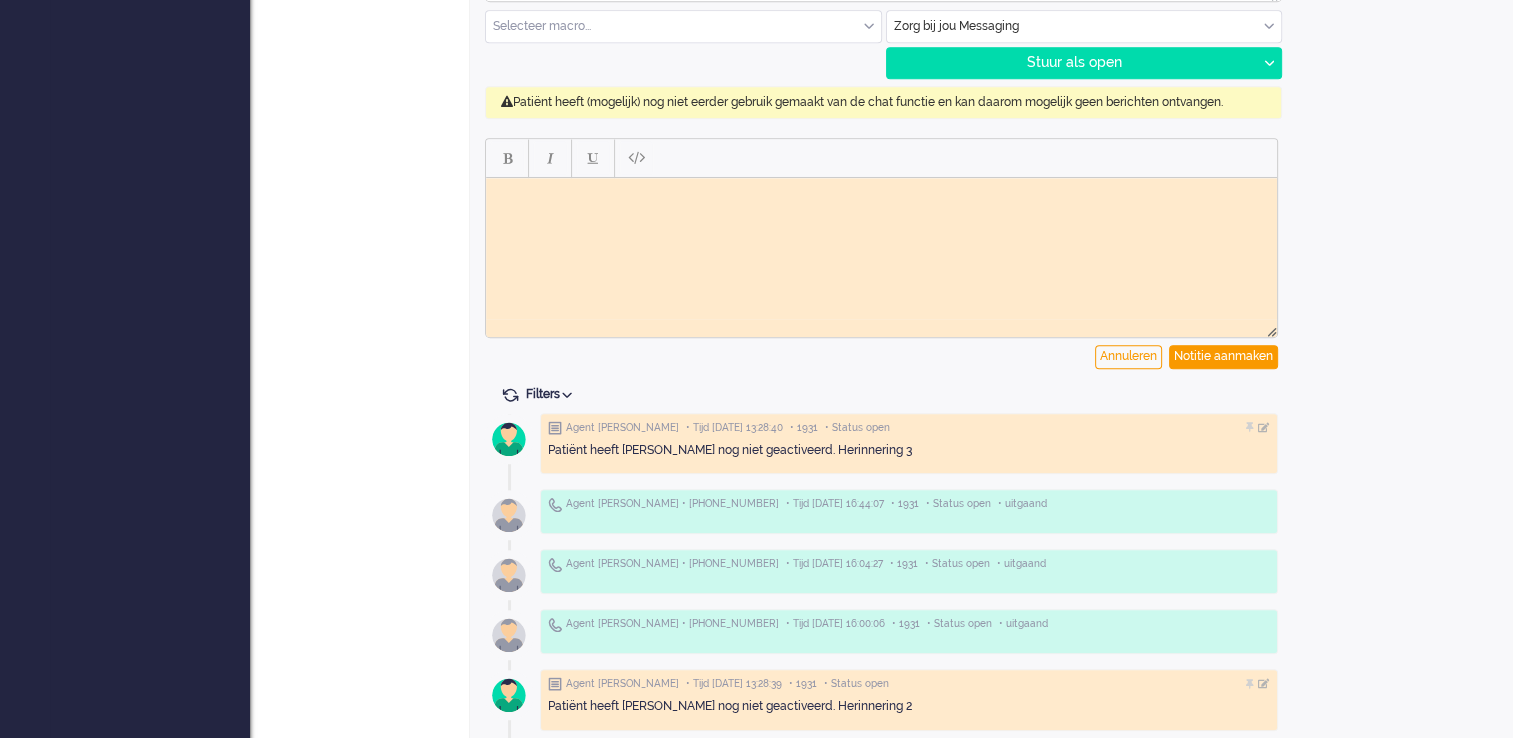 scroll, scrollTop: 0, scrollLeft: 0, axis: both 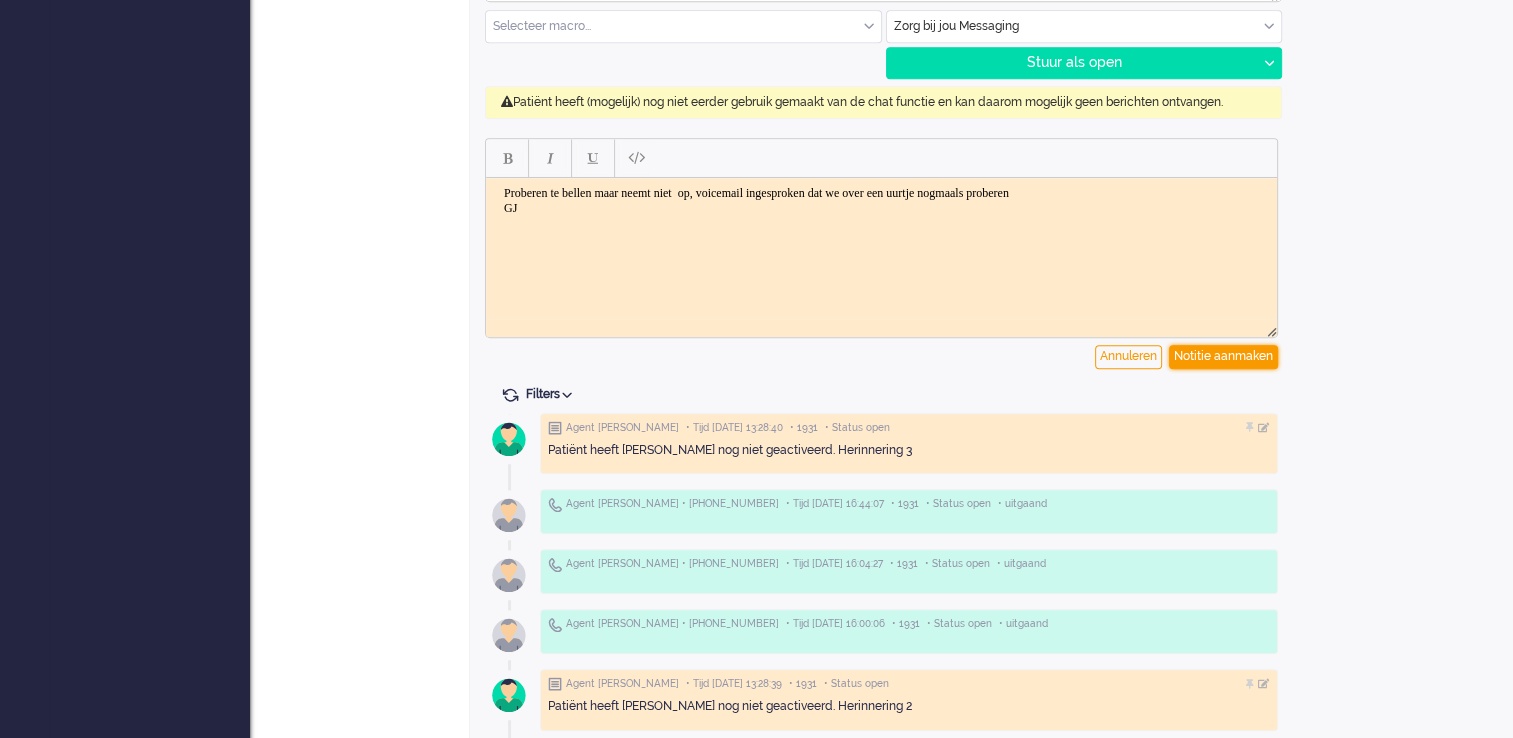 click on "Notitie aanmaken" at bounding box center [1223, 357] 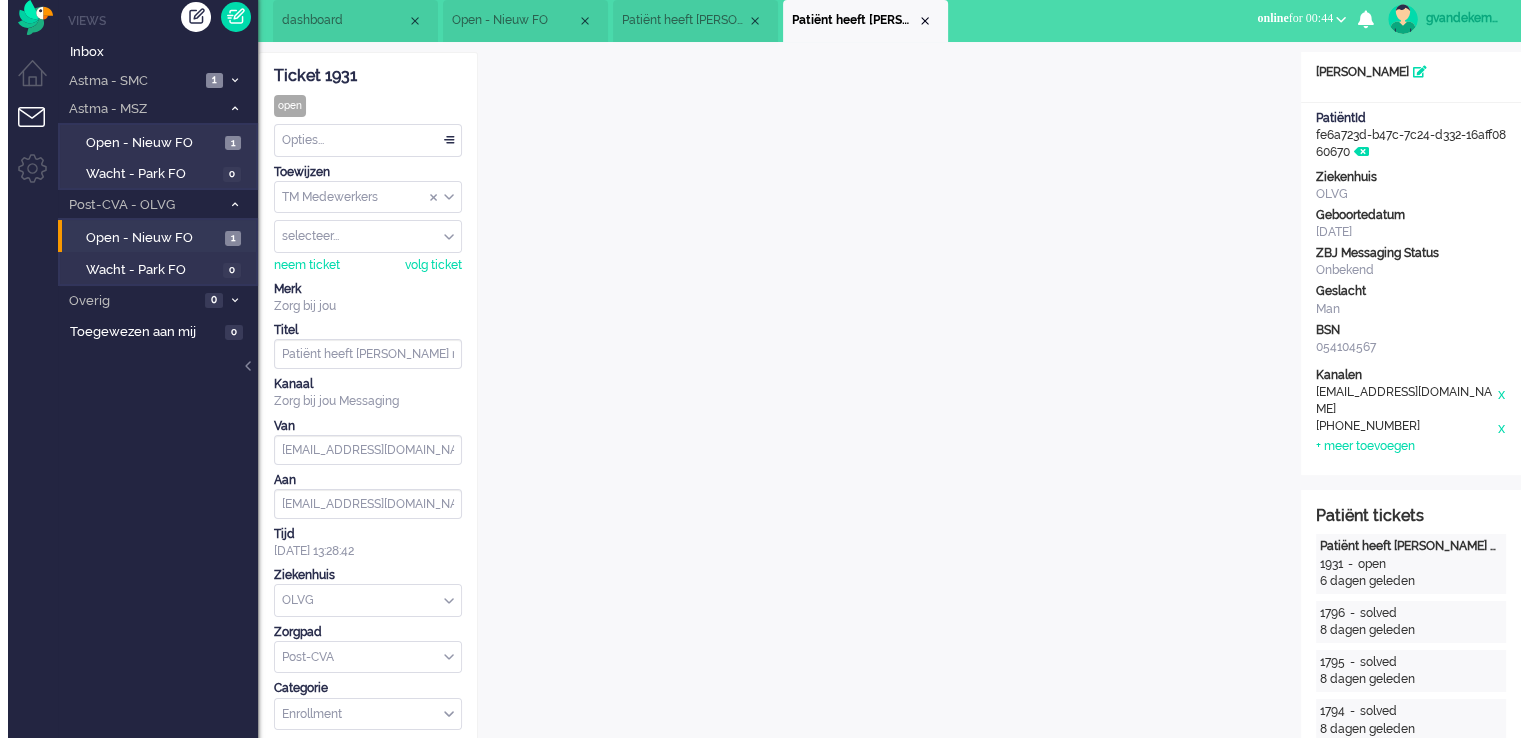 scroll, scrollTop: 0, scrollLeft: 0, axis: both 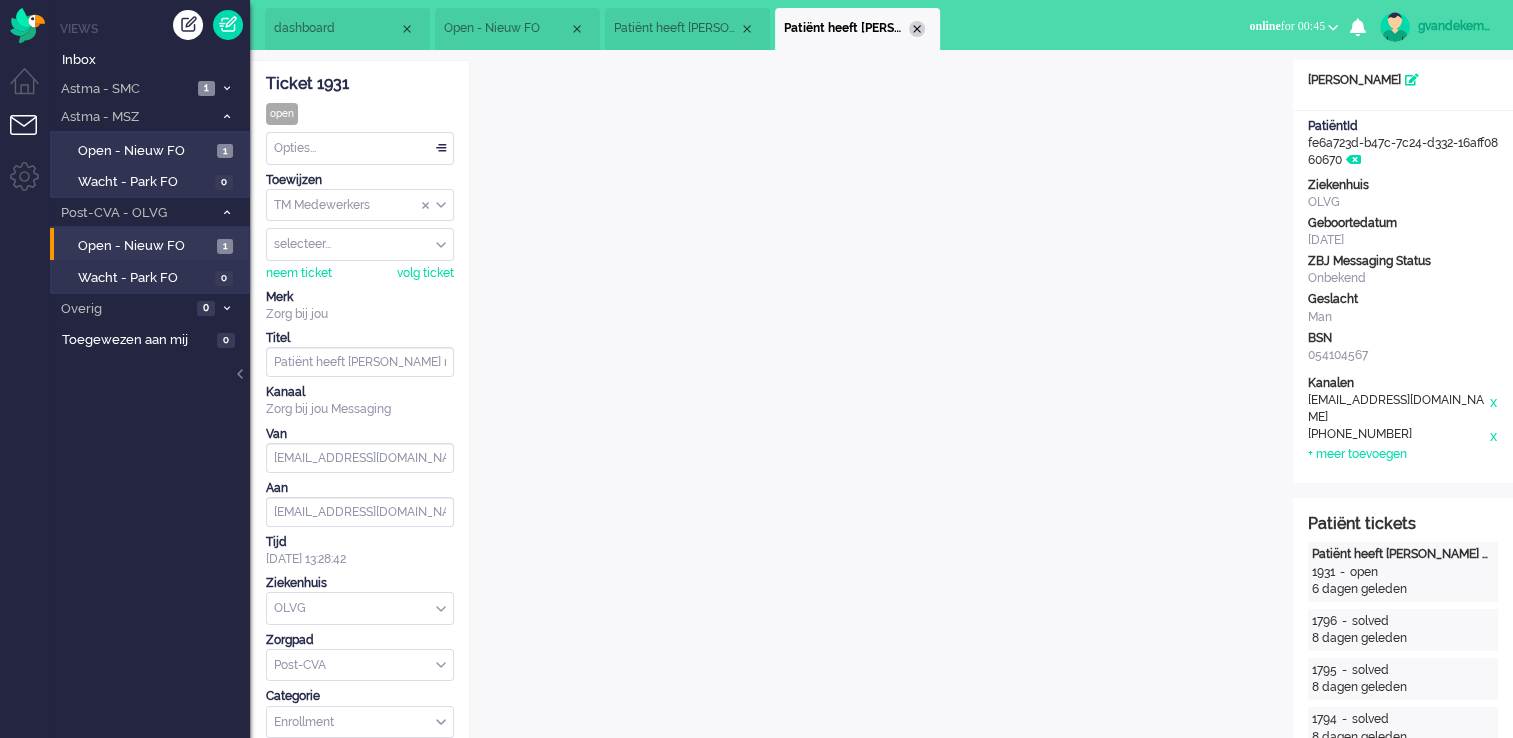 click at bounding box center (917, 29) 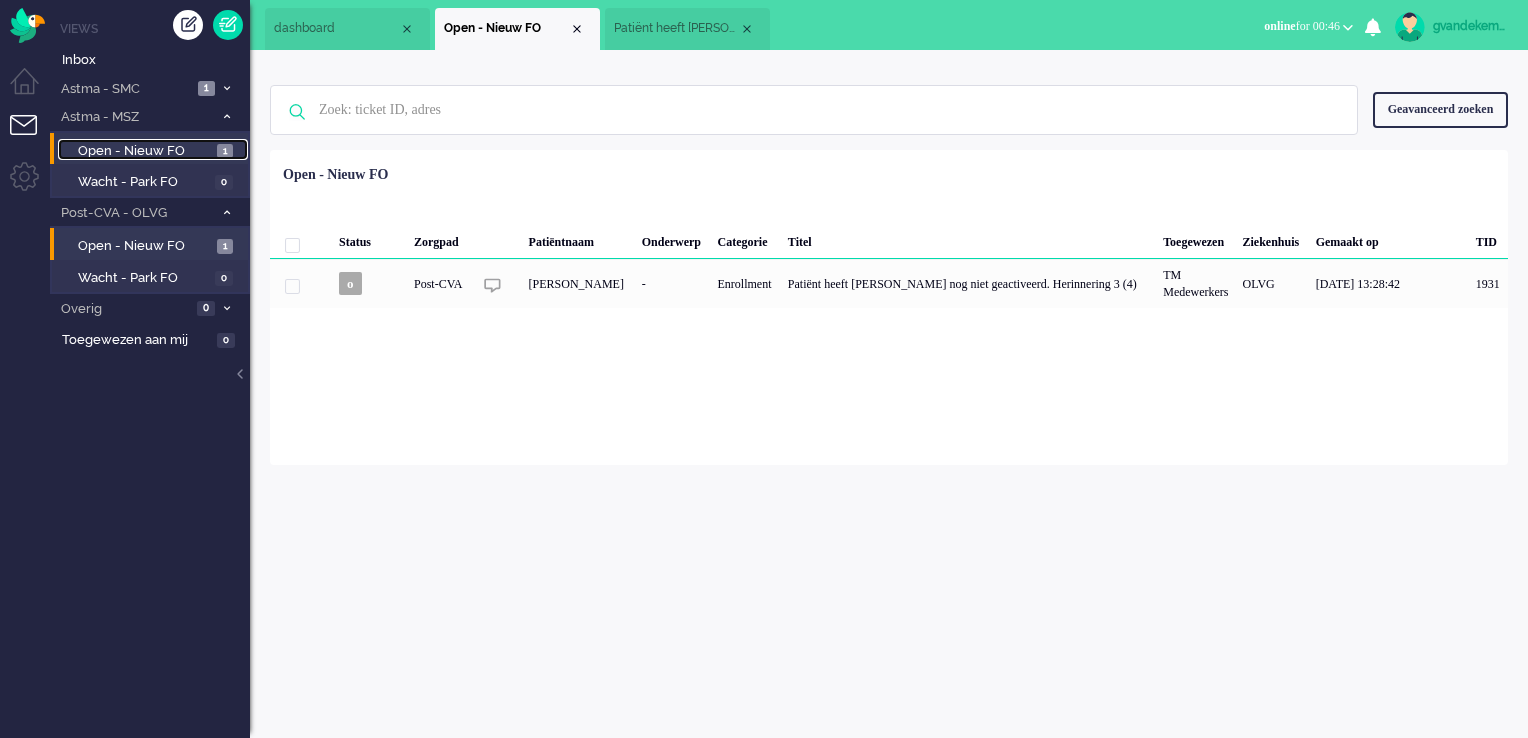 click on "Open - Nieuw FO" at bounding box center (145, 151) 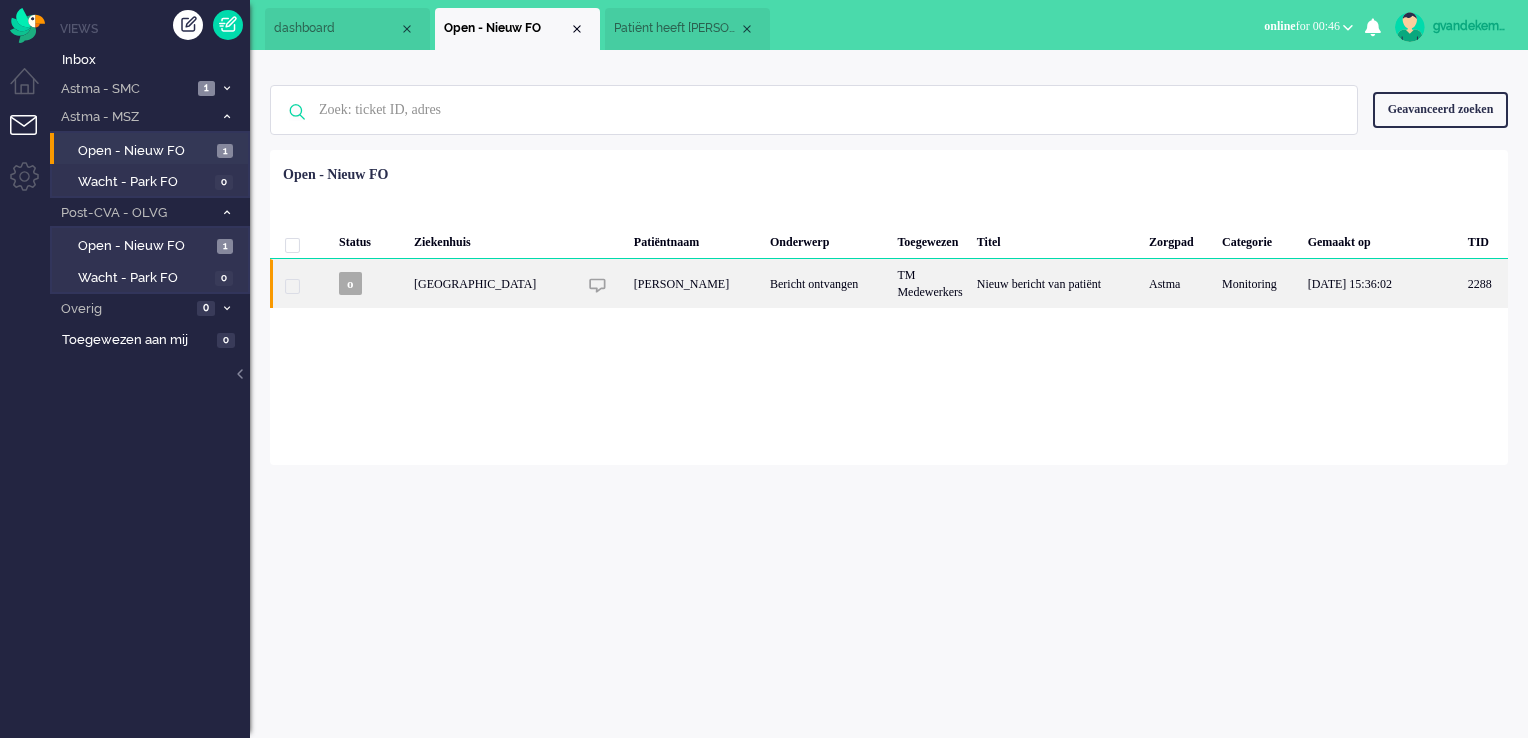 click on "Nieuw bericht van patiënt" 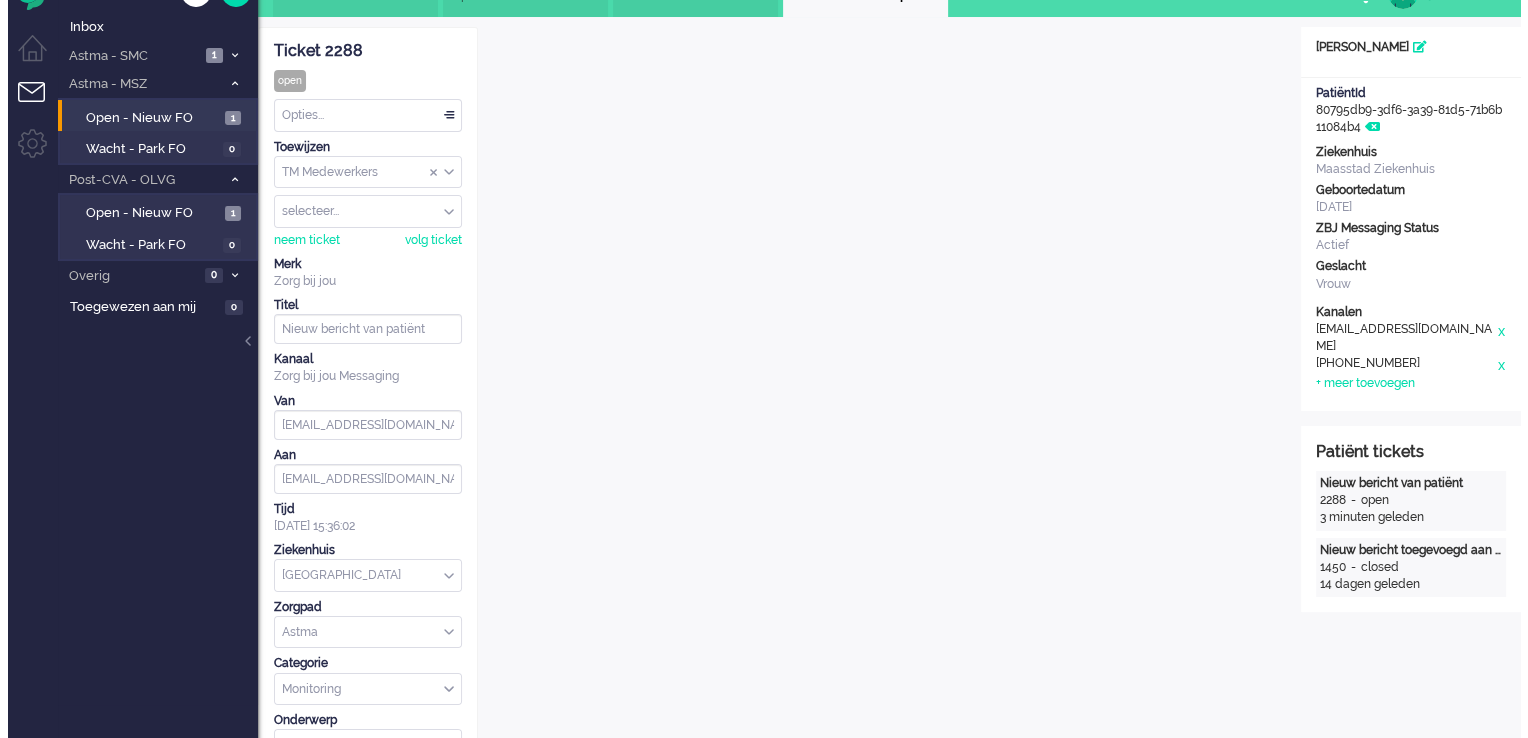 scroll, scrollTop: 0, scrollLeft: 0, axis: both 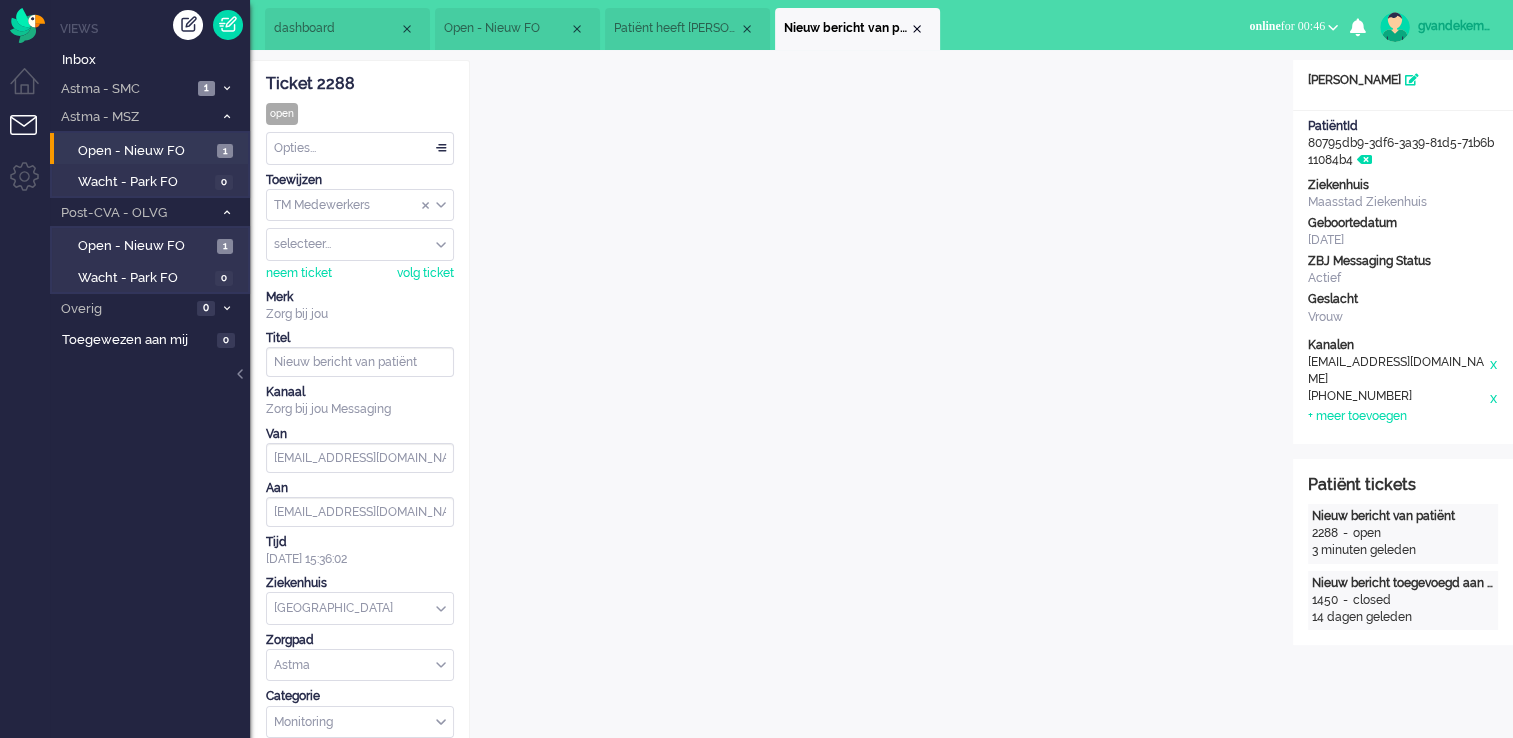 click on "Opties..." at bounding box center (360, 148) 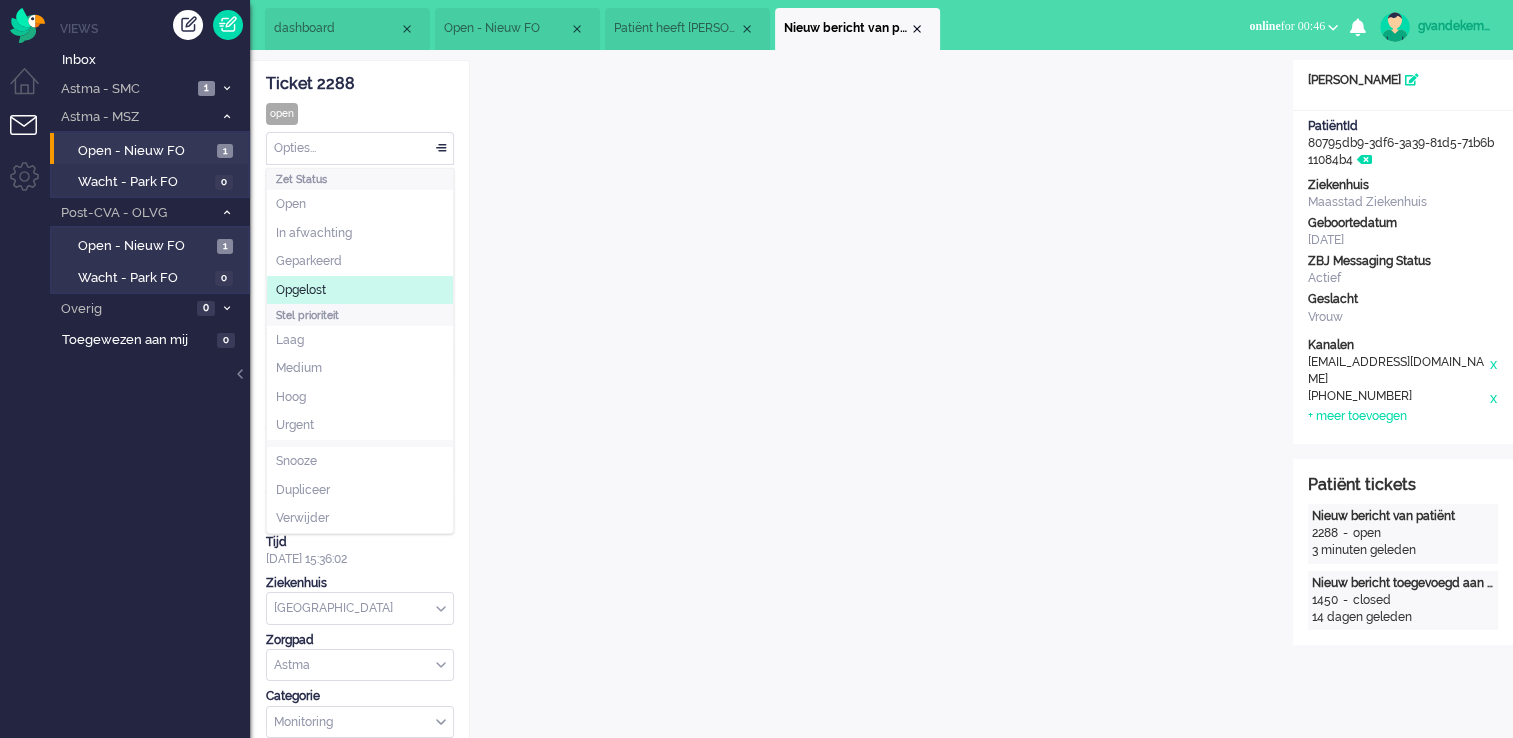 click on "Opgelost" 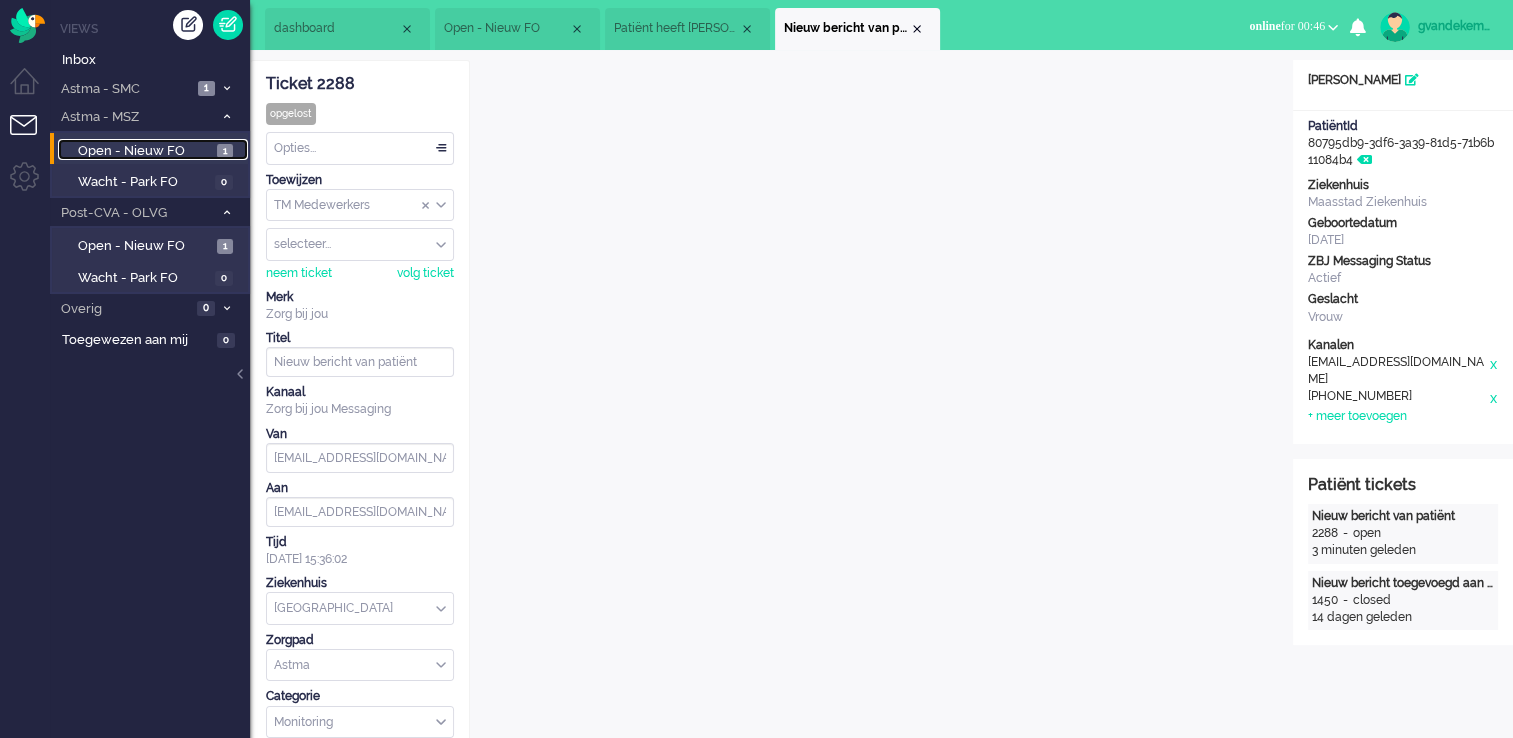 click on "Open - Nieuw FO" at bounding box center [145, 151] 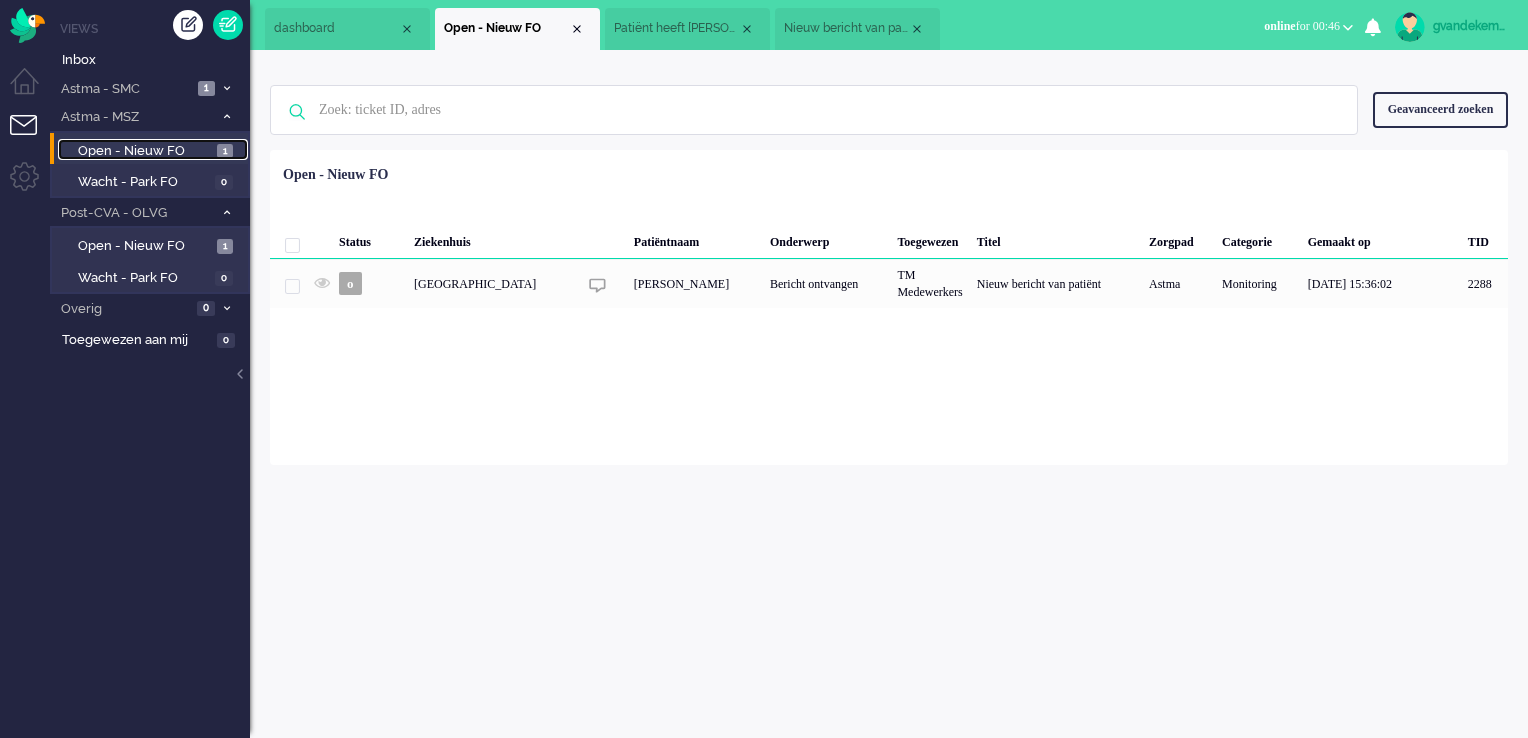 click on "Open - Nieuw FO" at bounding box center [145, 151] 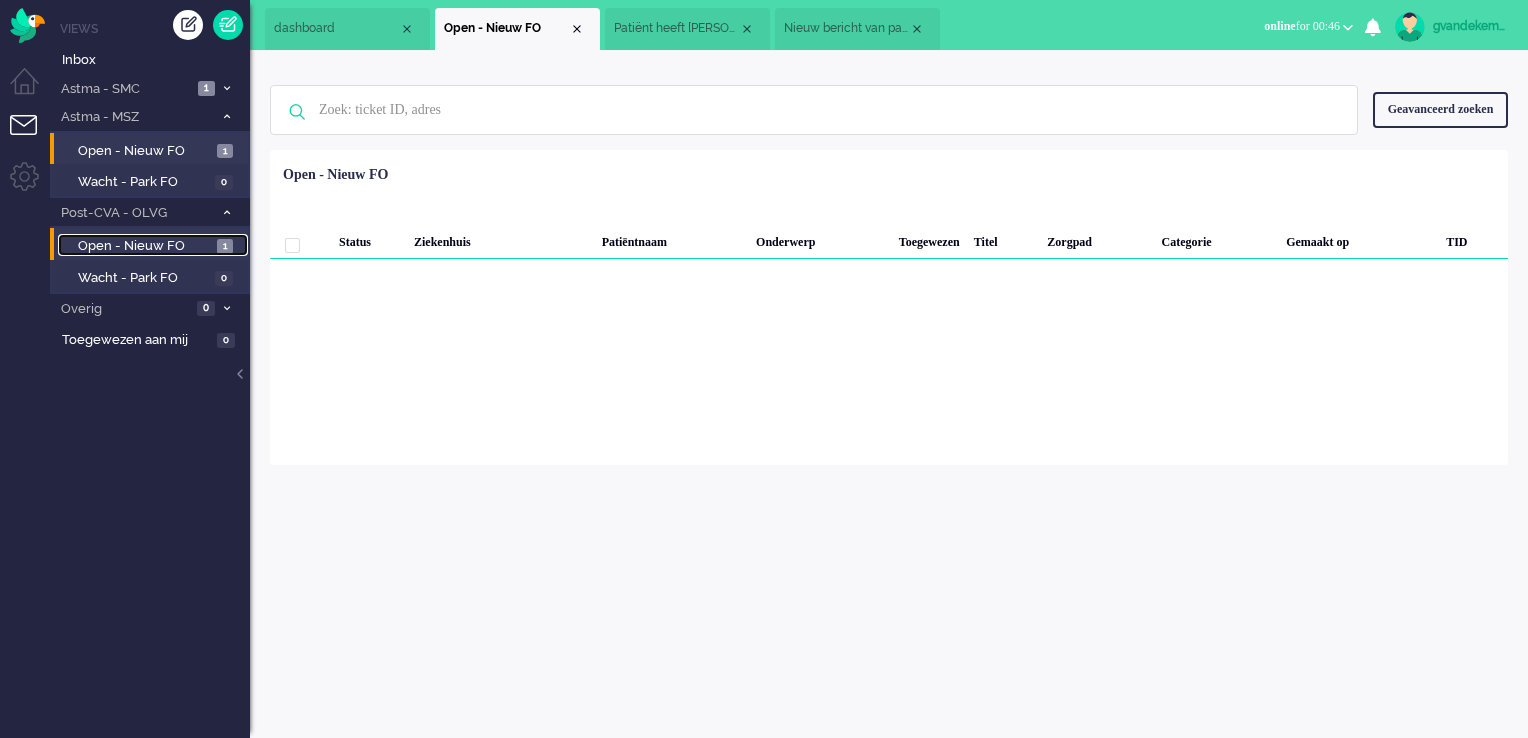 click on "Open - Nieuw FO" at bounding box center [145, 246] 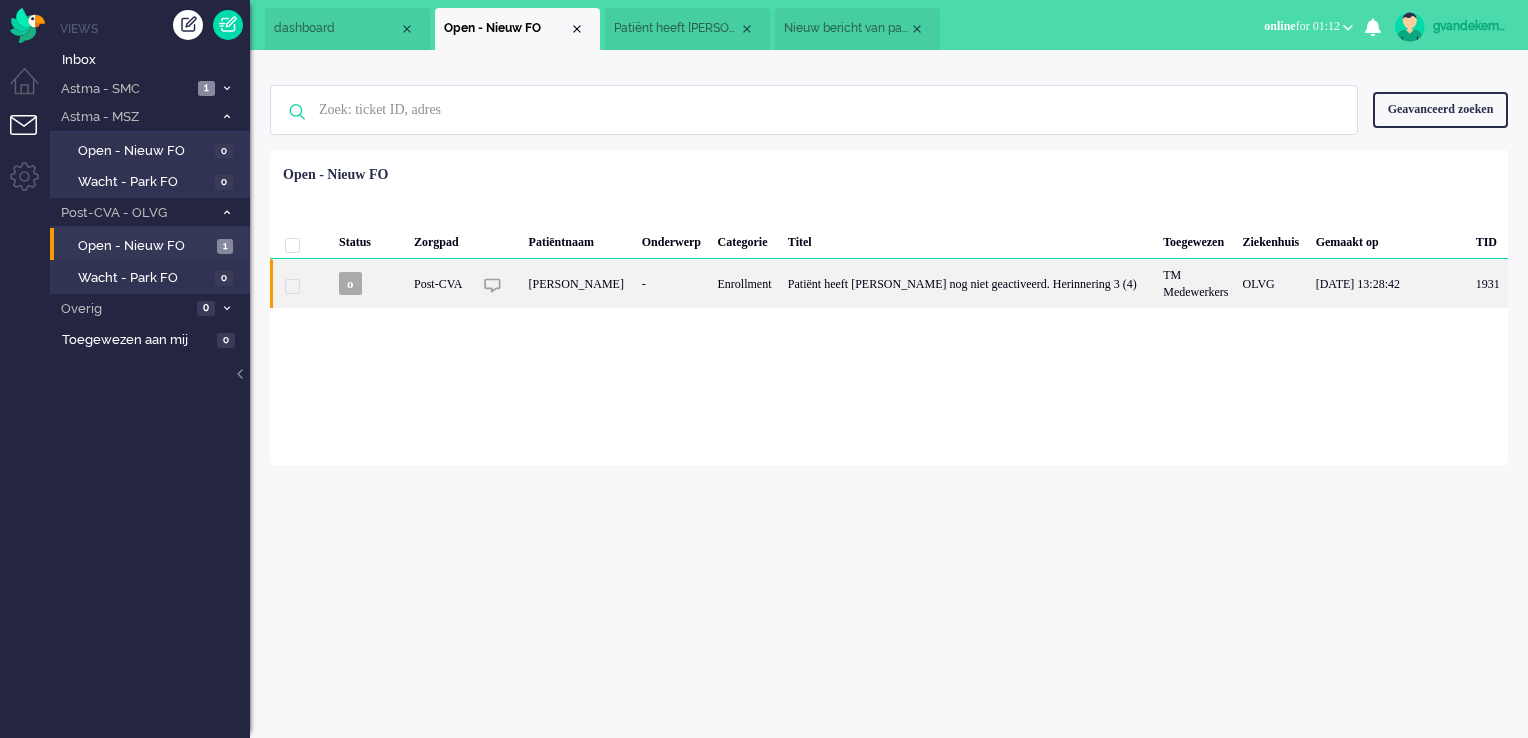 click on "Patiënt heeft [PERSON_NAME] nog niet geactiveerd. Herinnering 3 (4)" 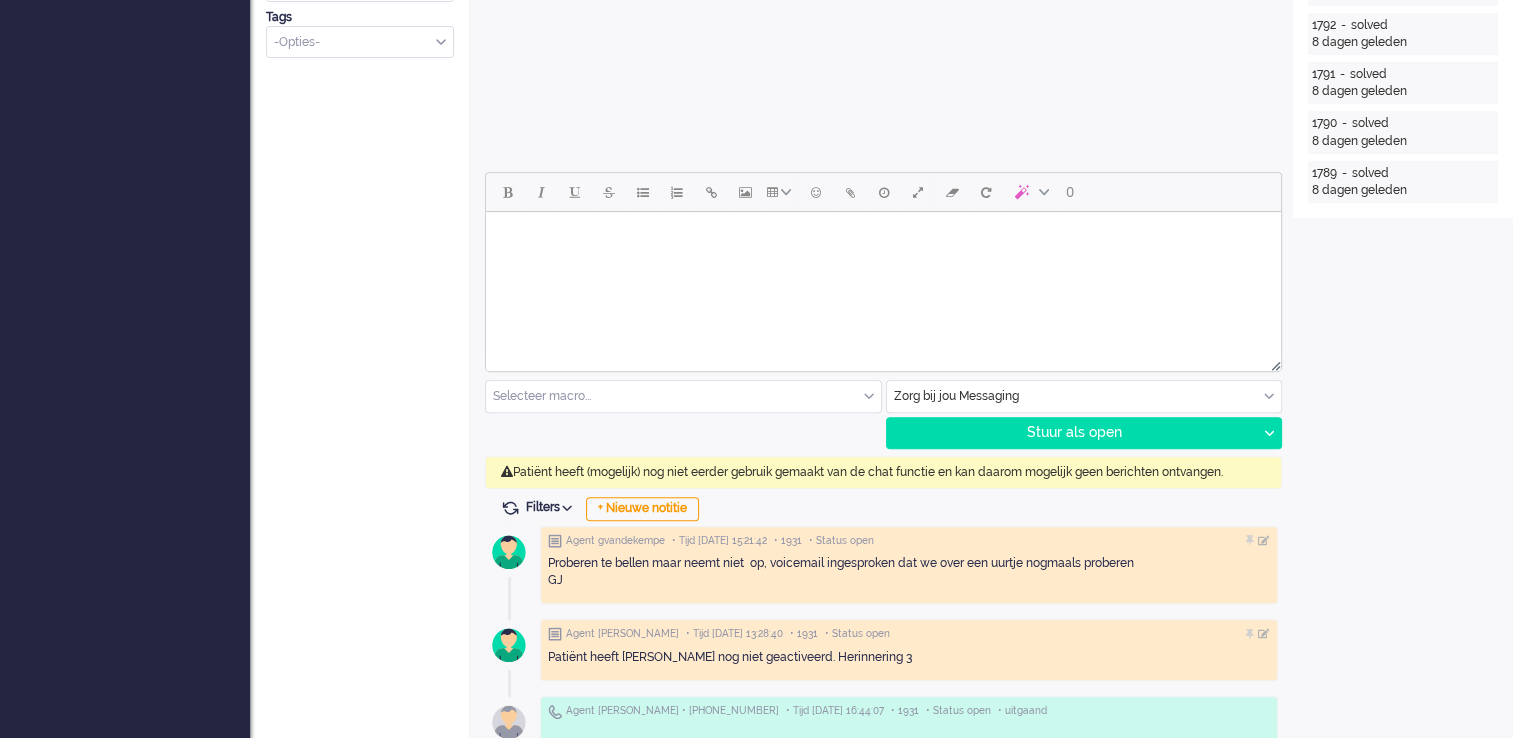 scroll, scrollTop: 820, scrollLeft: 0, axis: vertical 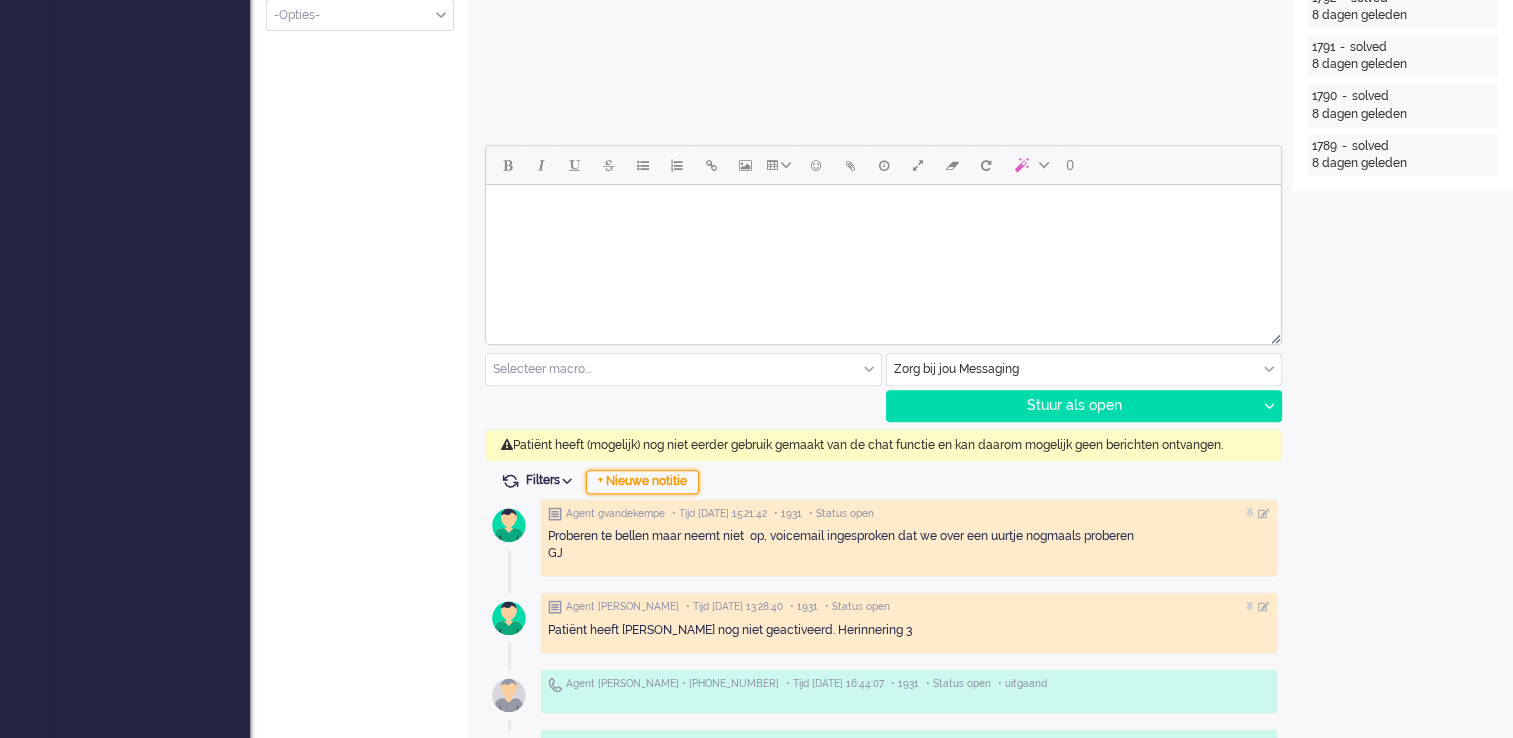 click on "+ Nieuwe notitie" at bounding box center [642, 482] 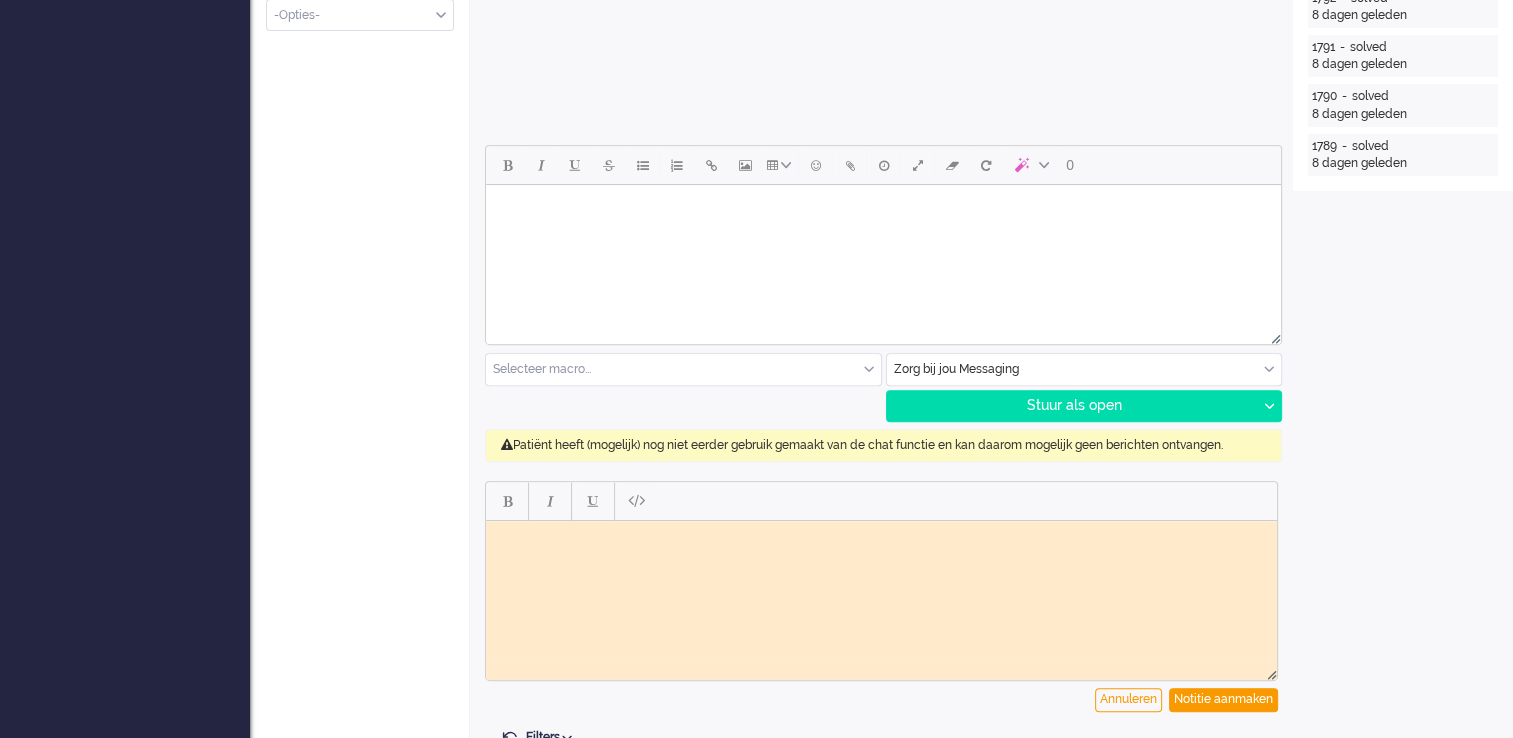 scroll, scrollTop: 0, scrollLeft: 0, axis: both 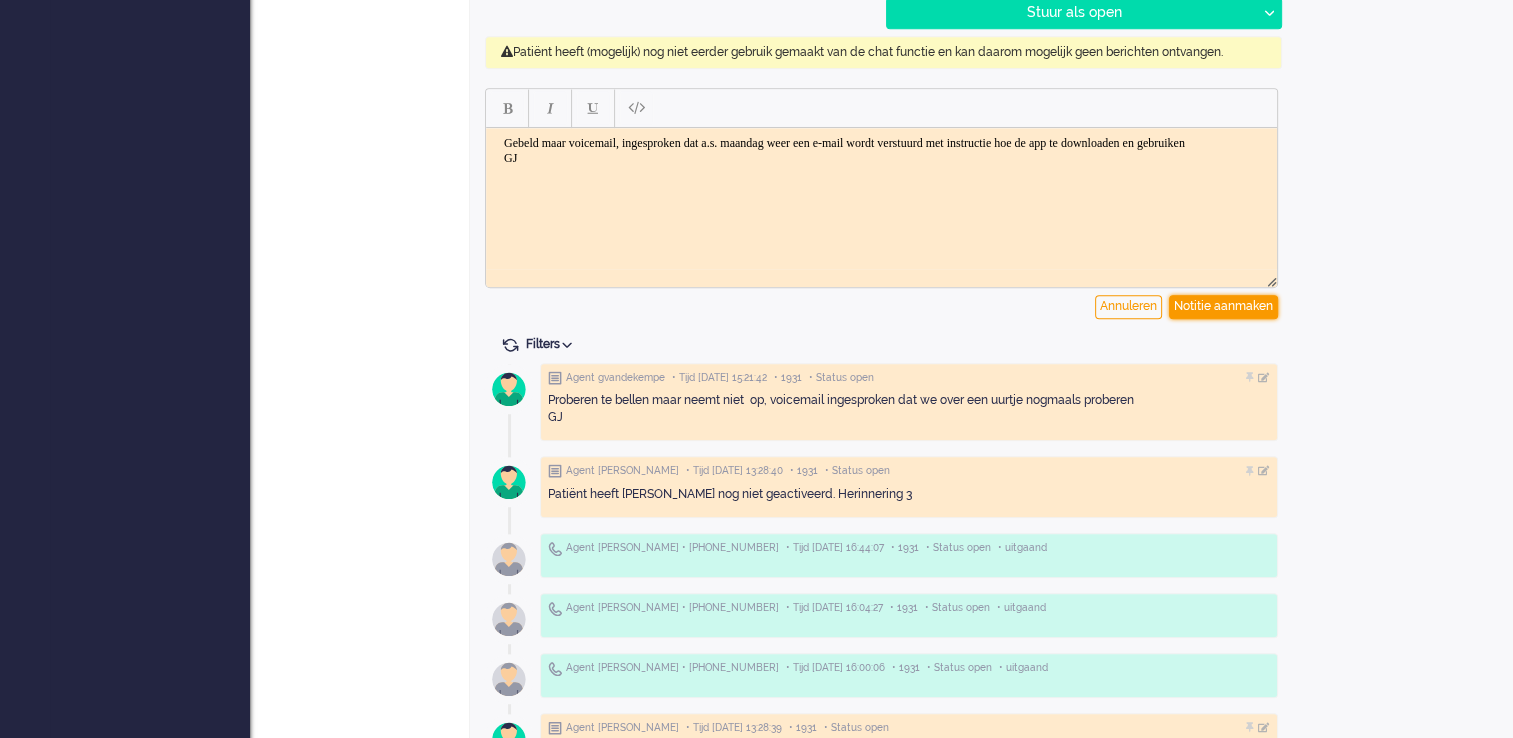 click on "Notitie aanmaken" at bounding box center (1223, 307) 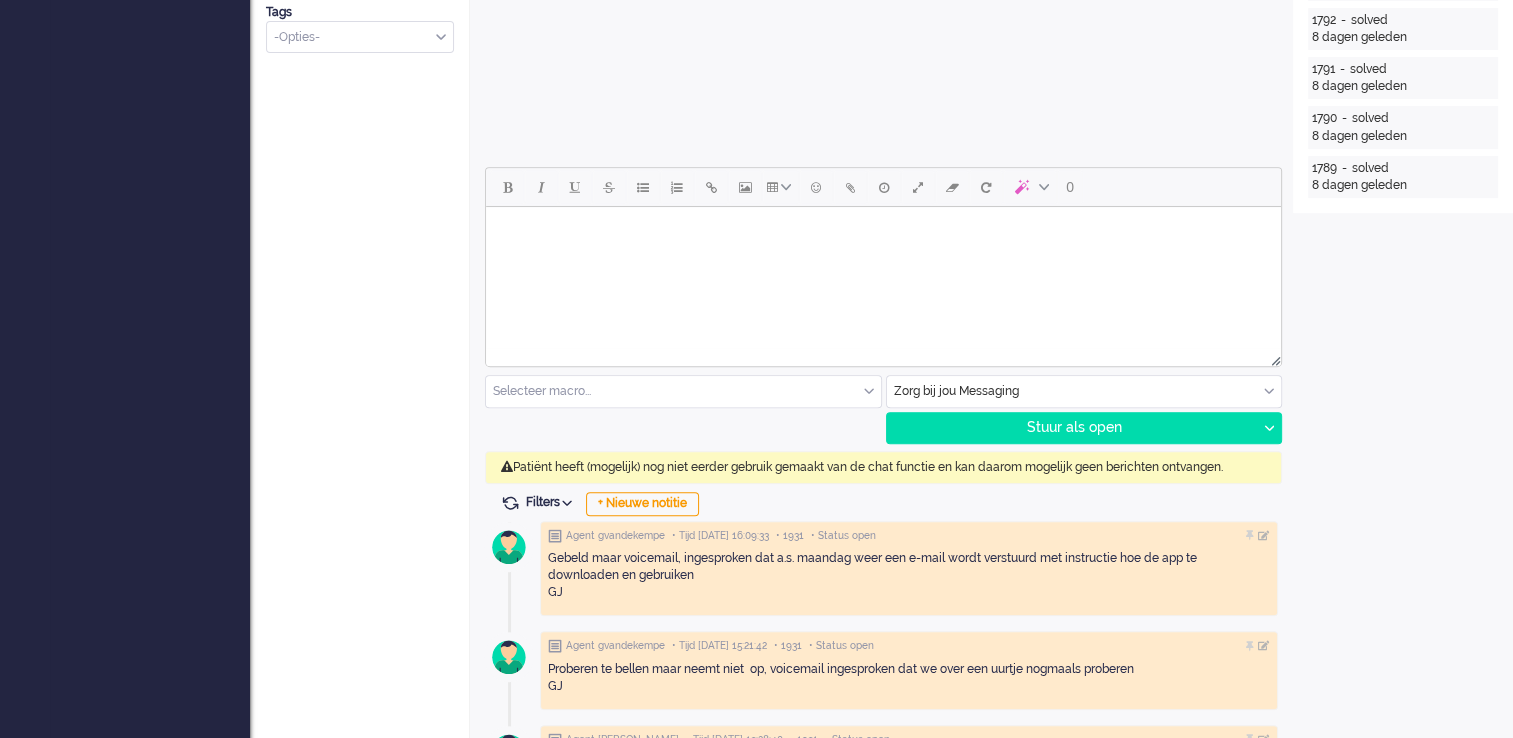 scroll, scrollTop: 900, scrollLeft: 0, axis: vertical 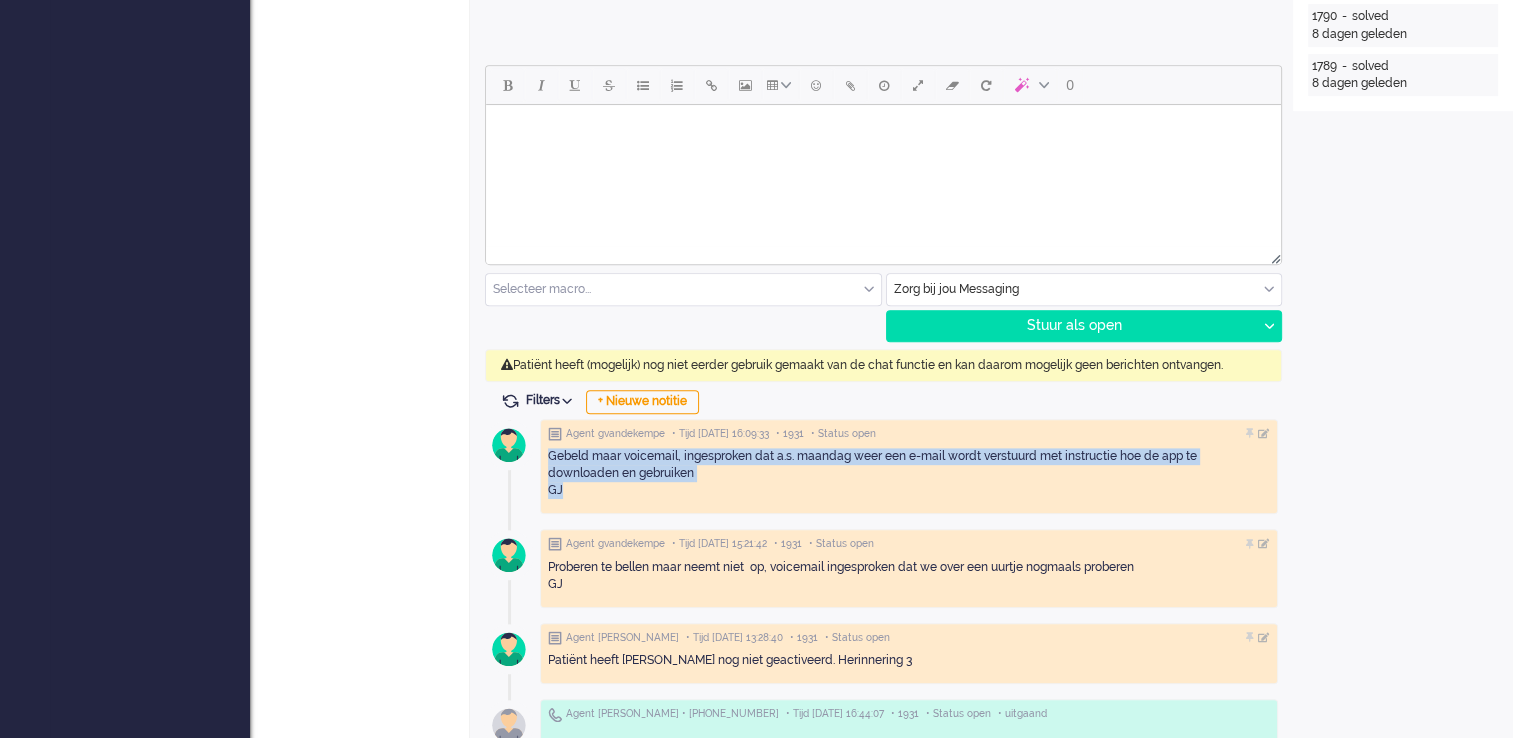 drag, startPoint x: 560, startPoint y: 486, endPoint x: 545, endPoint y: 452, distance: 37.161808 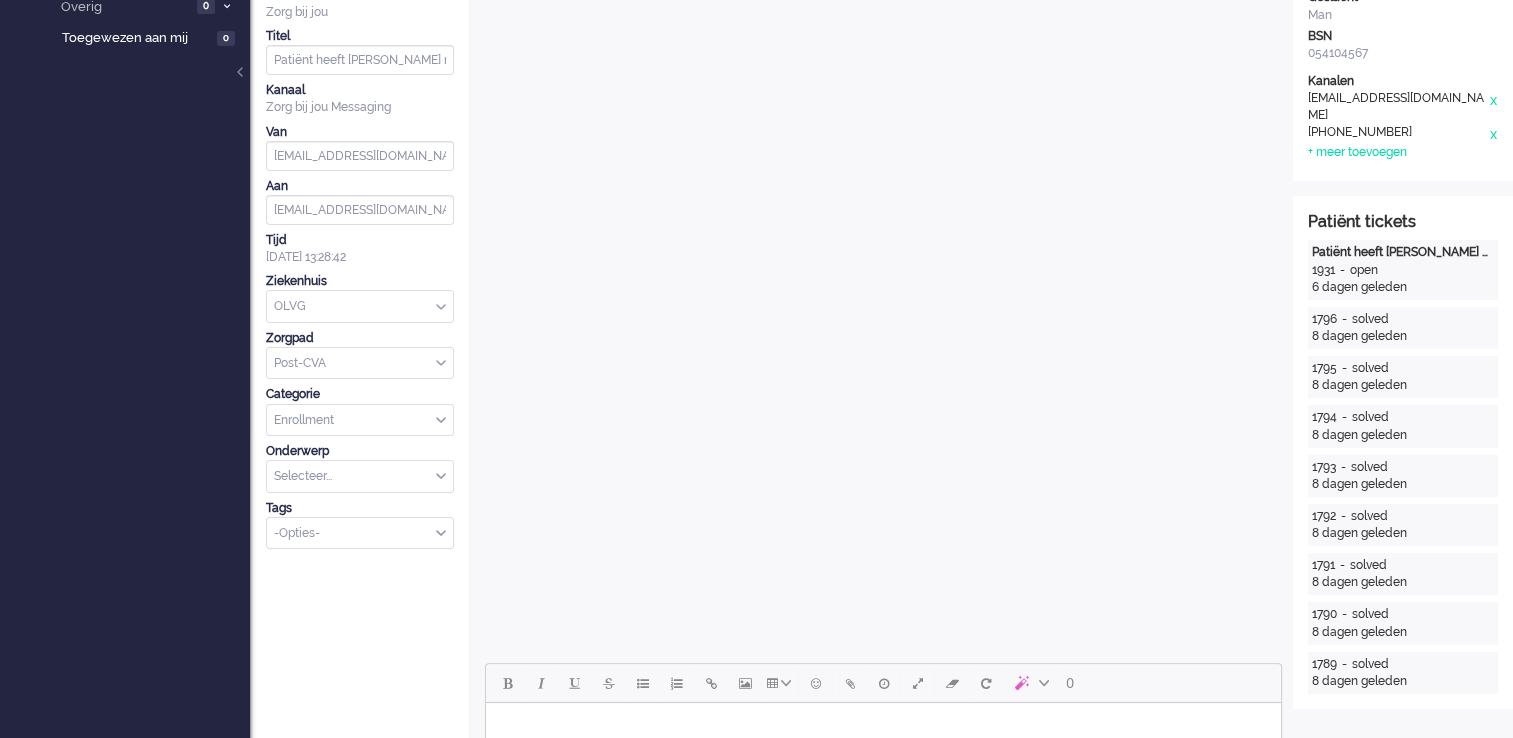 scroll, scrollTop: 0, scrollLeft: 0, axis: both 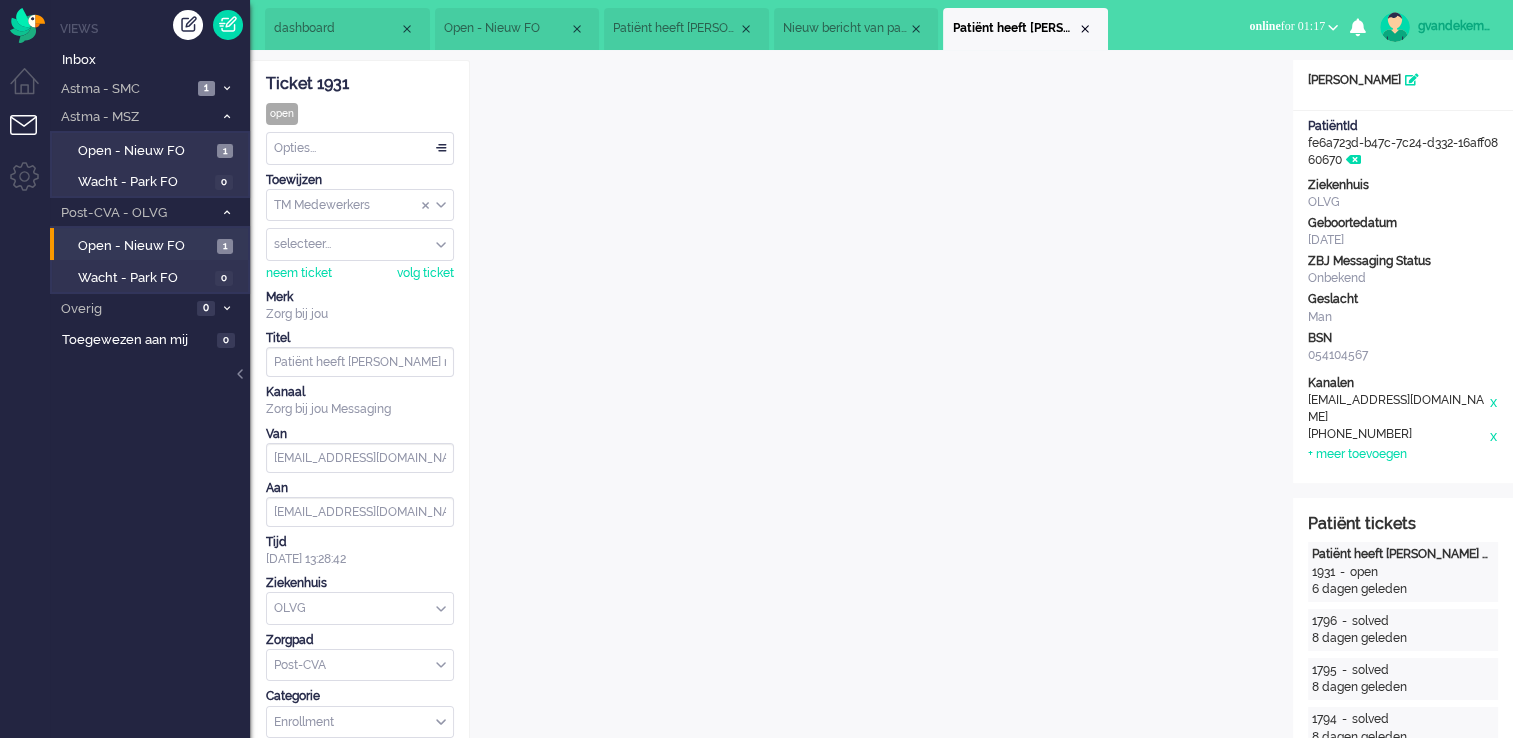 click on "Opties..." at bounding box center [360, 148] 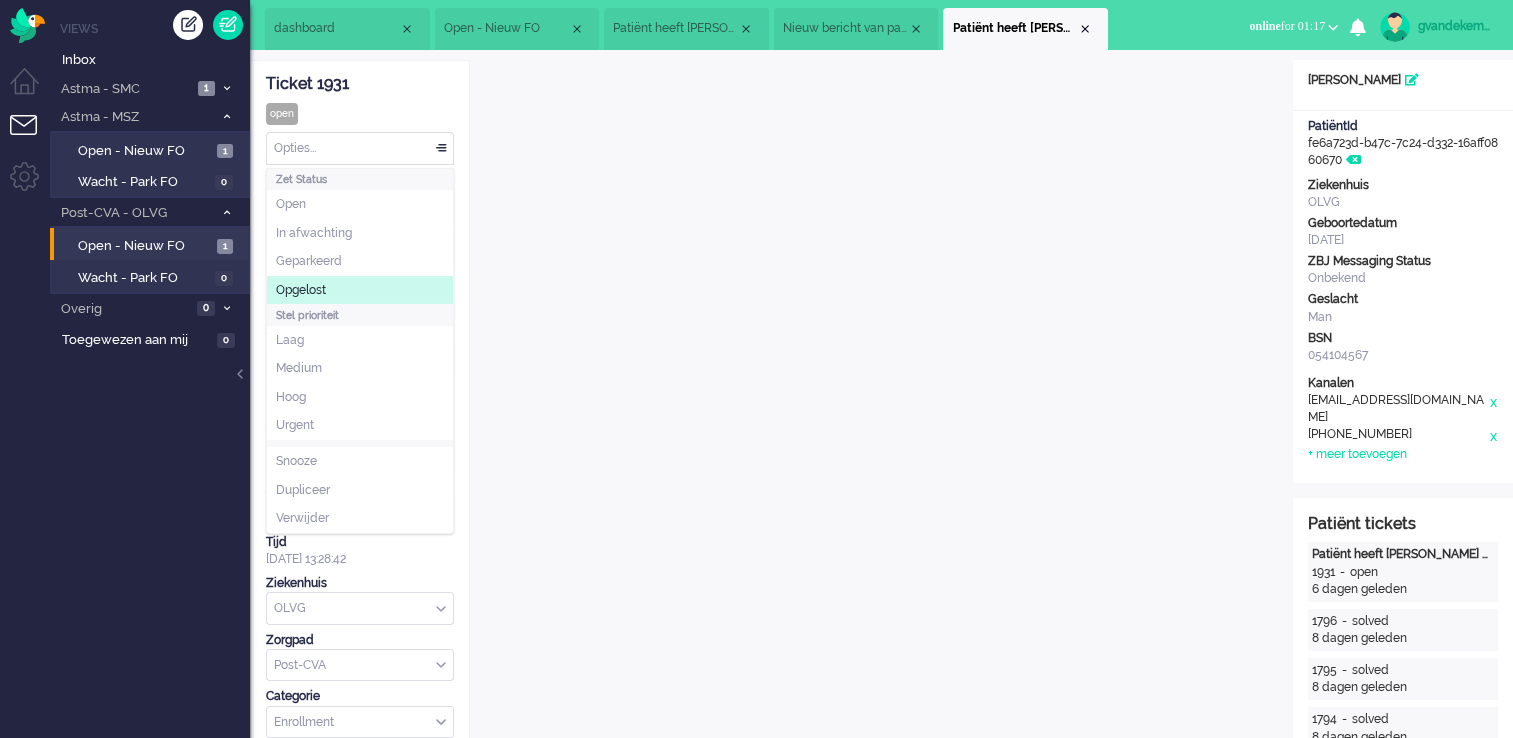 click on "Opgelost" 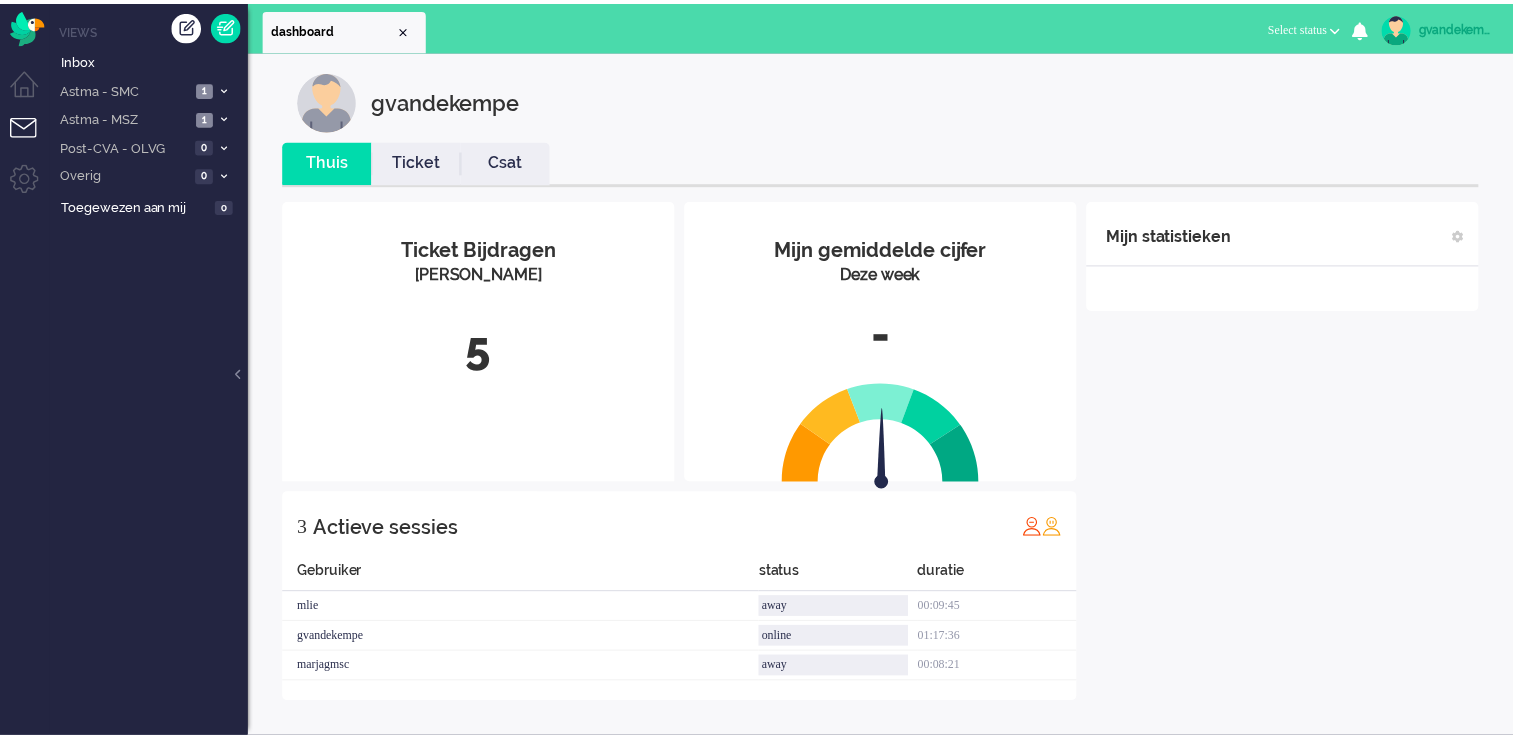 scroll, scrollTop: 0, scrollLeft: 0, axis: both 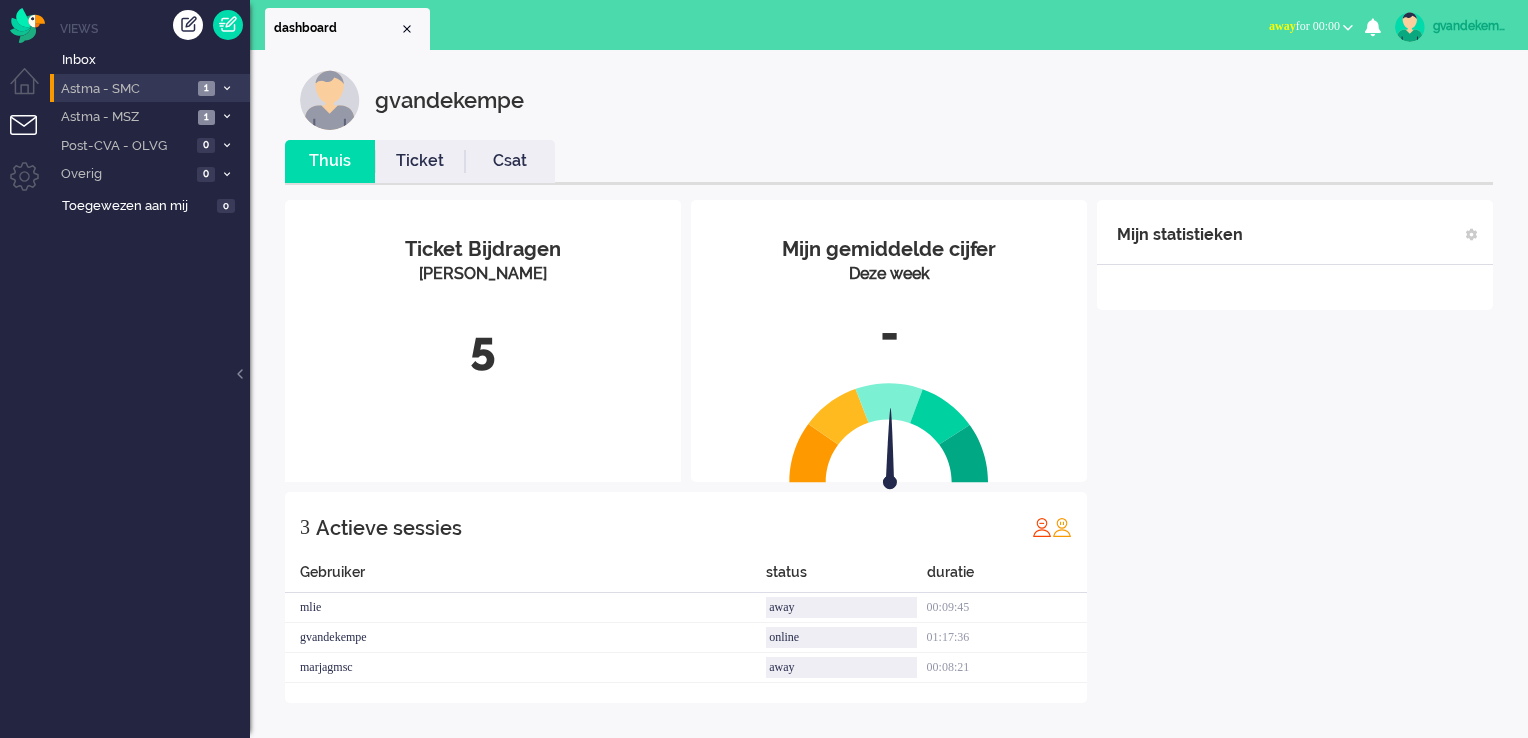 click on "Astma - SMC" at bounding box center [125, 89] 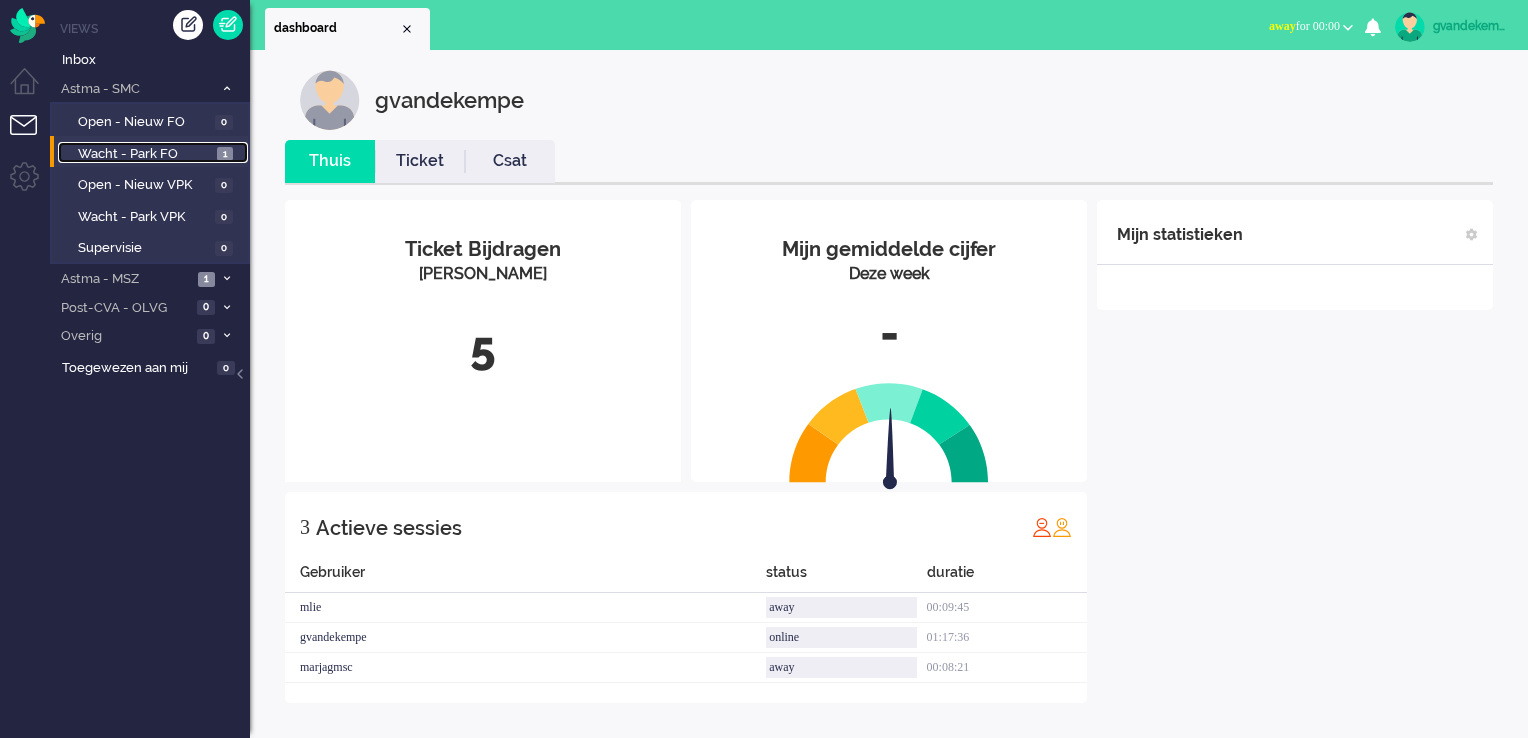click on "Wacht - Park FO" at bounding box center (145, 154) 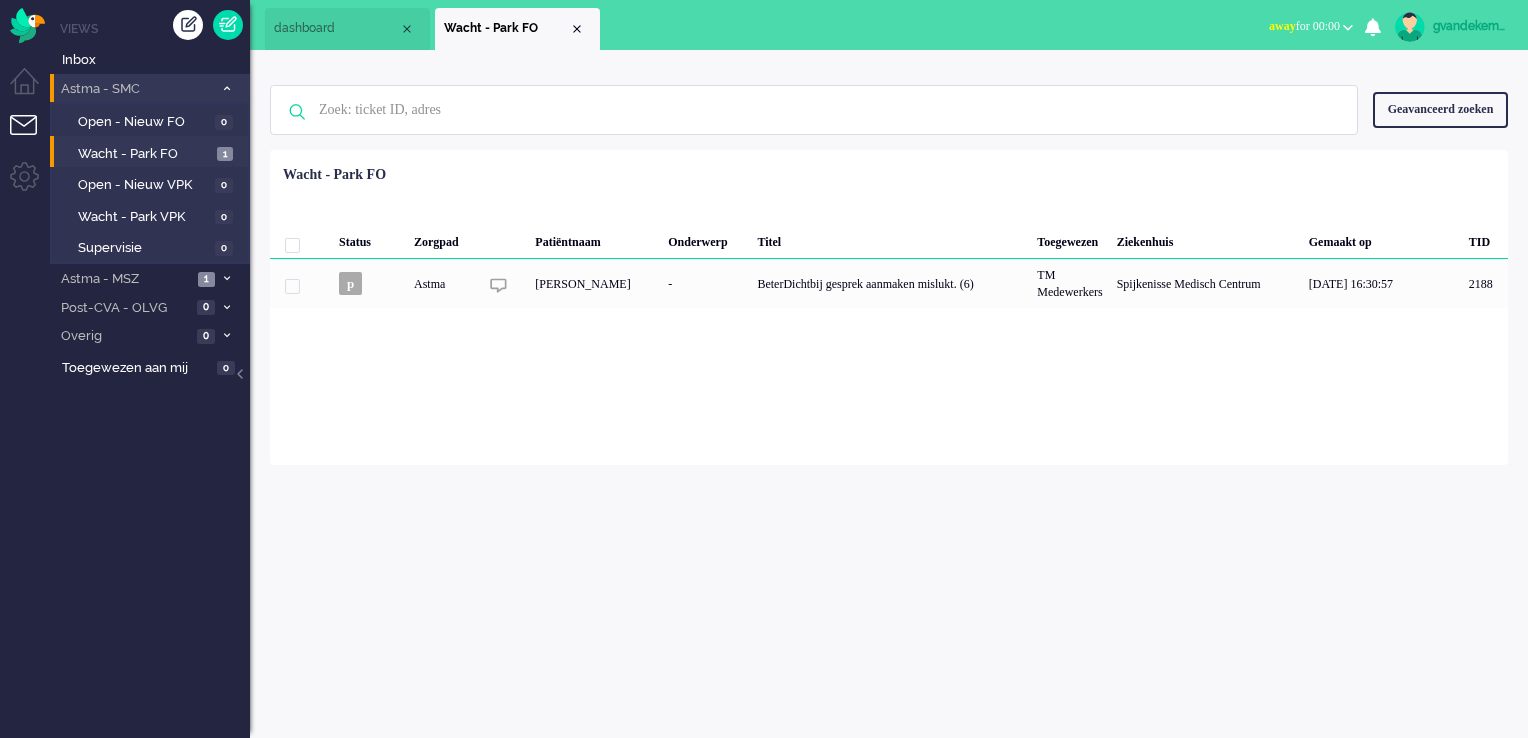 click at bounding box center (227, 88) 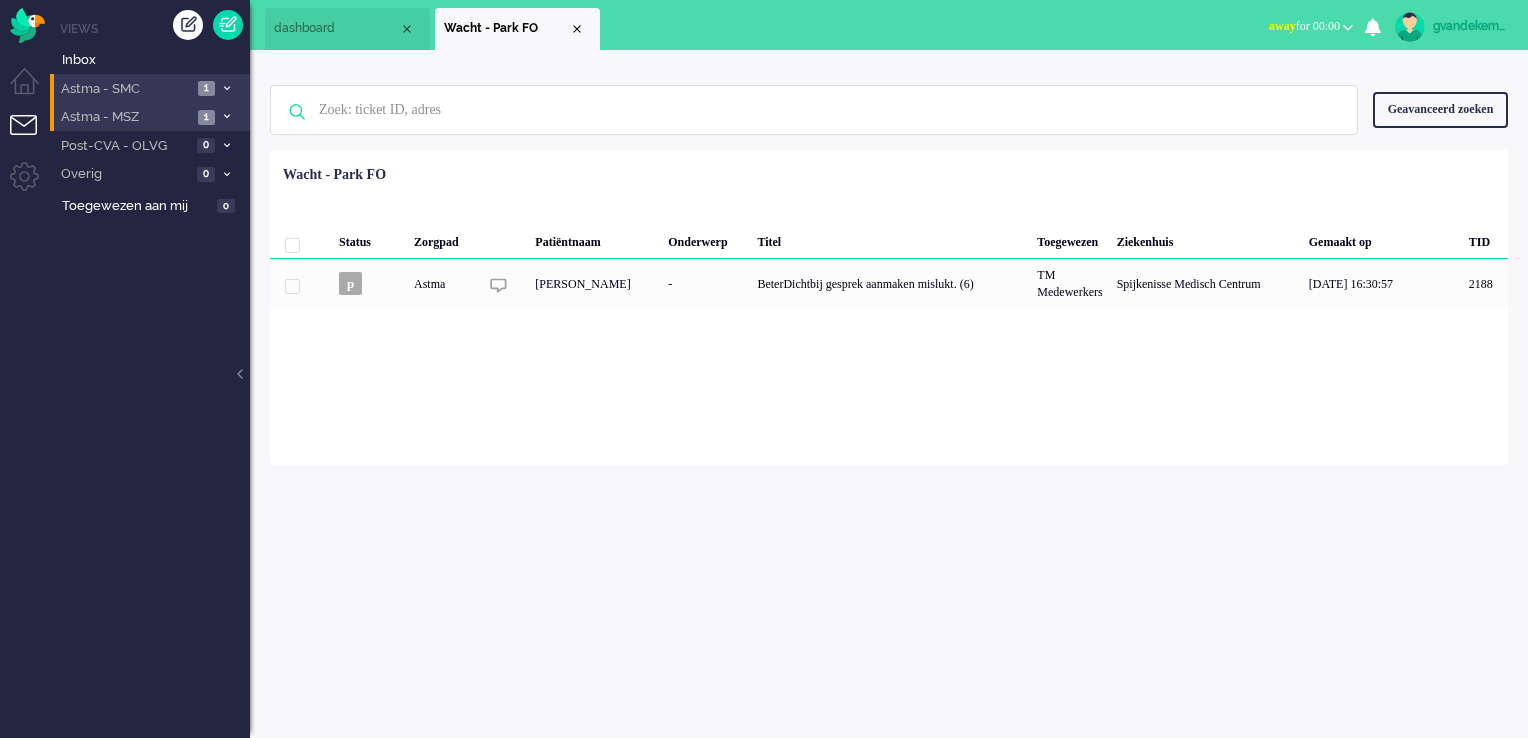 click at bounding box center [227, 116] 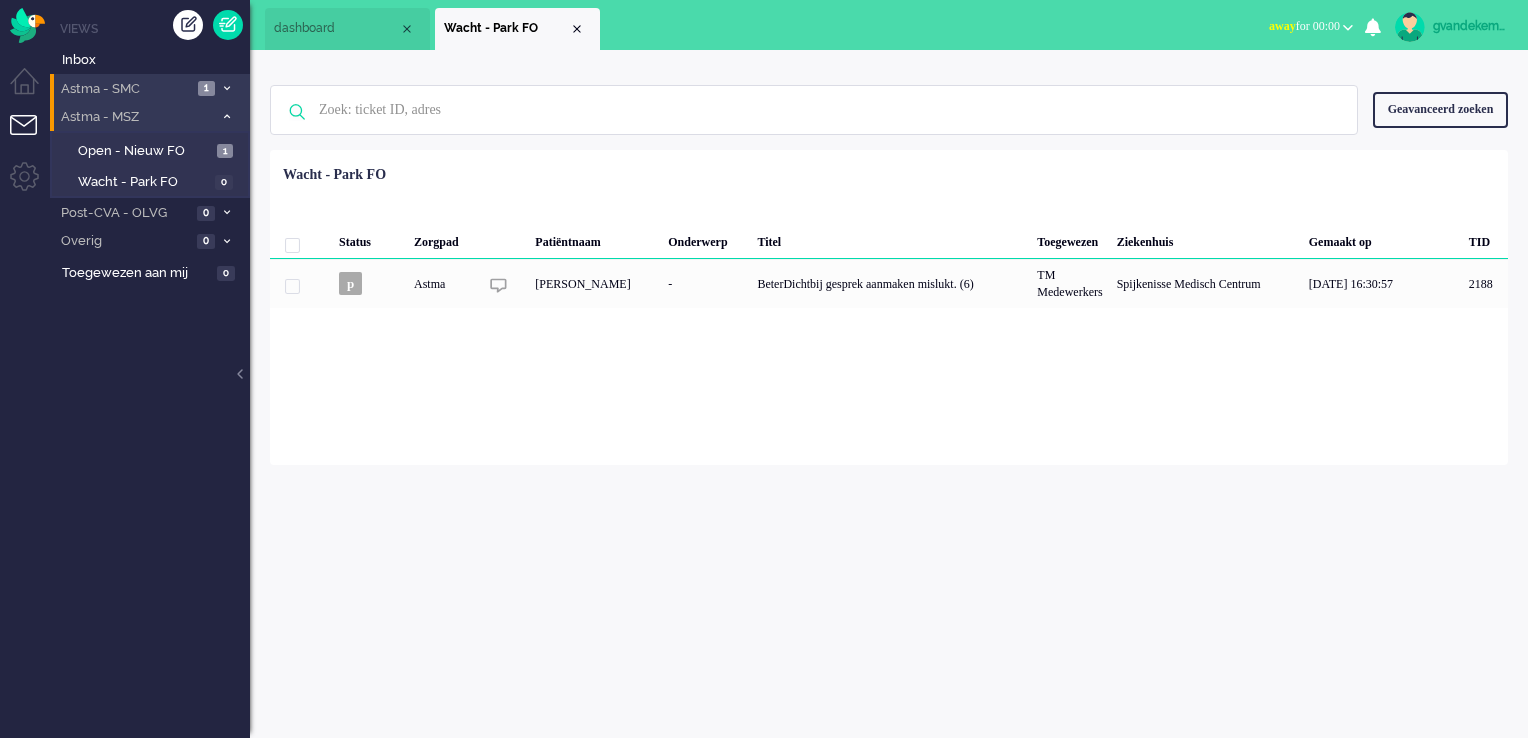 click on "away  for 00:00" at bounding box center [1311, 26] 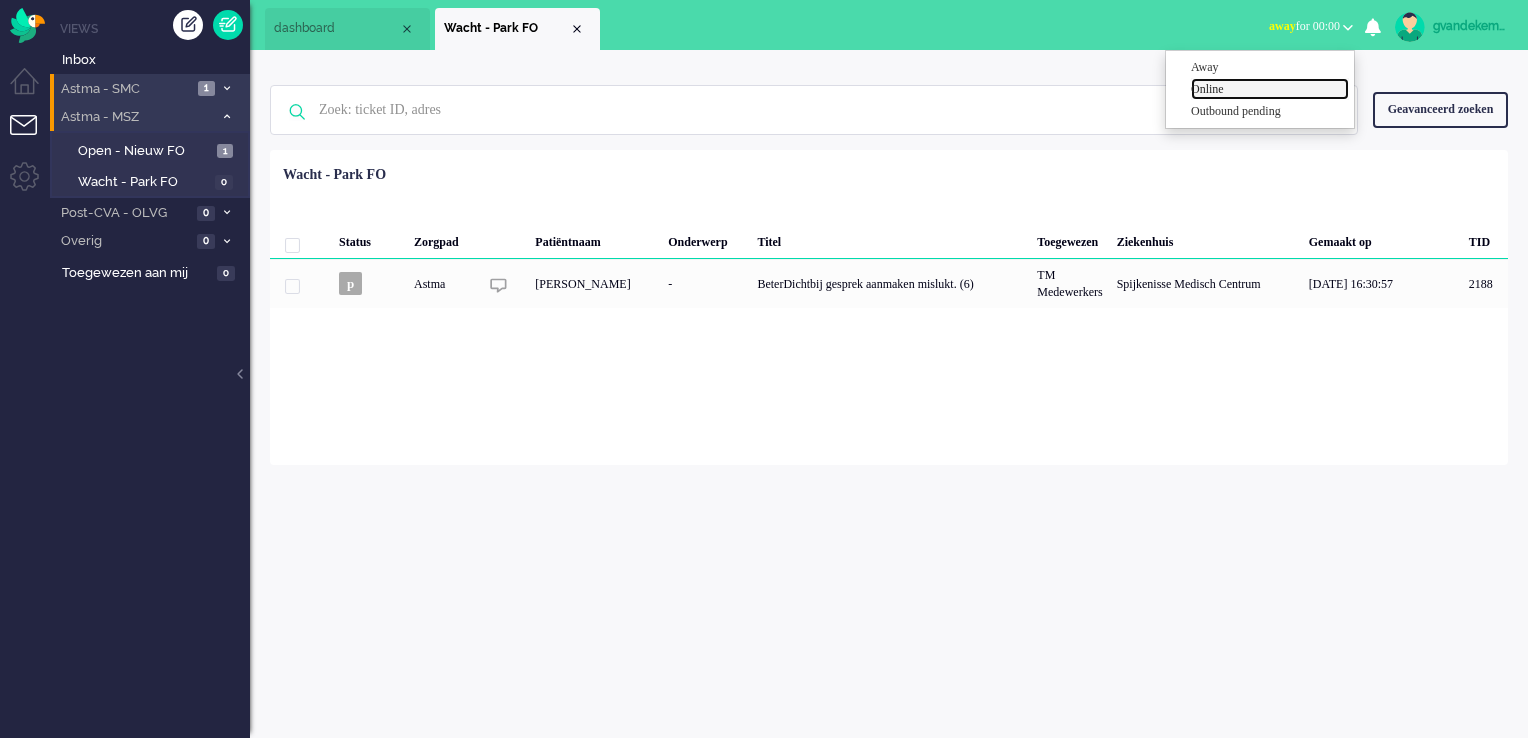 click on "Online" at bounding box center [1270, 89] 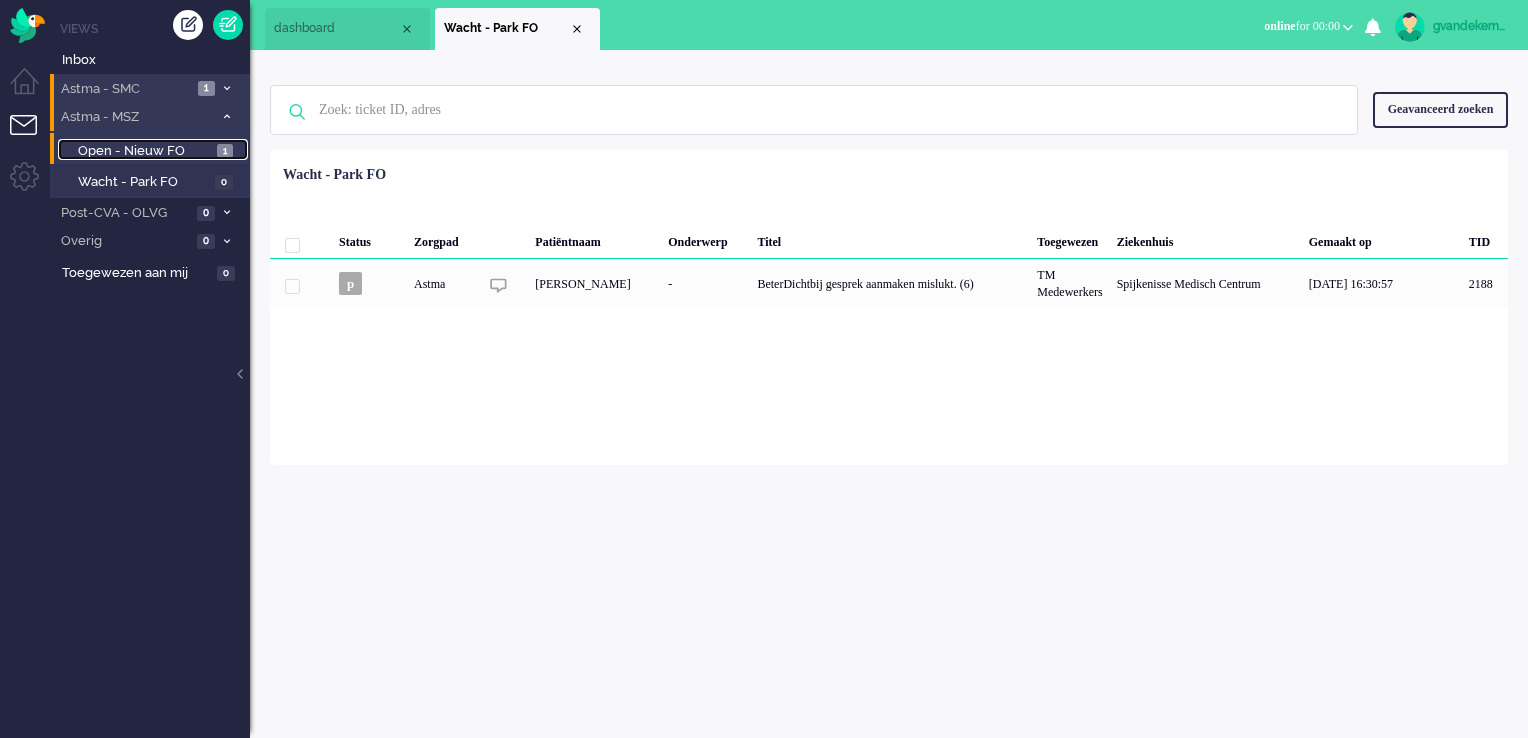click on "Open - Nieuw FO" at bounding box center (145, 151) 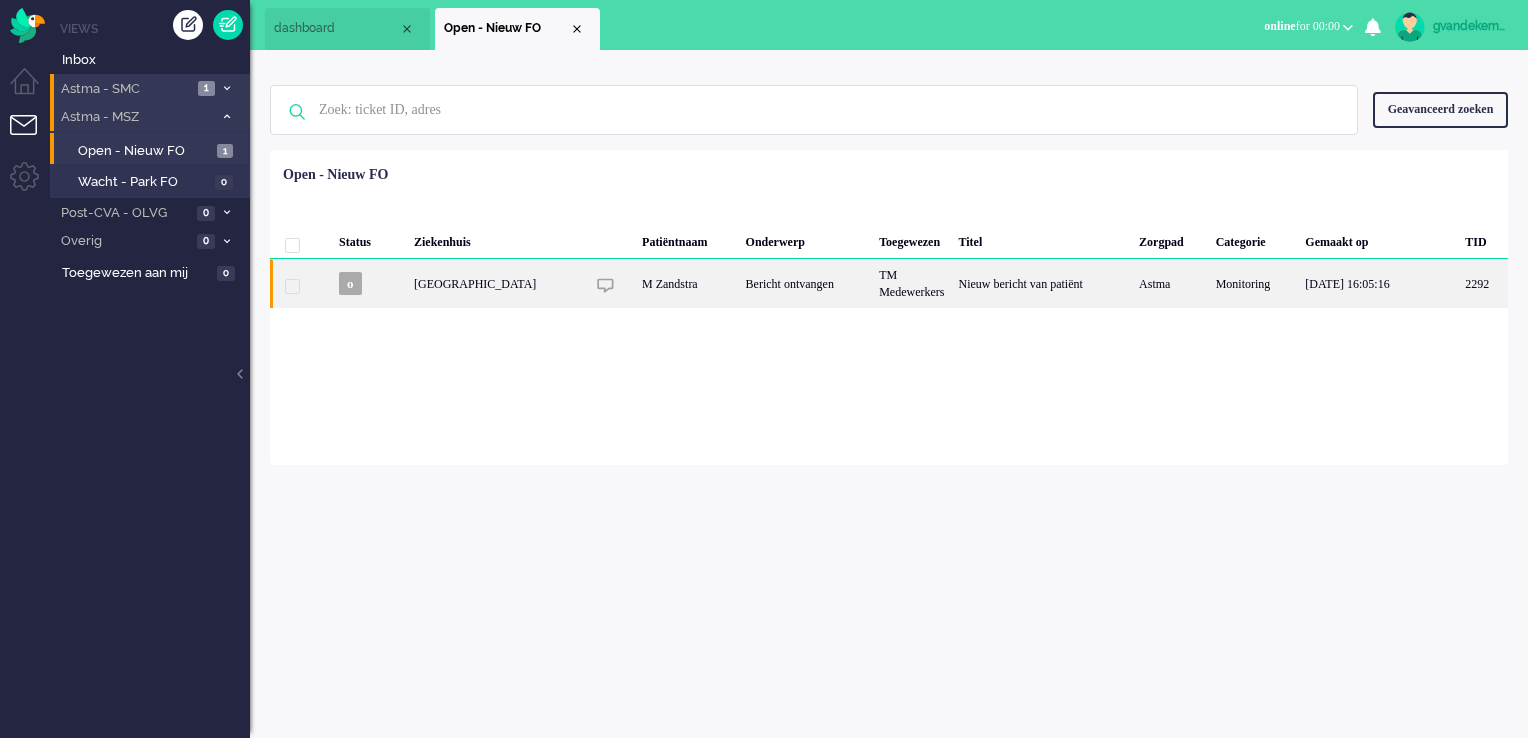 click on "Nieuw bericht van patiënt" 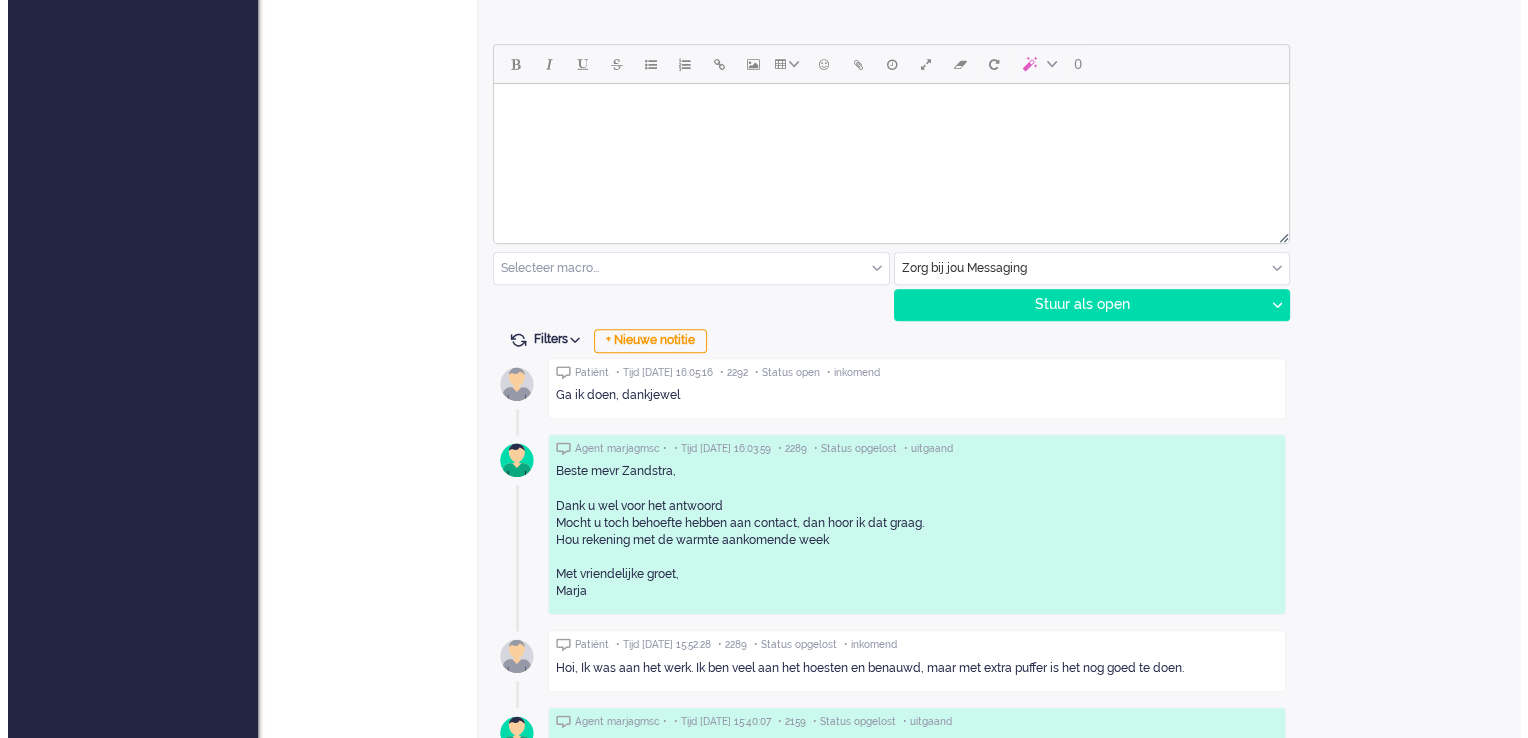 scroll, scrollTop: 0, scrollLeft: 0, axis: both 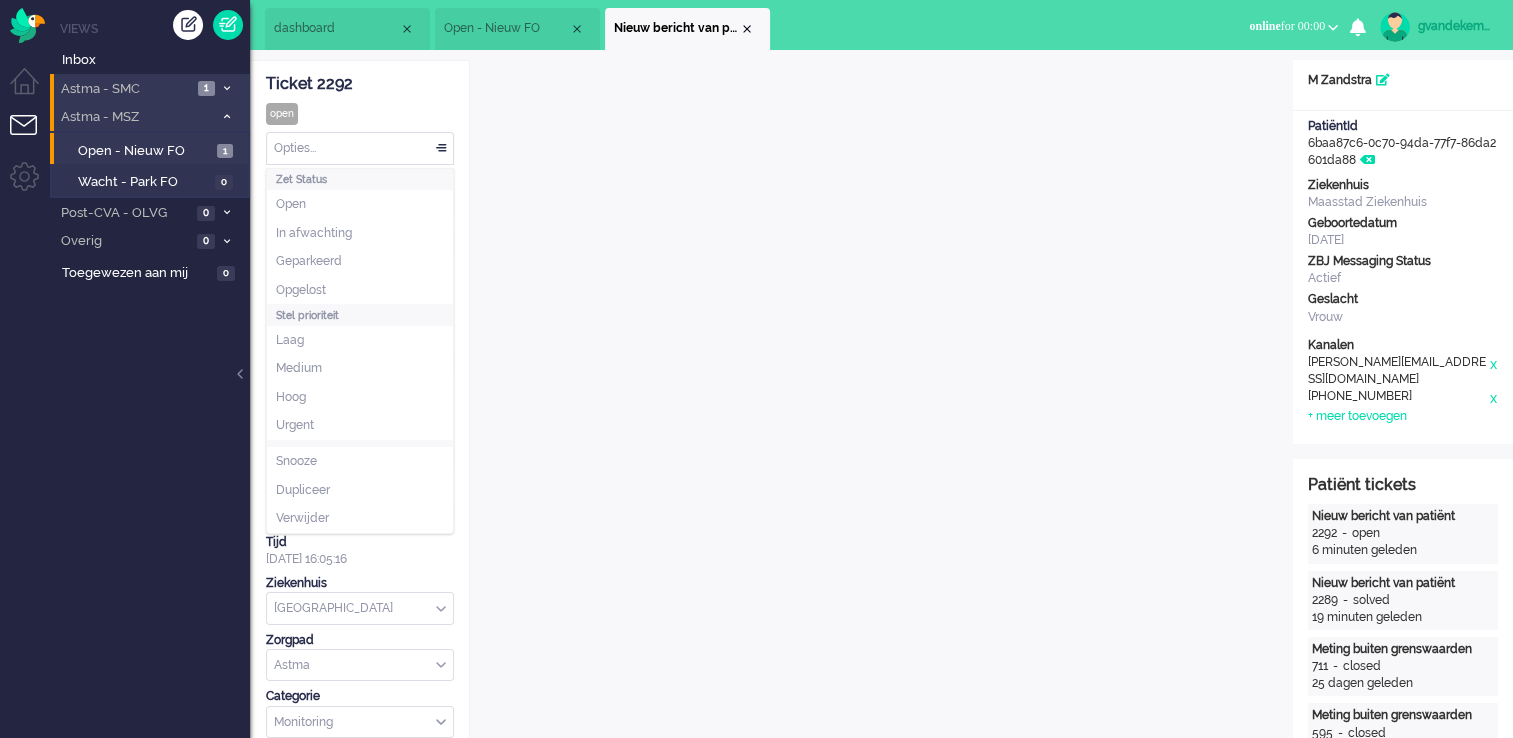 click on "Opties..." at bounding box center (360, 148) 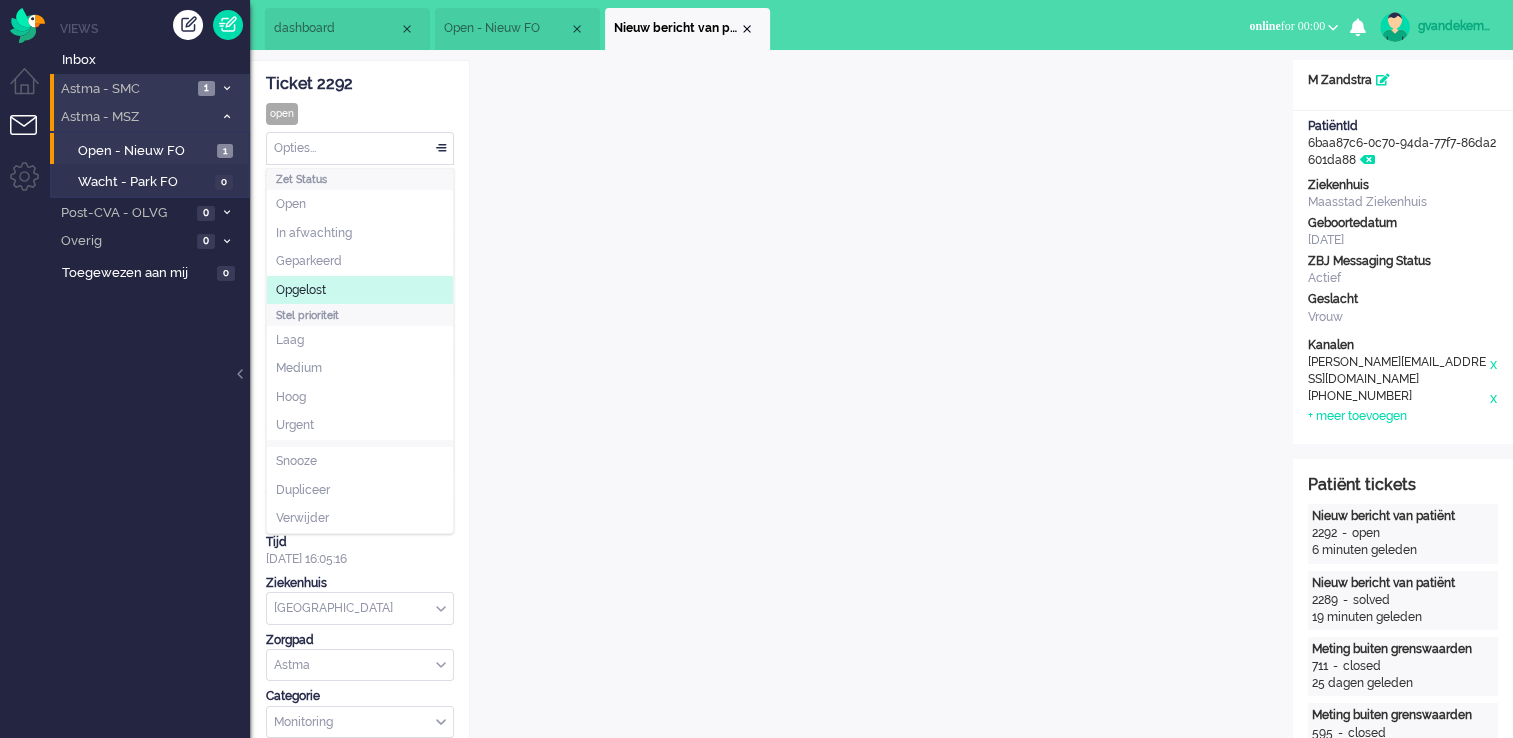 click on "Opgelost" 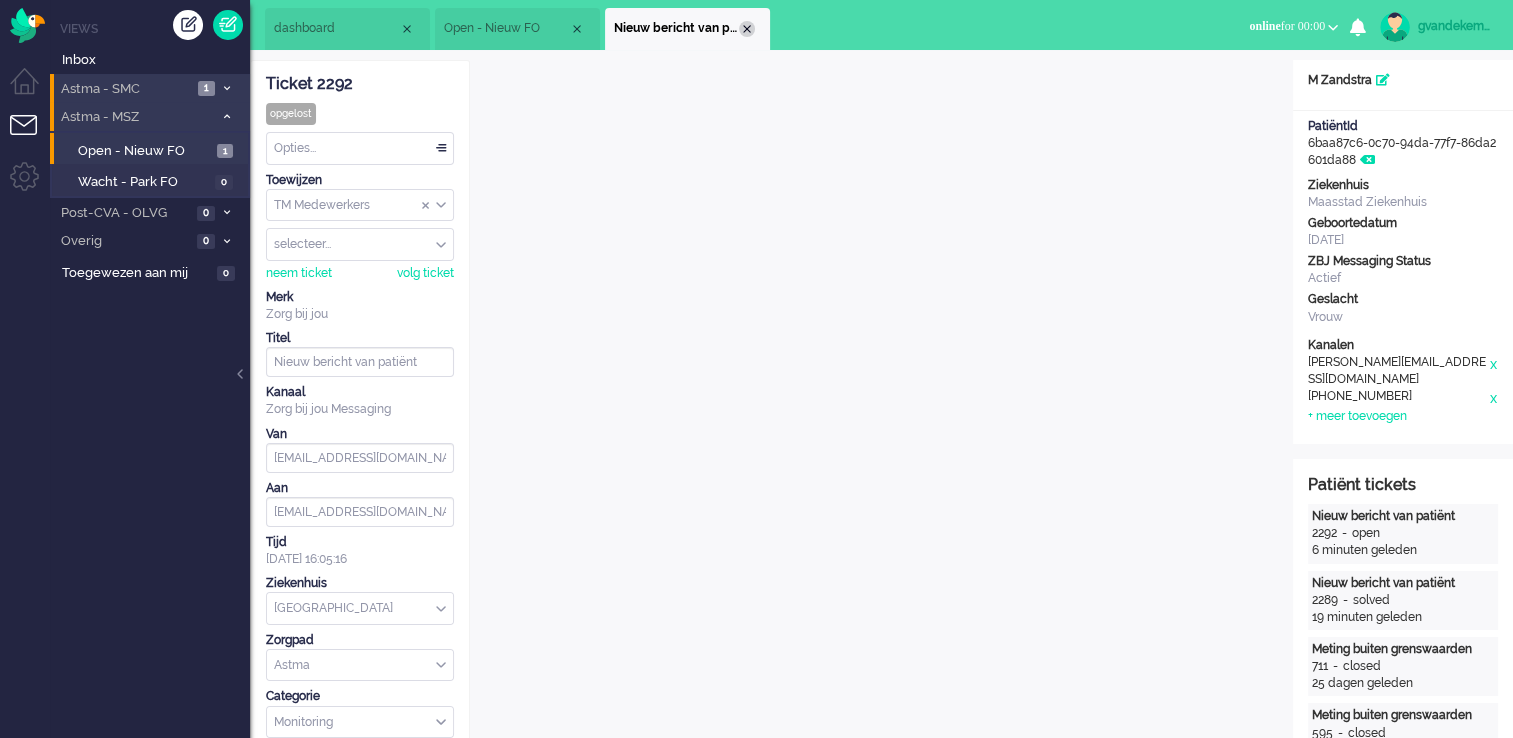 click at bounding box center (747, 29) 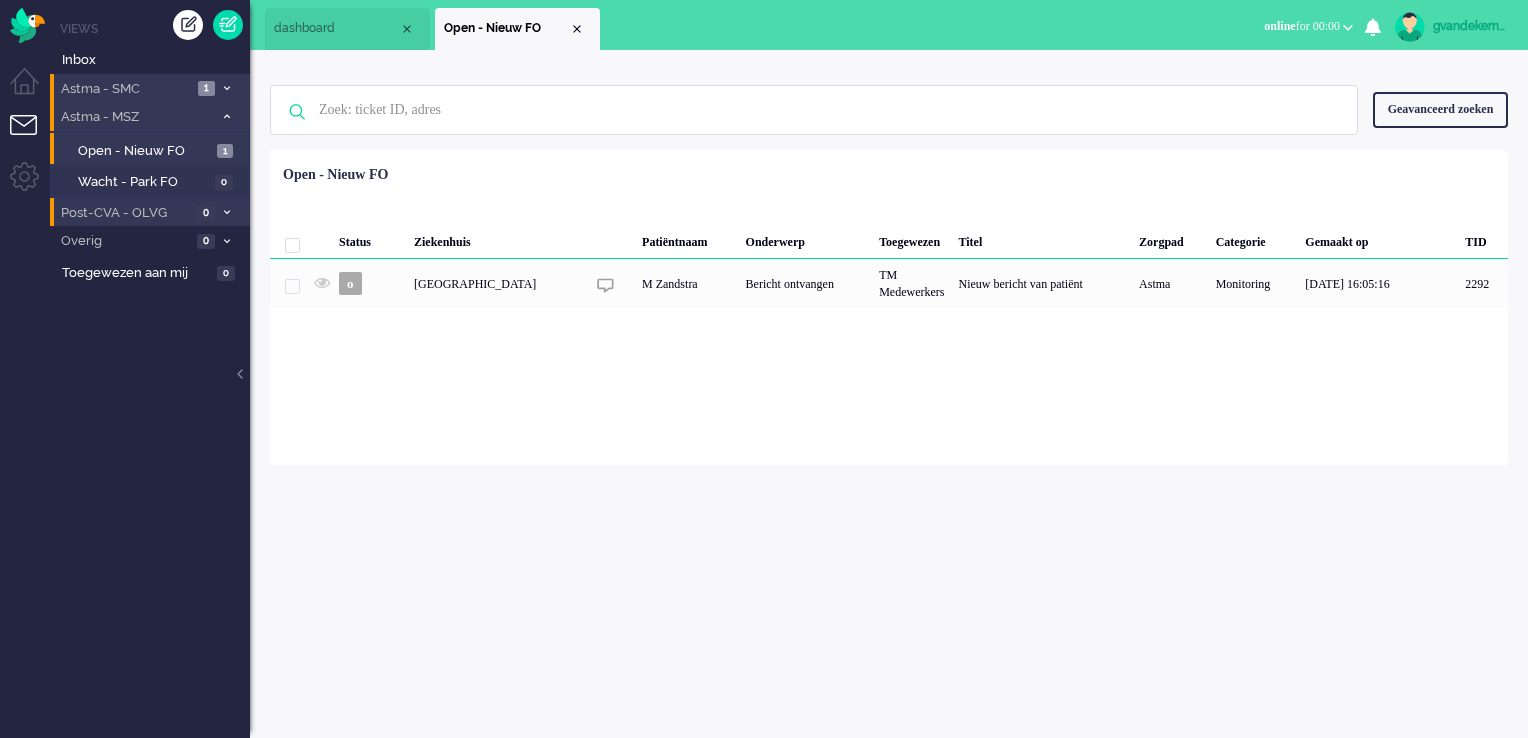 click on "Post-CVA - OLVG" at bounding box center (124, 213) 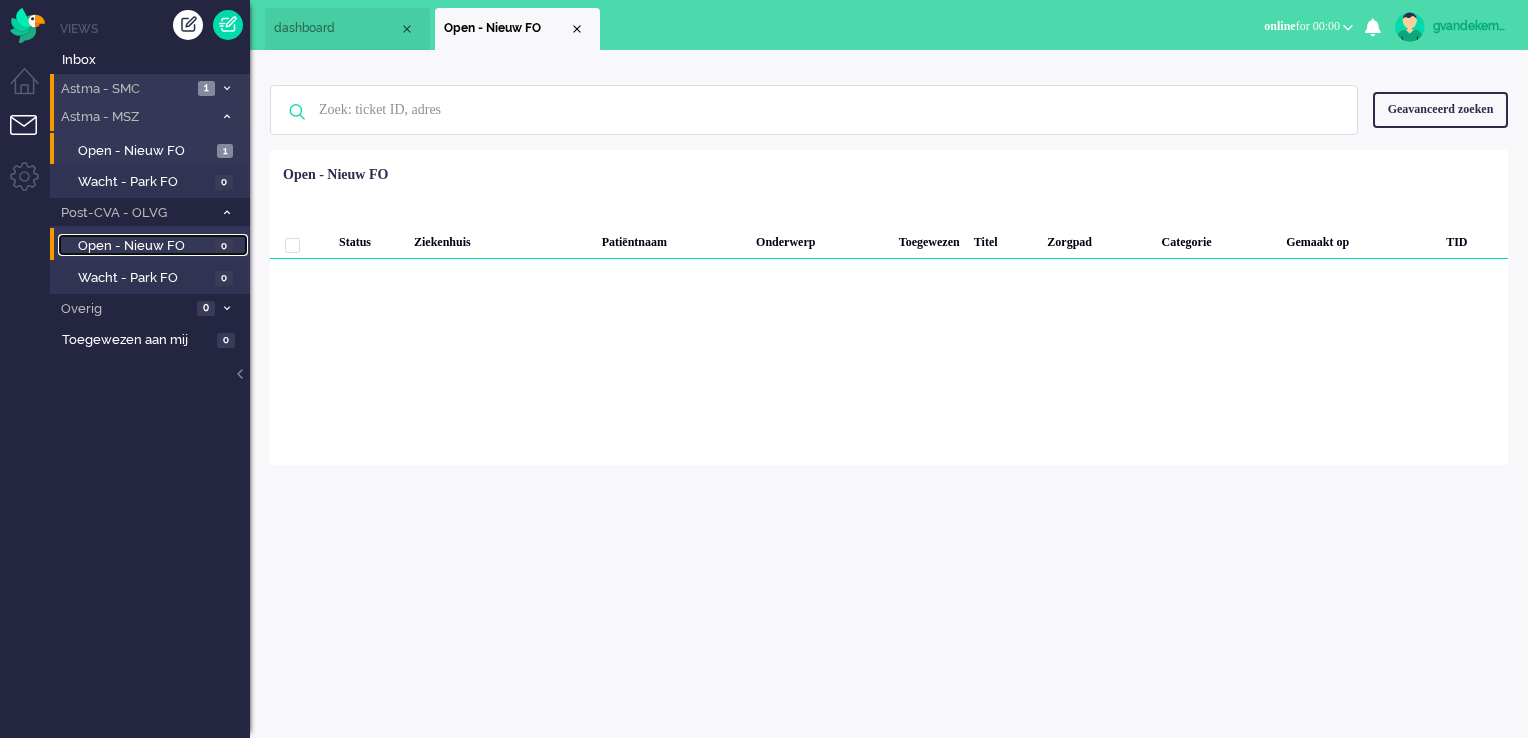 click on "Open - Nieuw FO" at bounding box center (144, 246) 